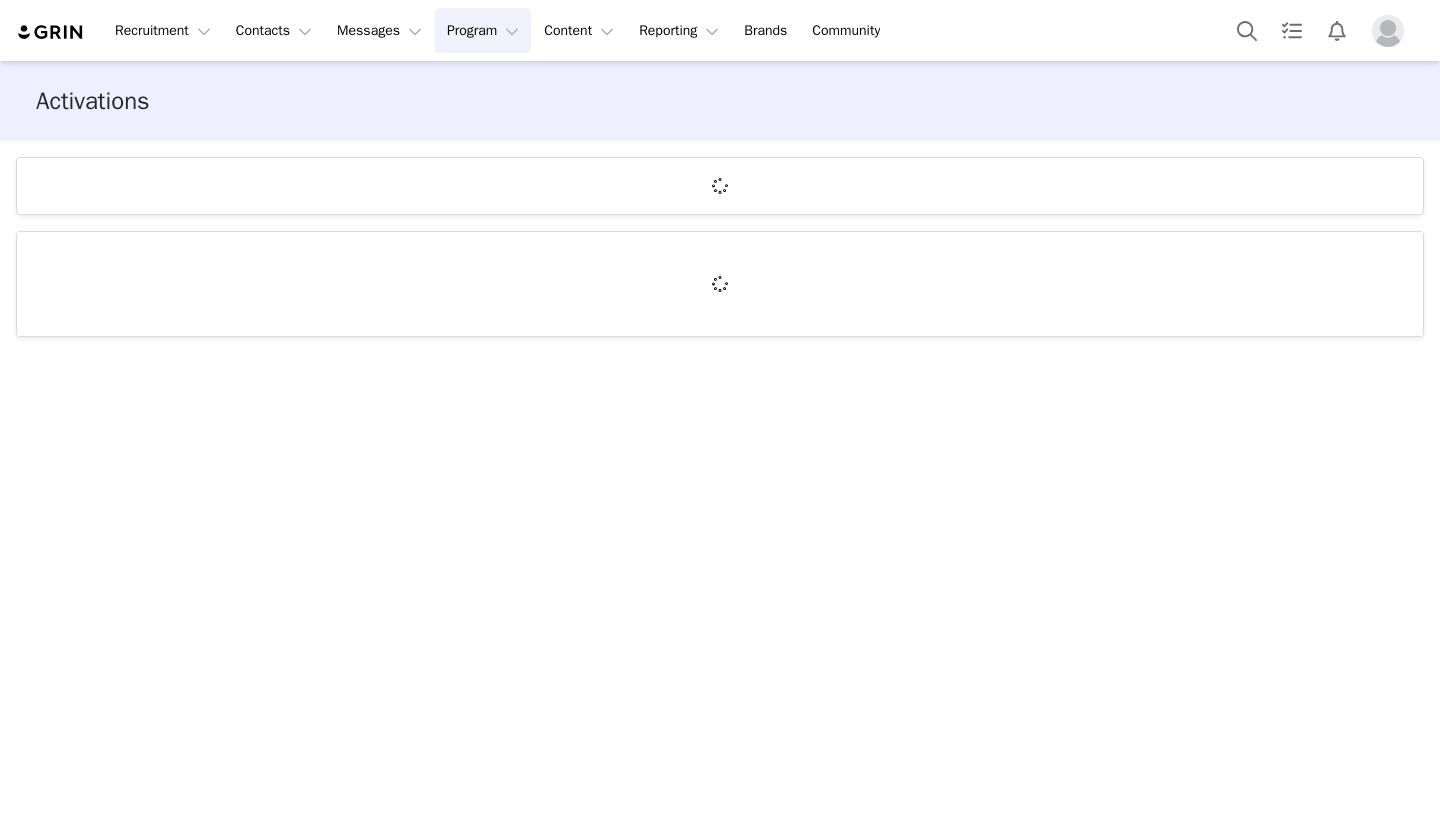 scroll, scrollTop: 0, scrollLeft: 0, axis: both 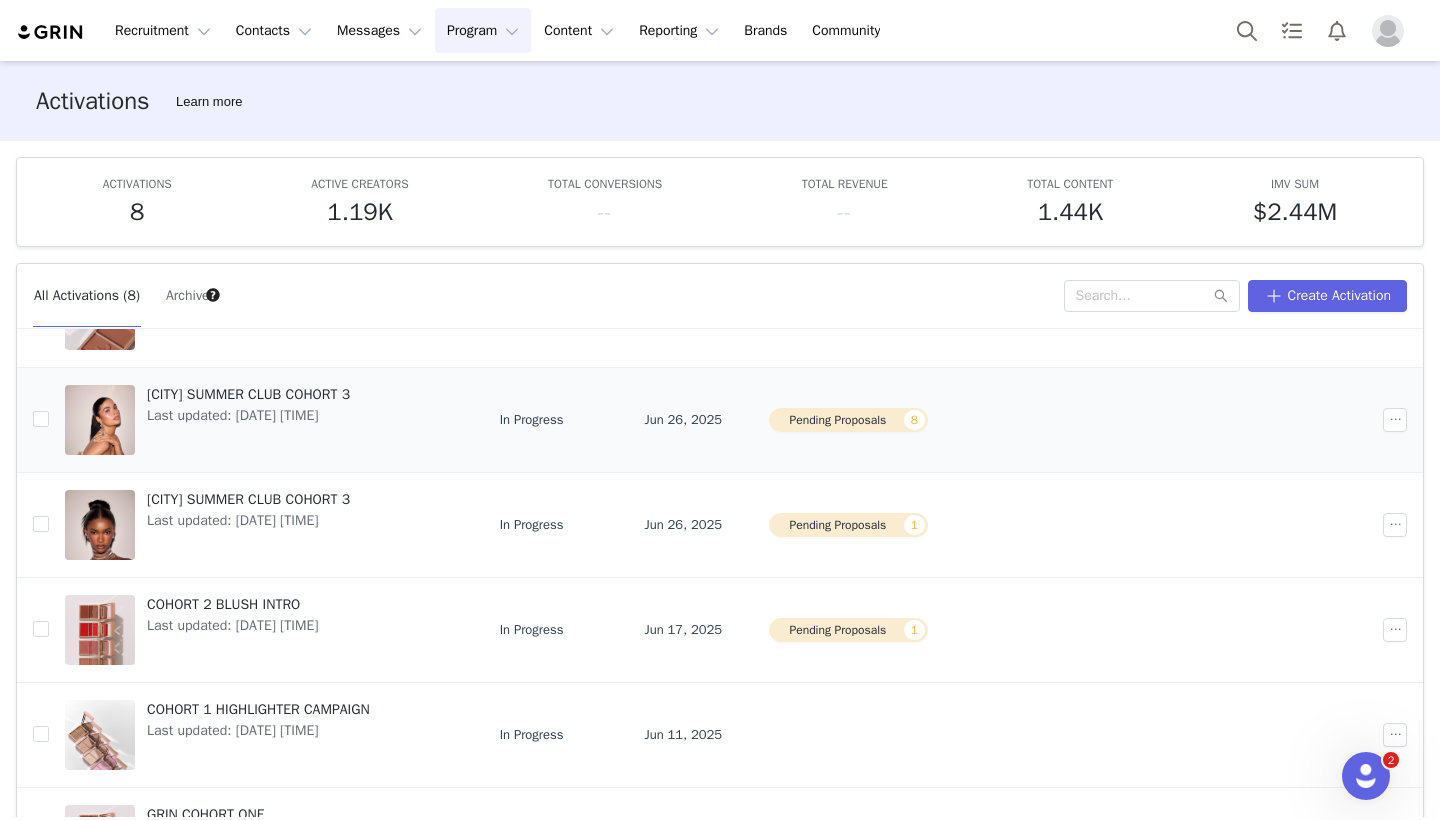 click on "Pending Proposals 8" at bounding box center (848, 420) 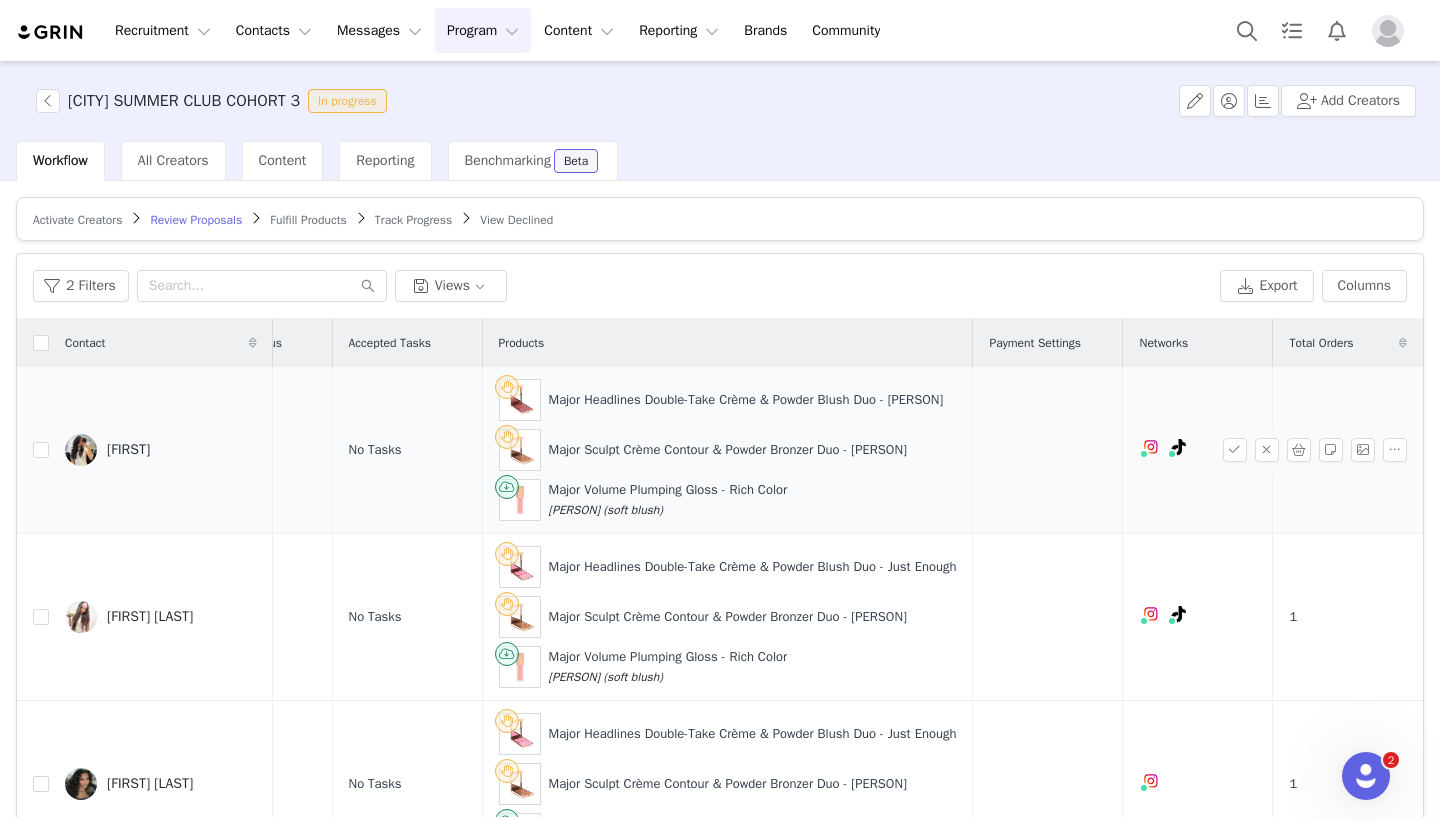 scroll, scrollTop: 0, scrollLeft: 512, axis: horizontal 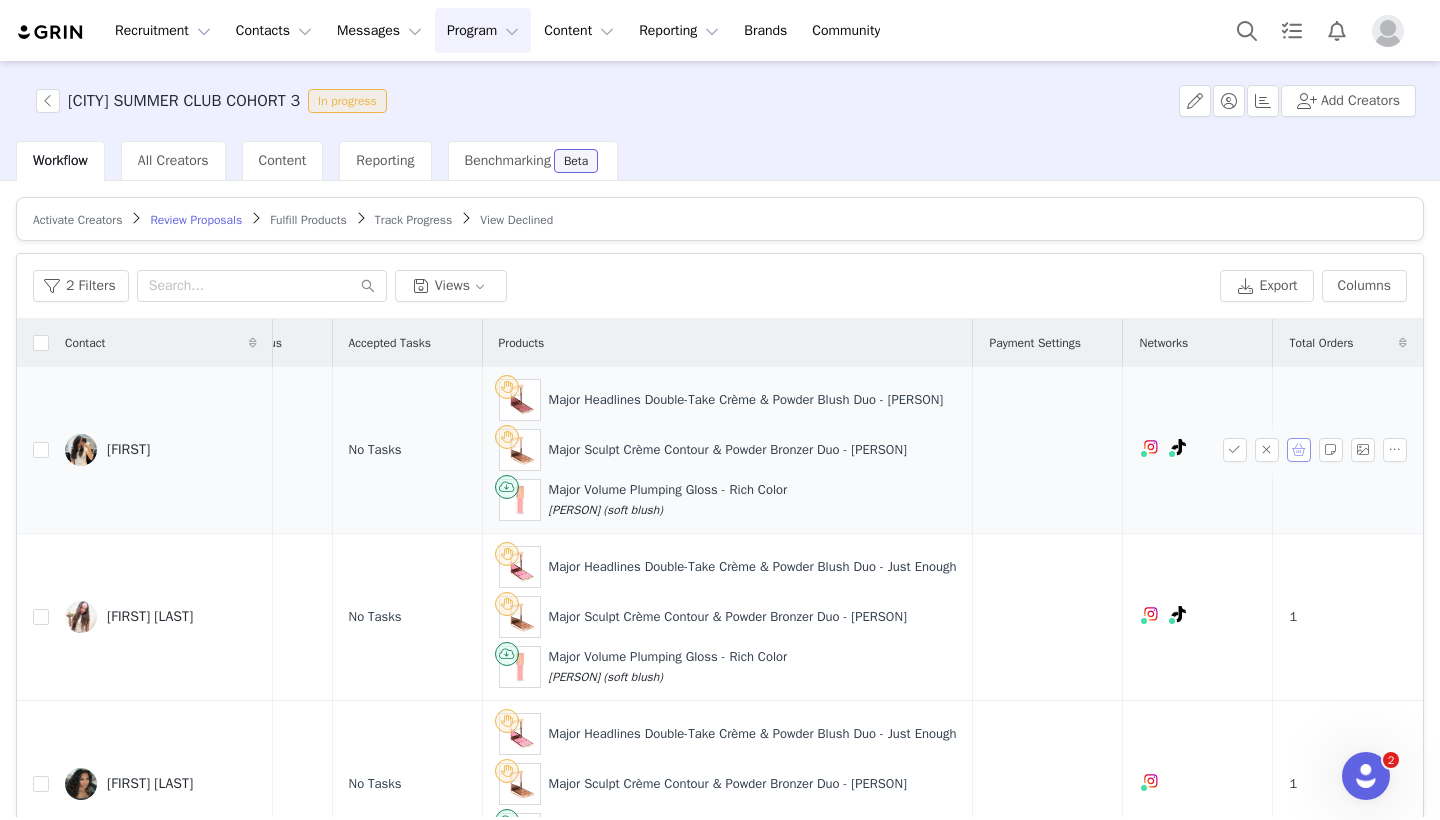click at bounding box center [1299, 450] 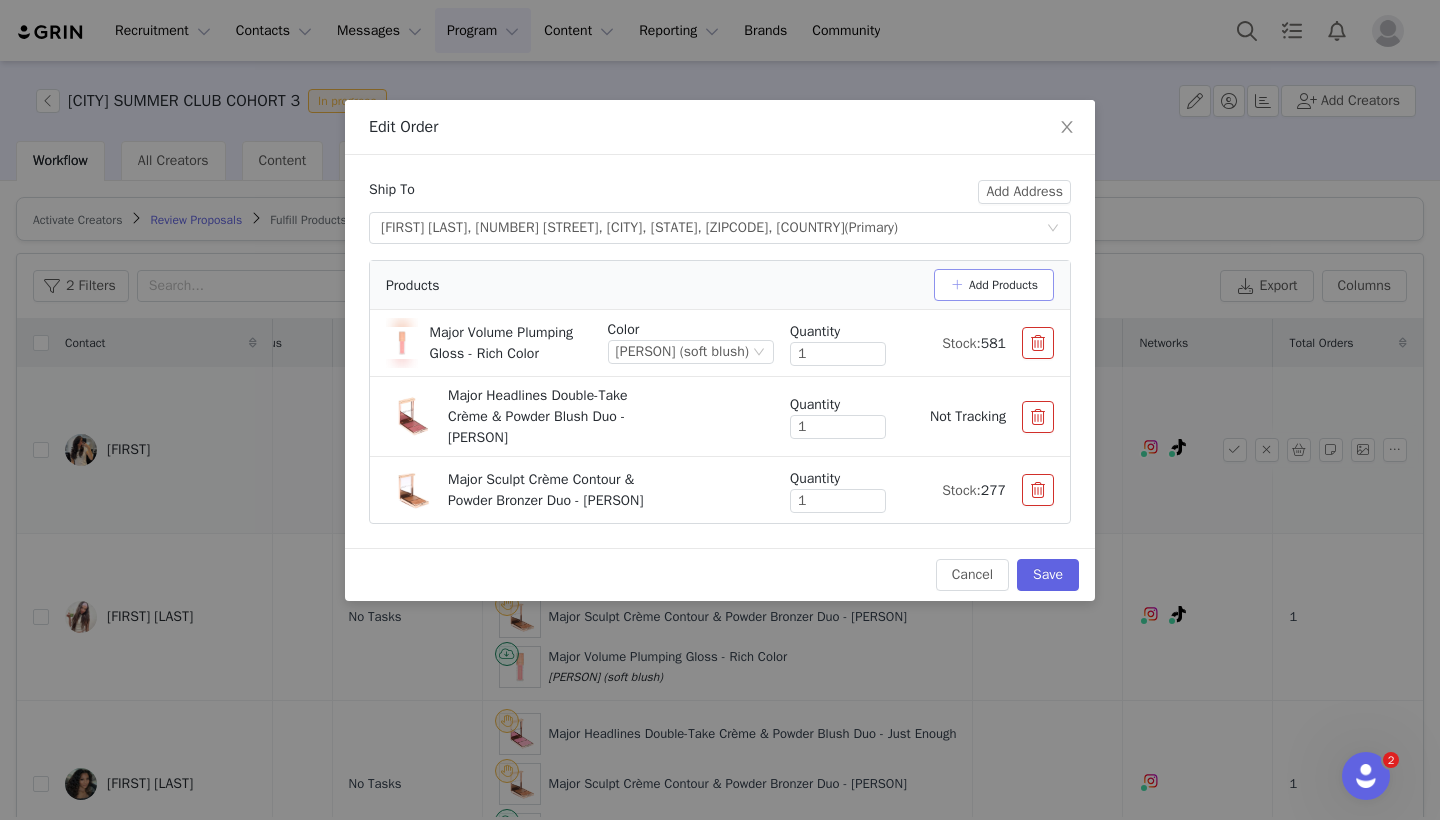 click on "Add Products" at bounding box center [994, 285] 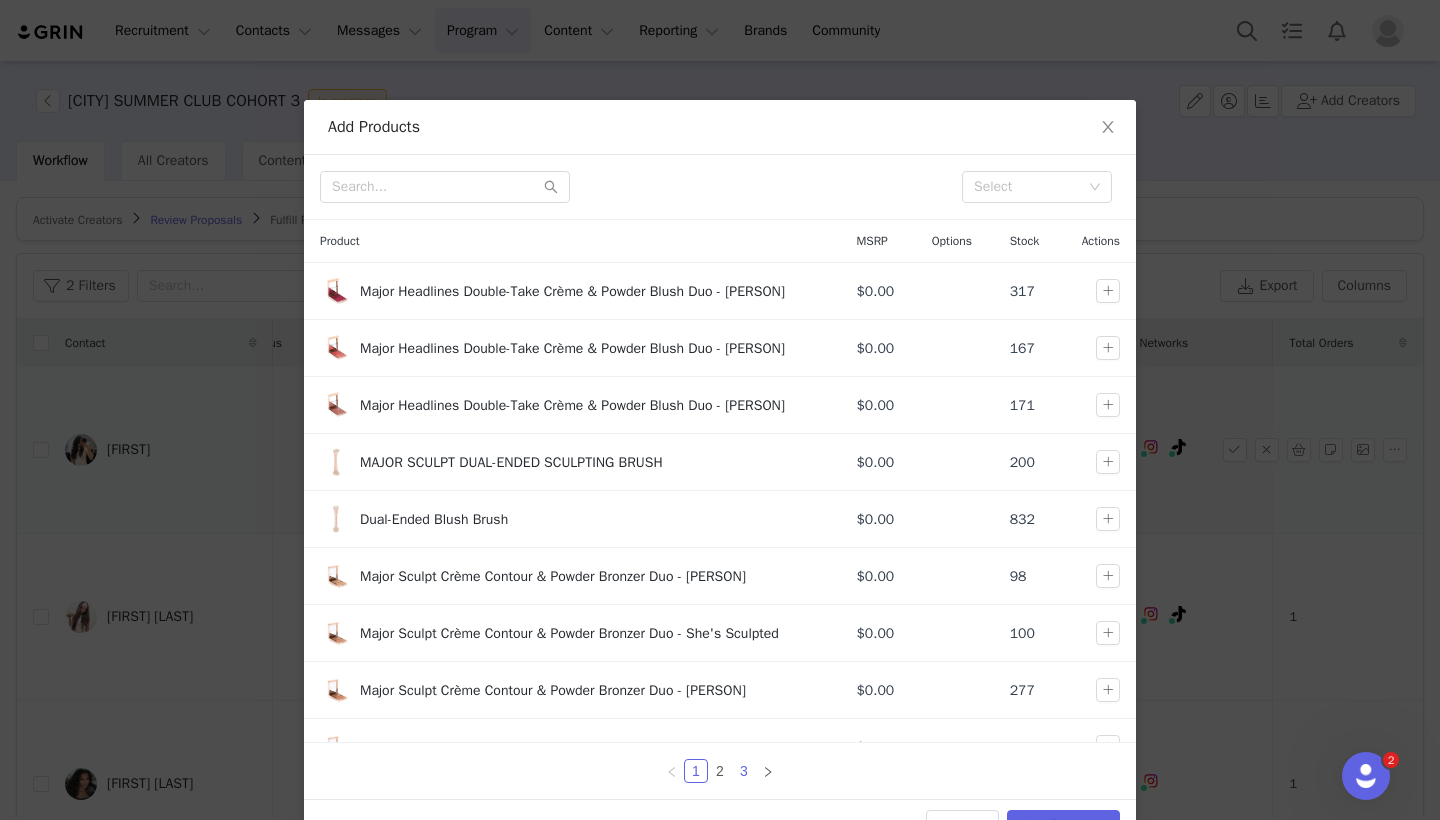 click on "3" at bounding box center (744, 771) 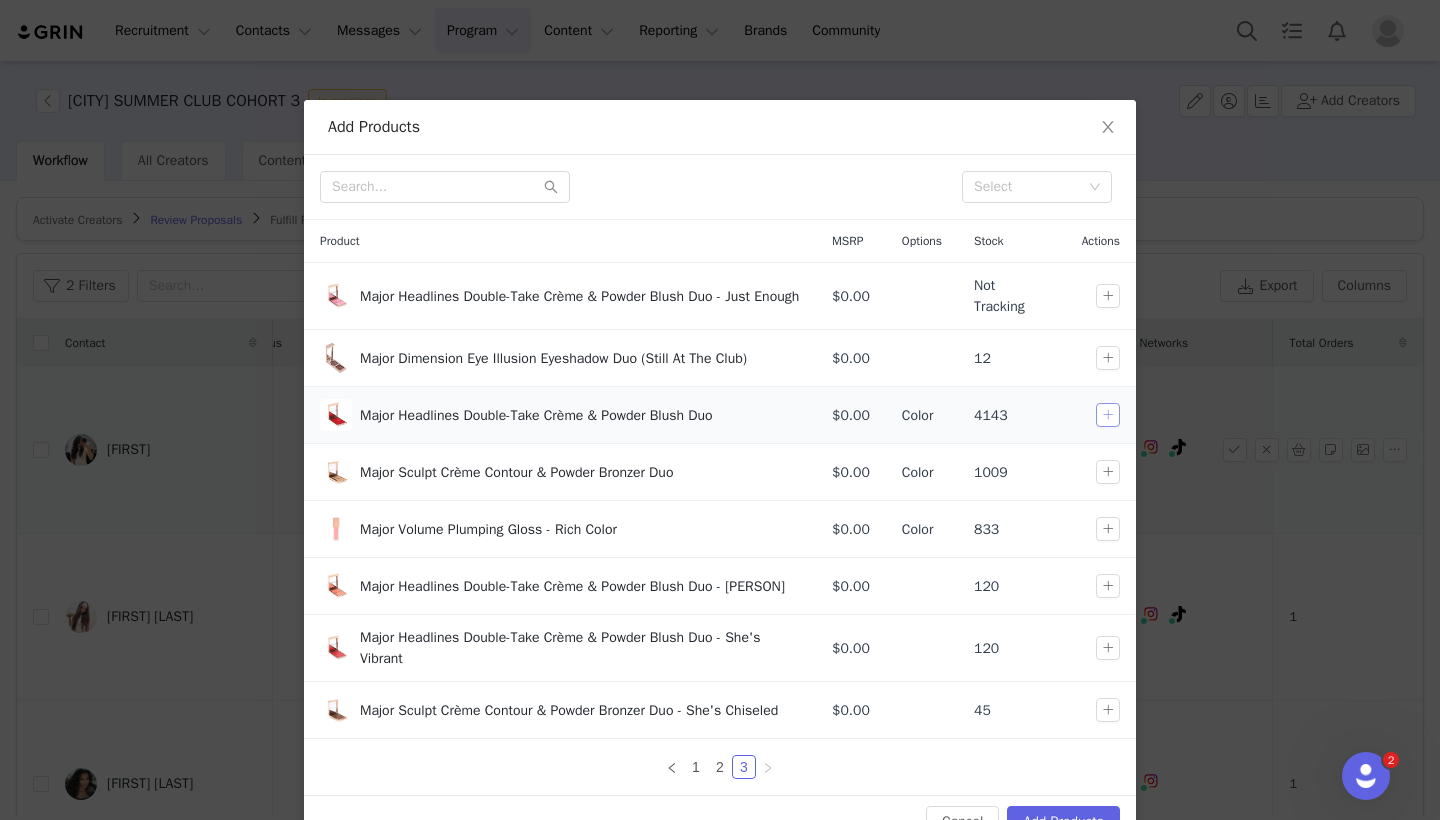 click at bounding box center [1108, 415] 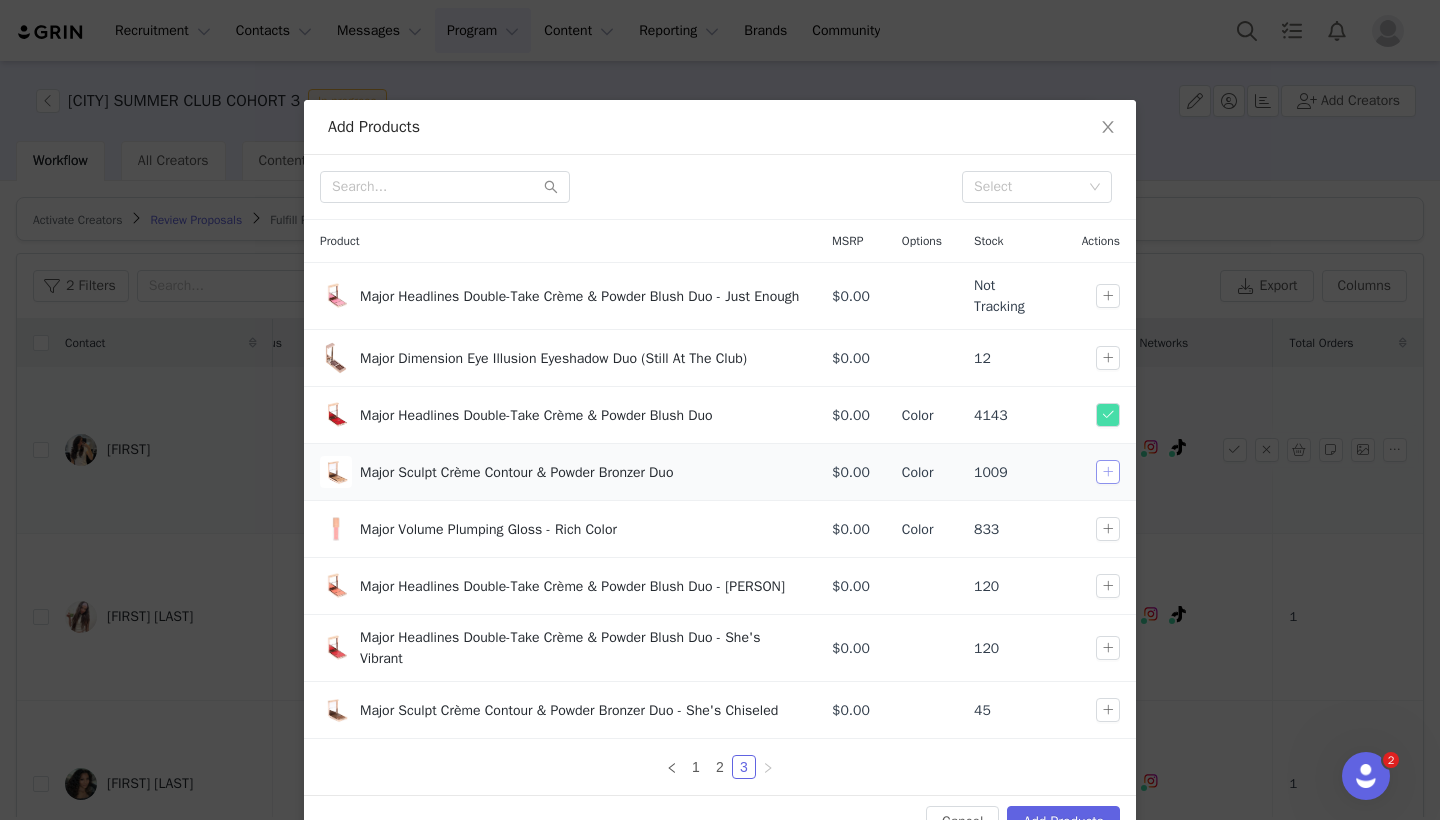 click at bounding box center [1108, 472] 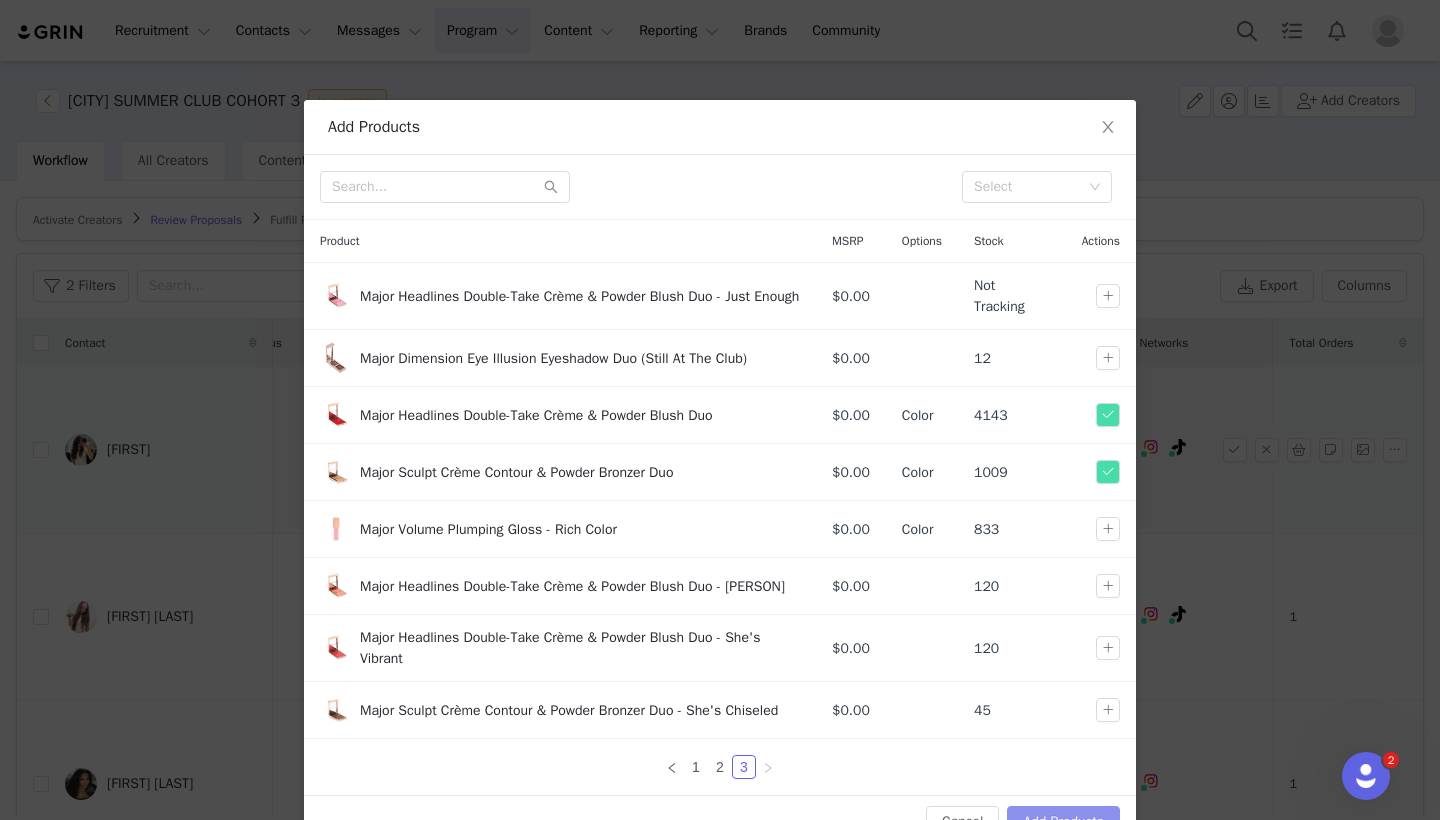 click on "Add Products" at bounding box center [1063, 822] 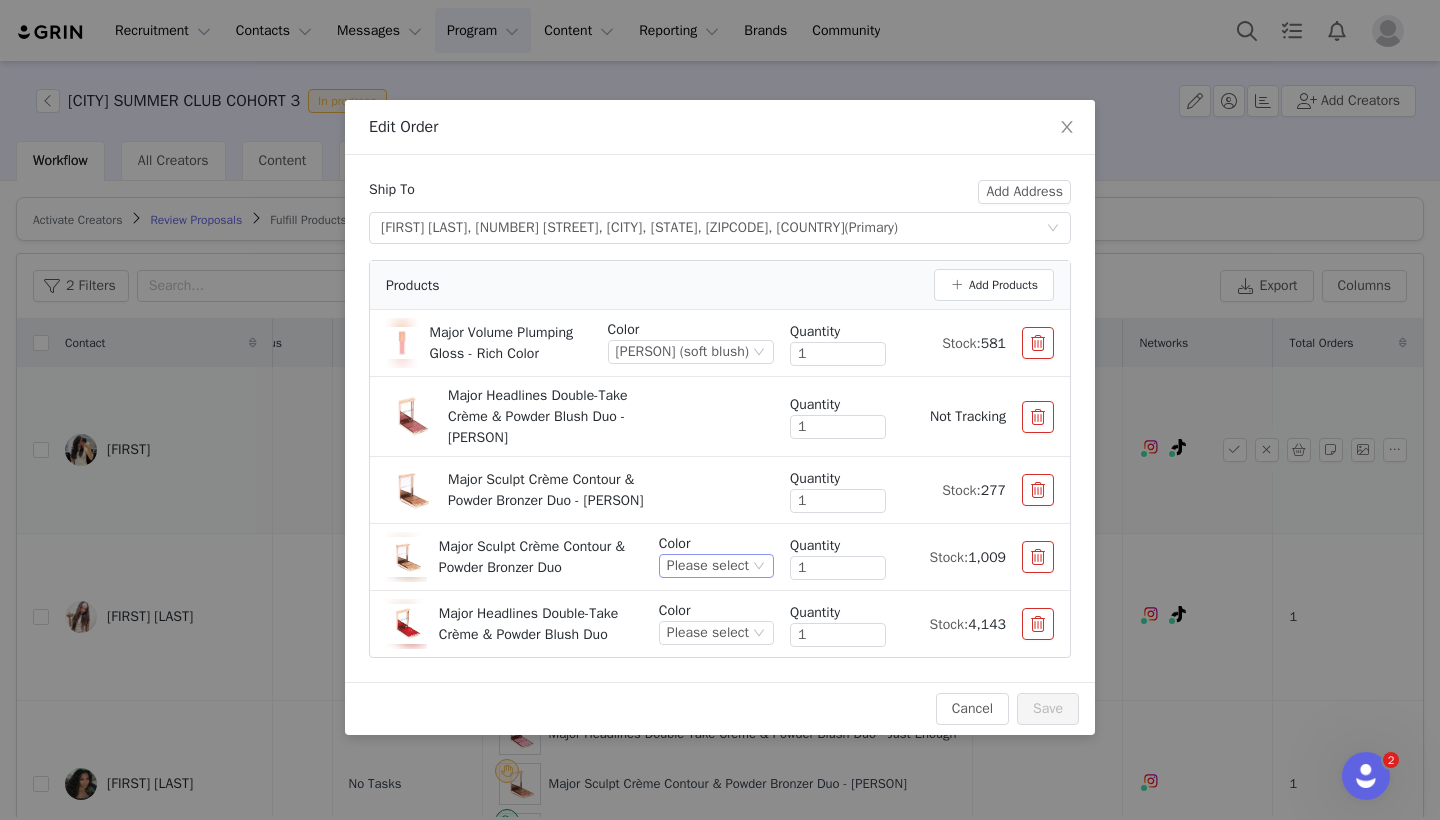 click on "Please select" at bounding box center (708, 566) 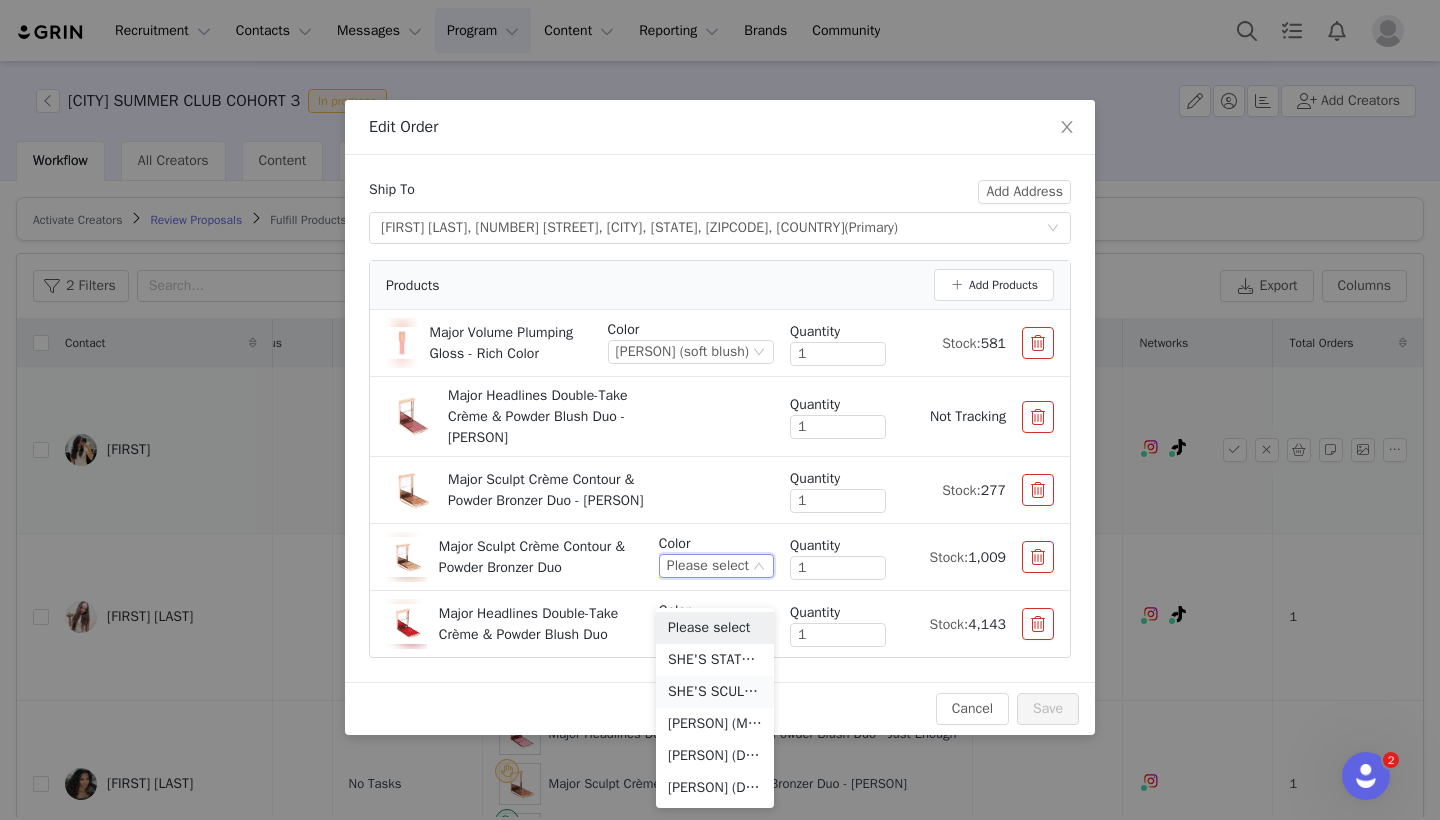 click on "SHE'S SCULPTED (MEDIUM WITH COOL UNDERTONE)" at bounding box center (715, 692) 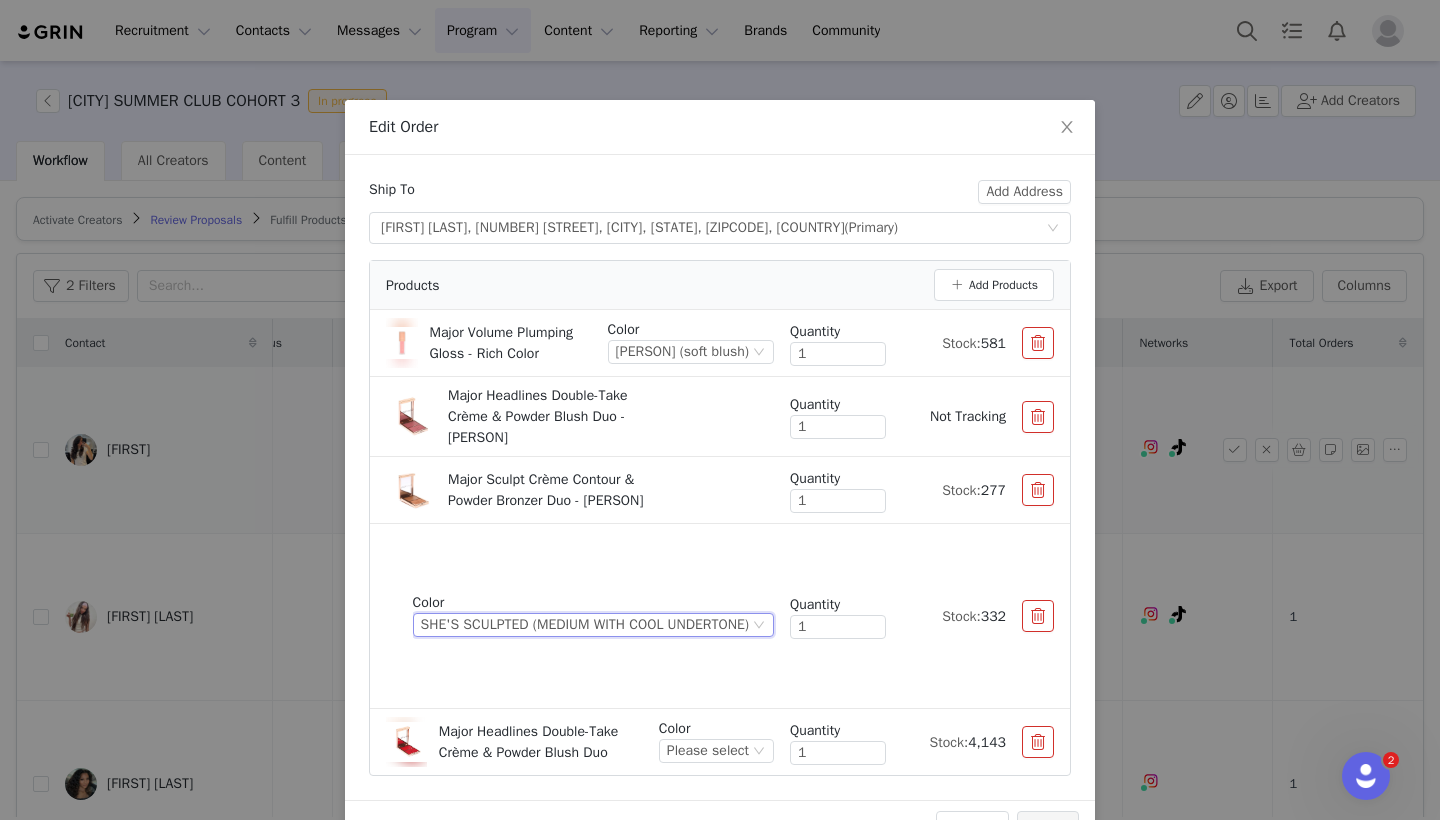 click on "SHE'S SCULPTED (MEDIUM WITH COOL UNDERTONE)" at bounding box center [585, 625] 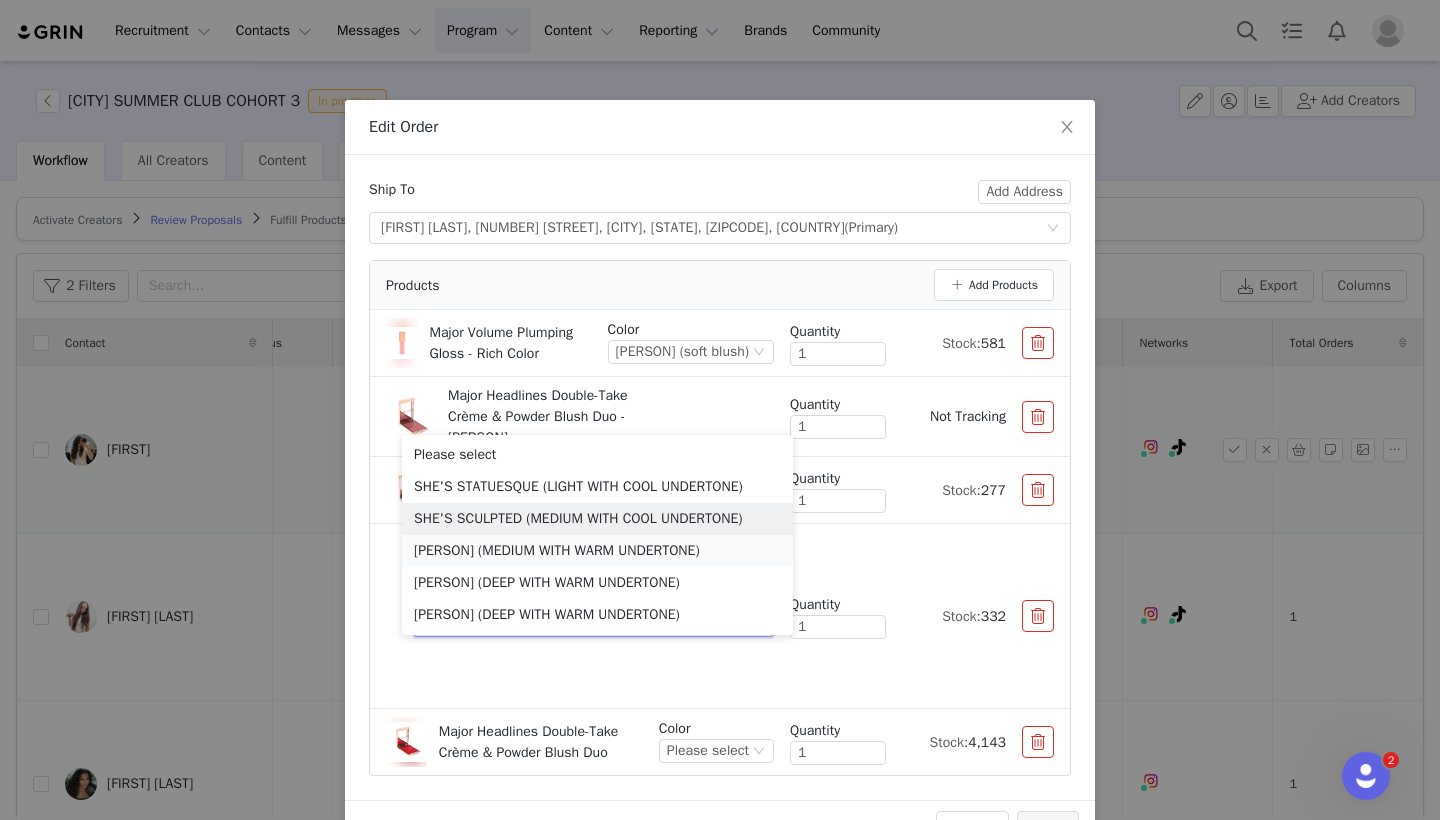 click on "[PERSON] (MEDIUM WITH WARM UNDERTONE)" at bounding box center (597, 551) 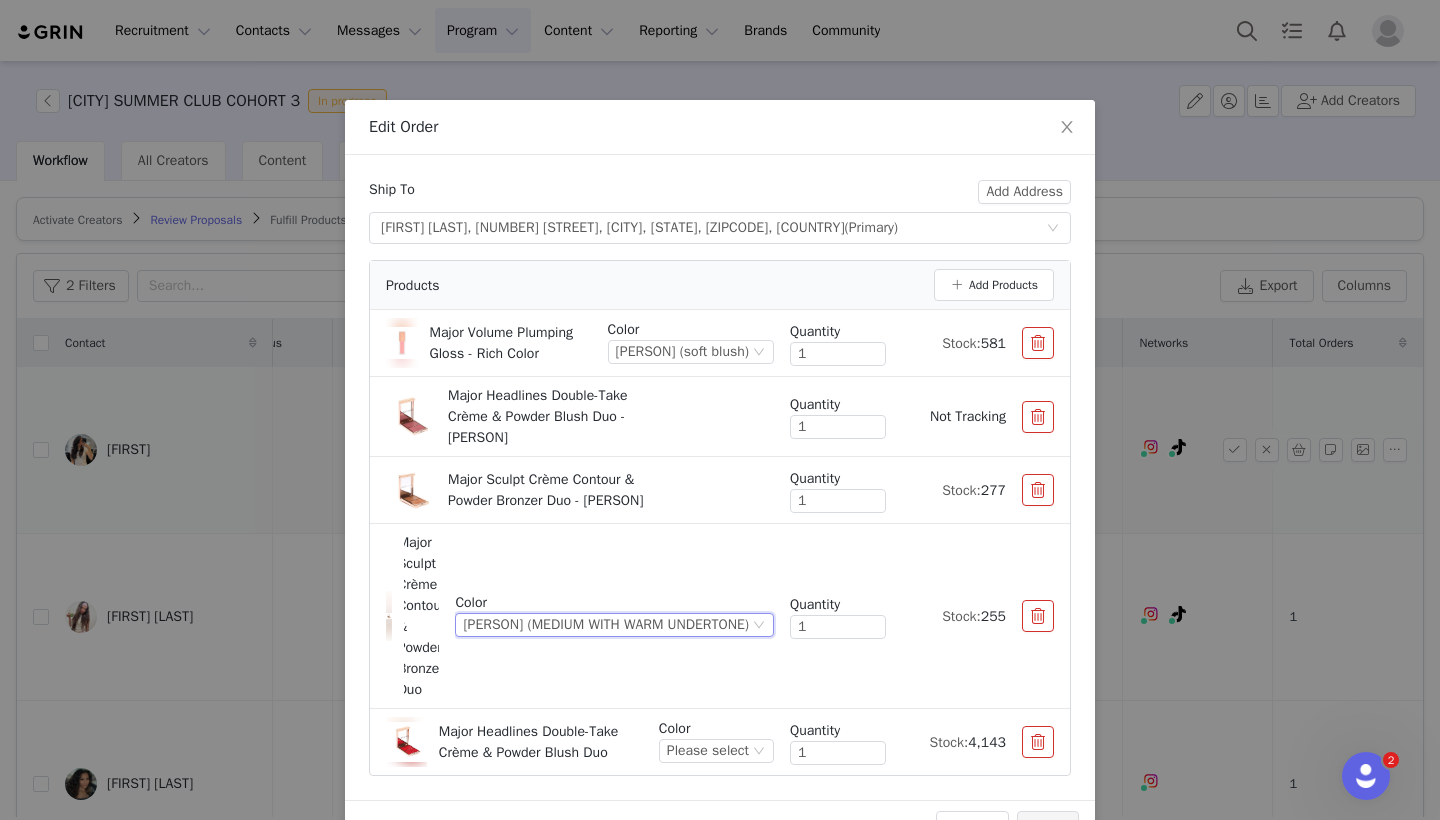 click at bounding box center [1038, 490] 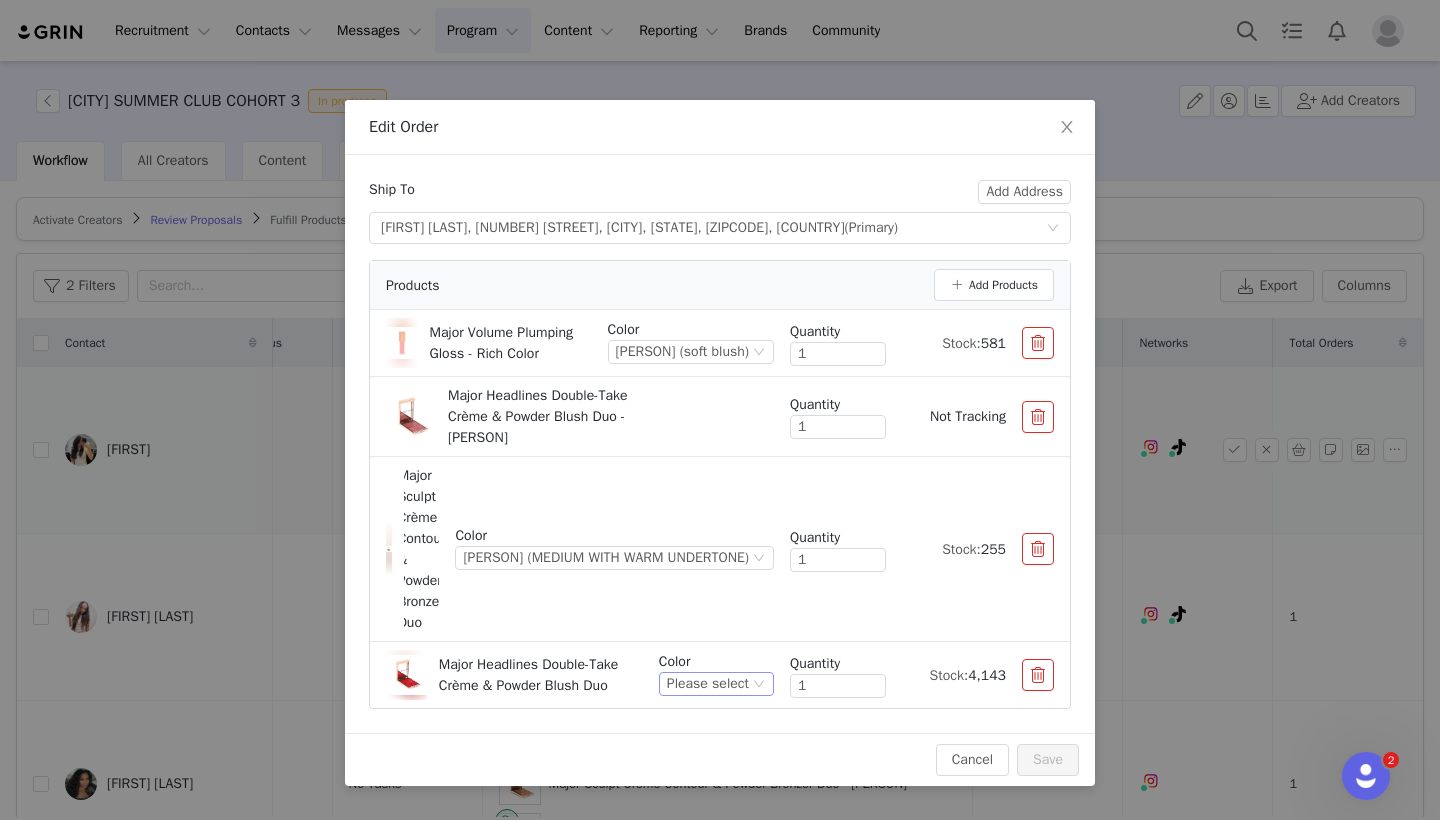 scroll, scrollTop: 3, scrollLeft: 0, axis: vertical 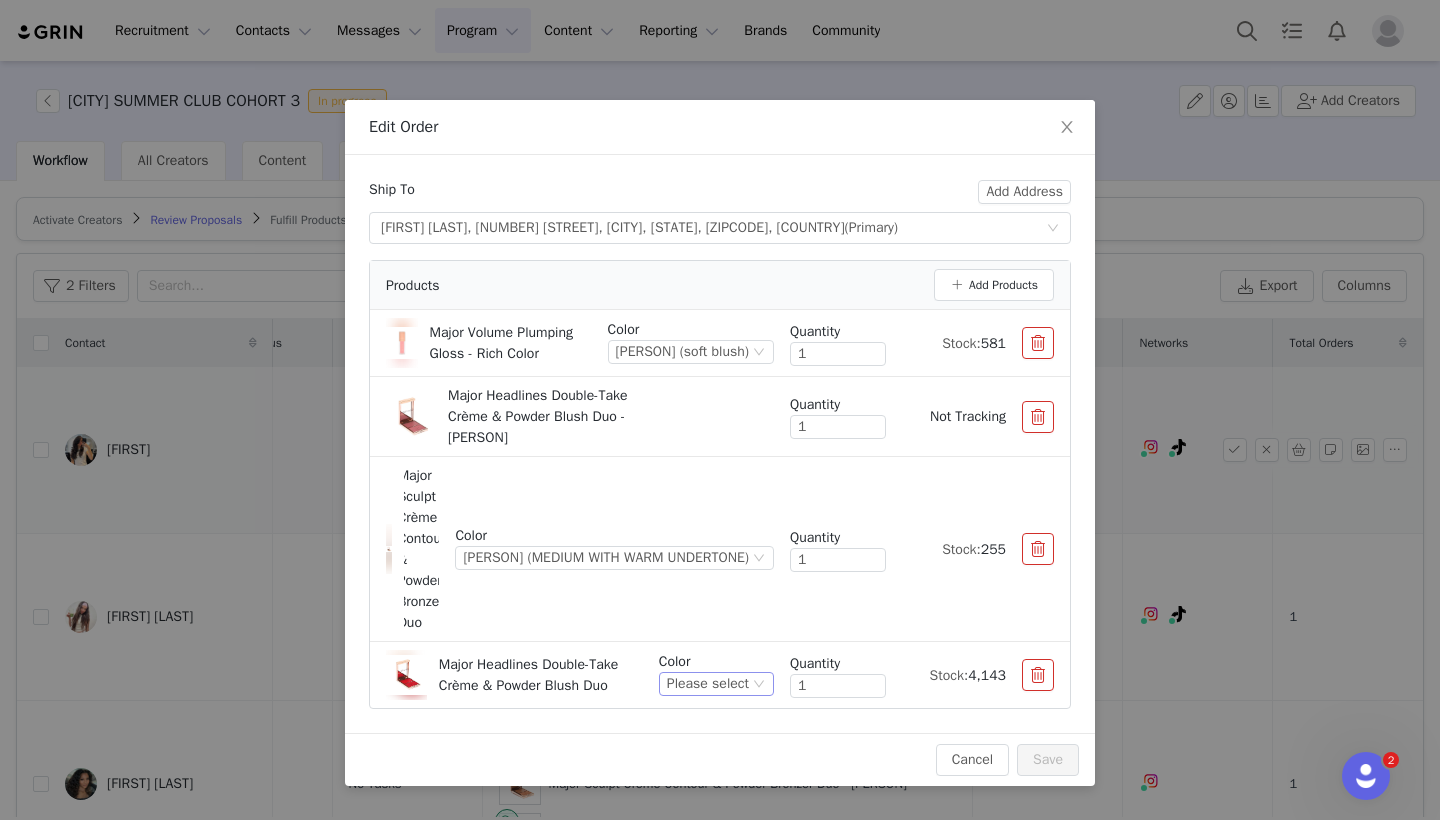 click on "Please select" at bounding box center [708, 684] 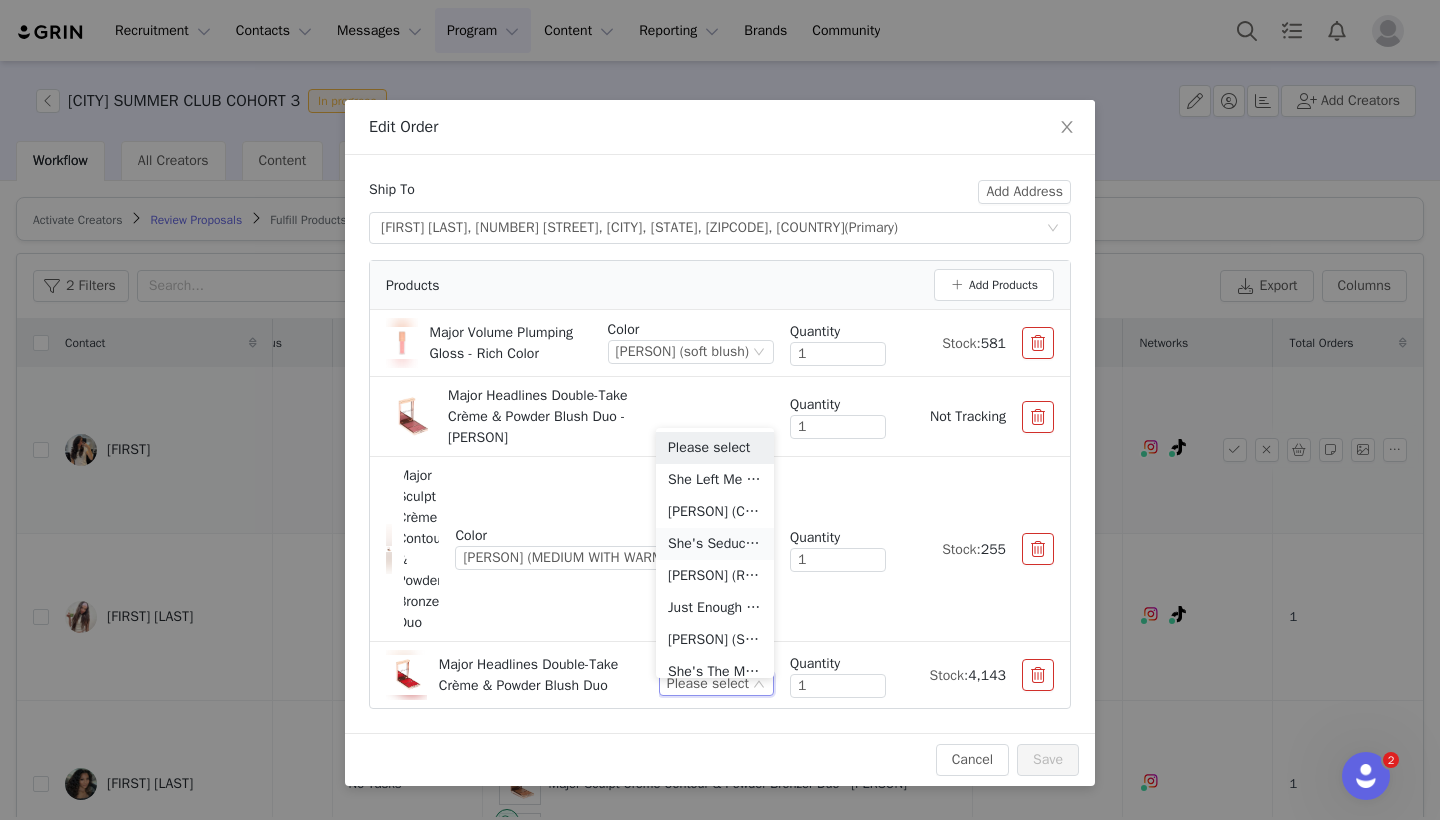 scroll, scrollTop: 10, scrollLeft: 0, axis: vertical 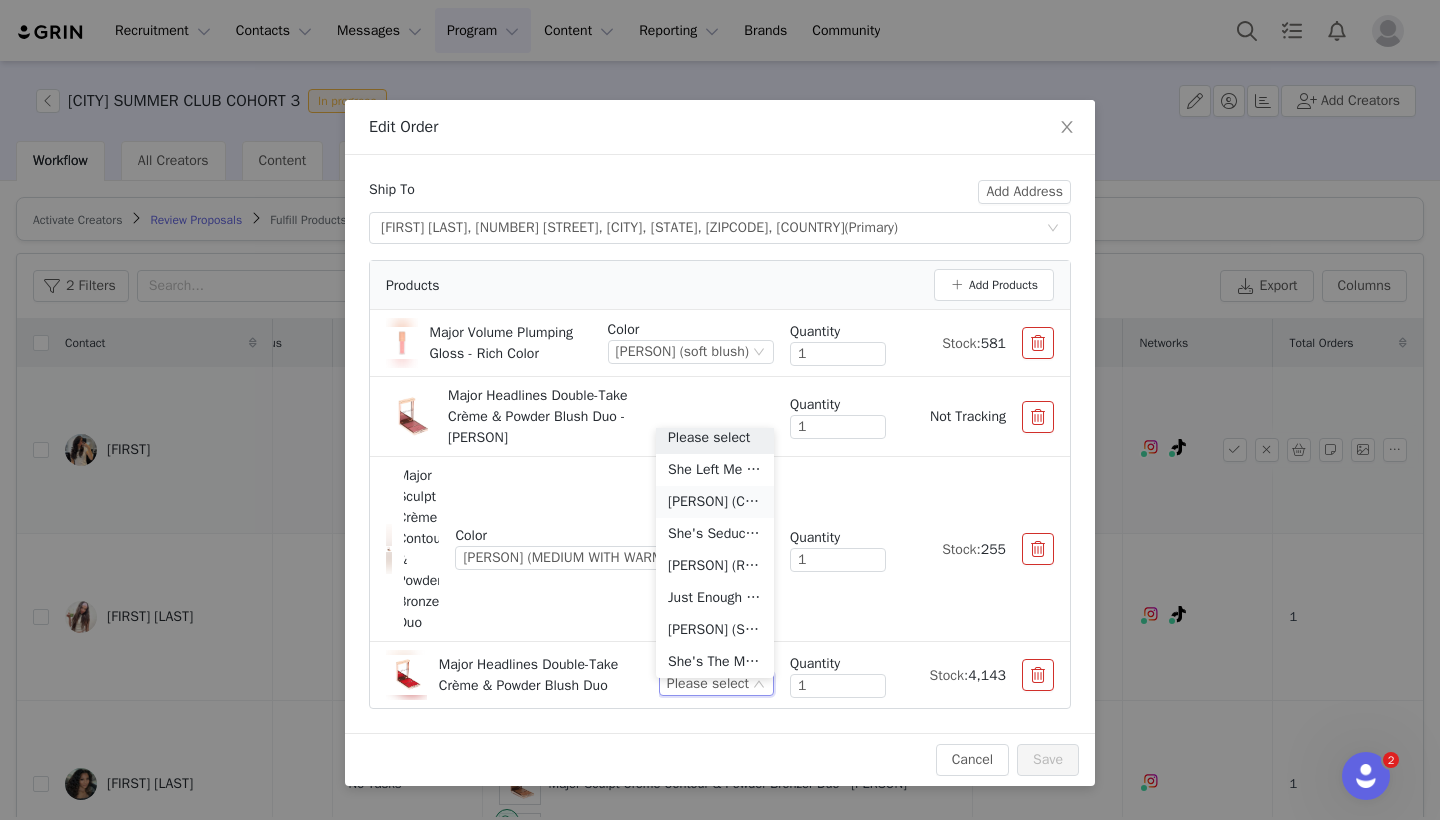 click on "[PERSON] (Cool Mauve Rose)" at bounding box center [715, 502] 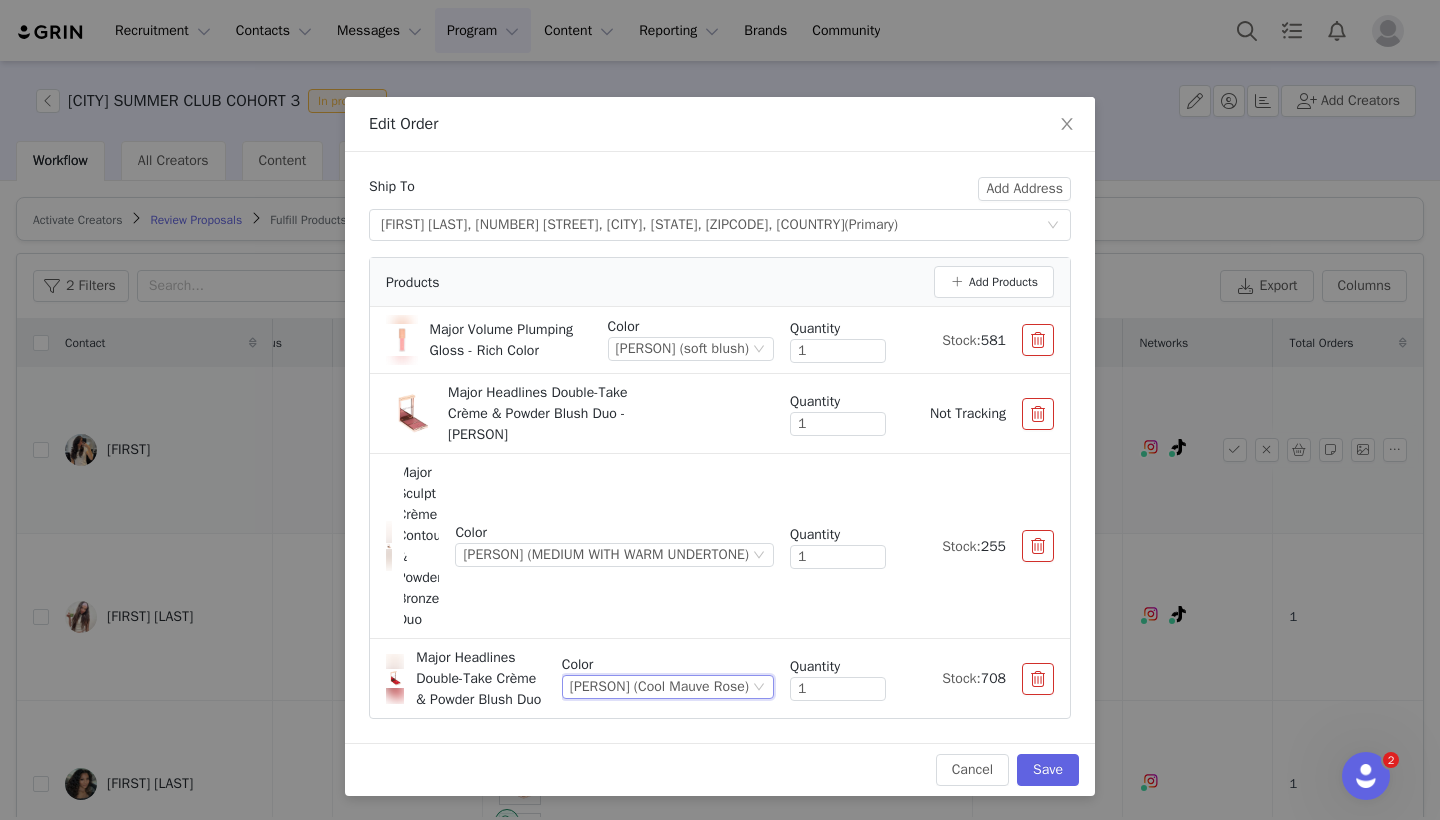 click at bounding box center [1038, 414] 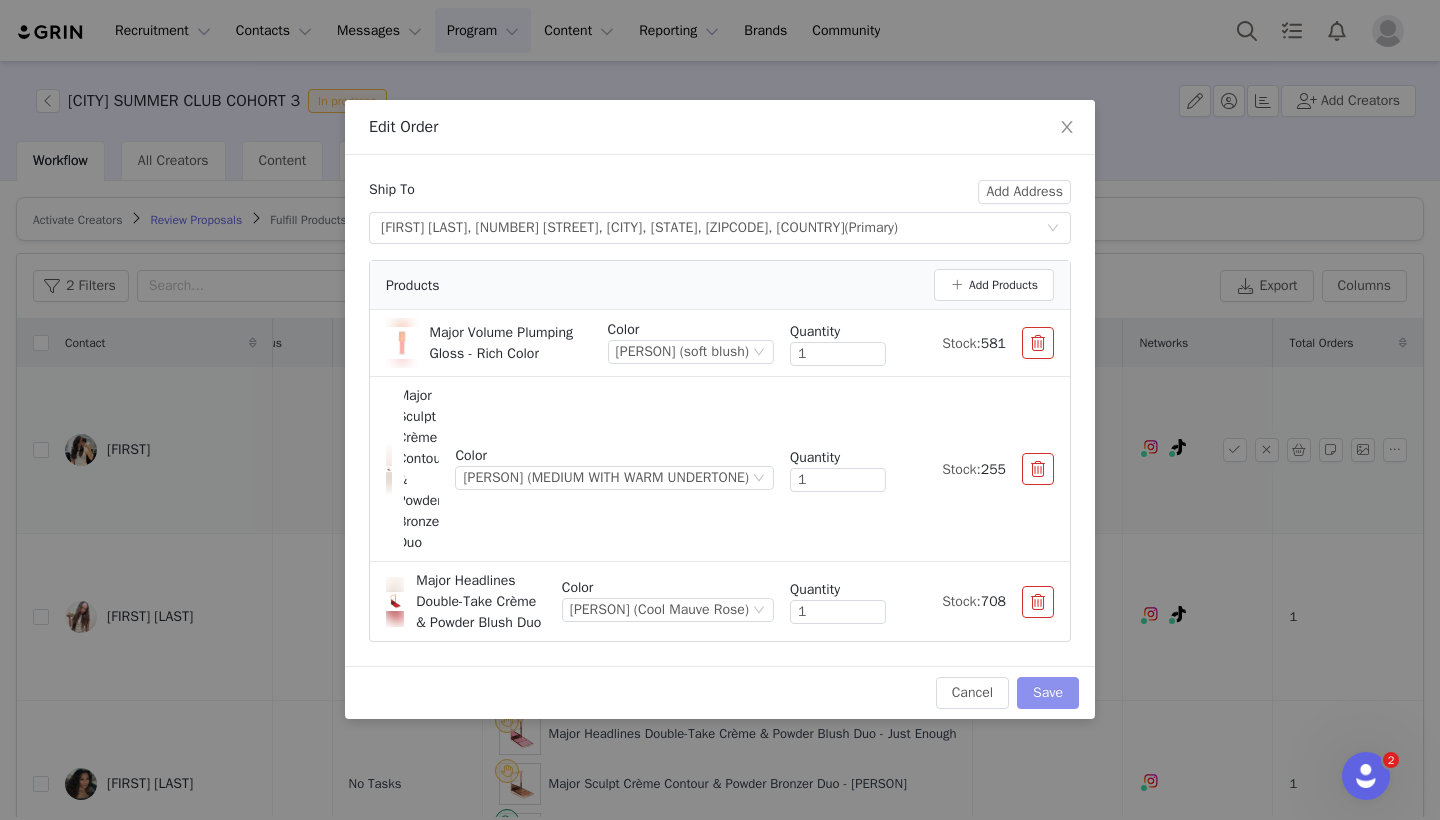 click on "Save" at bounding box center (1048, 693) 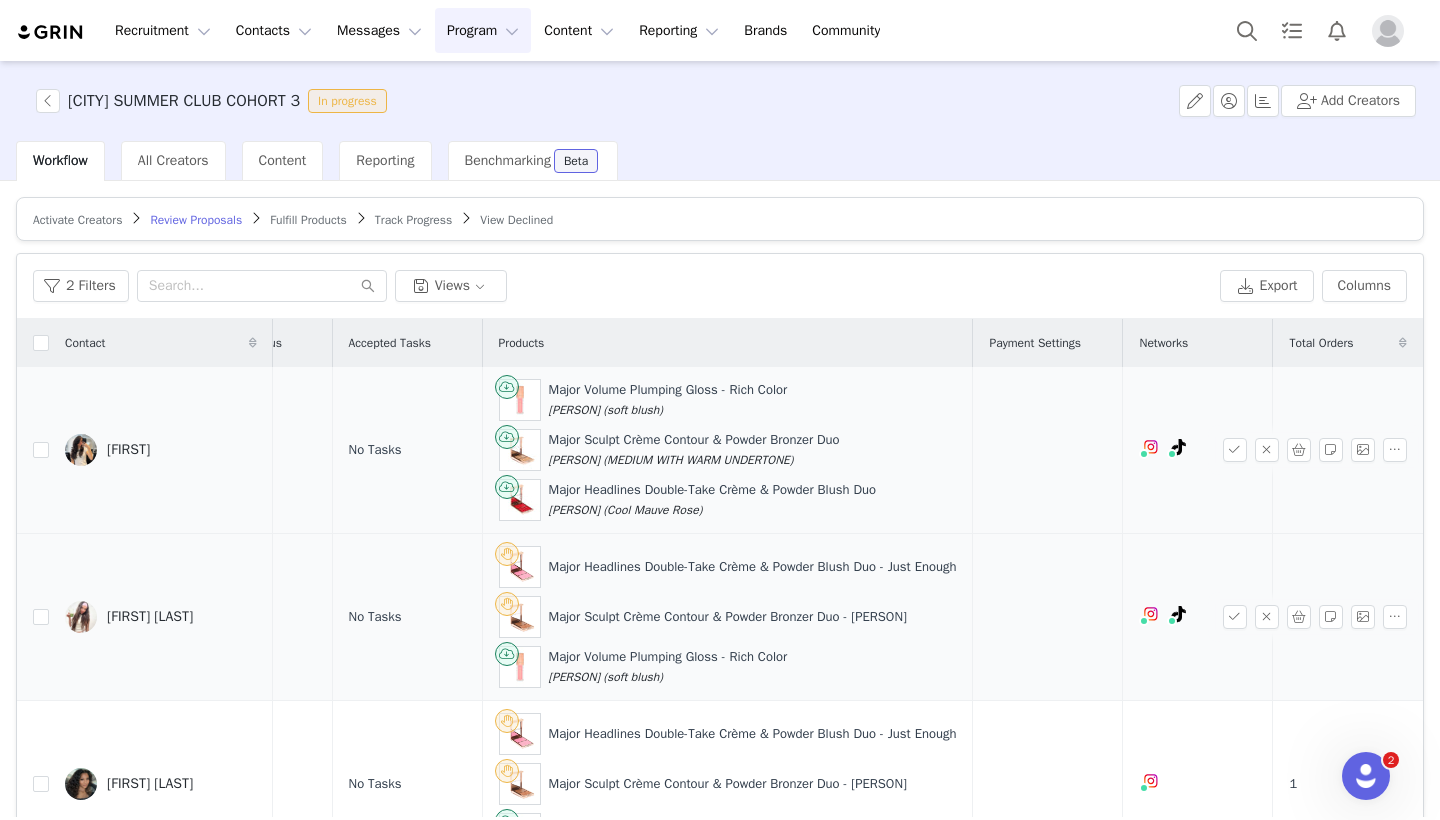 scroll, scrollTop: 0, scrollLeft: 512, axis: horizontal 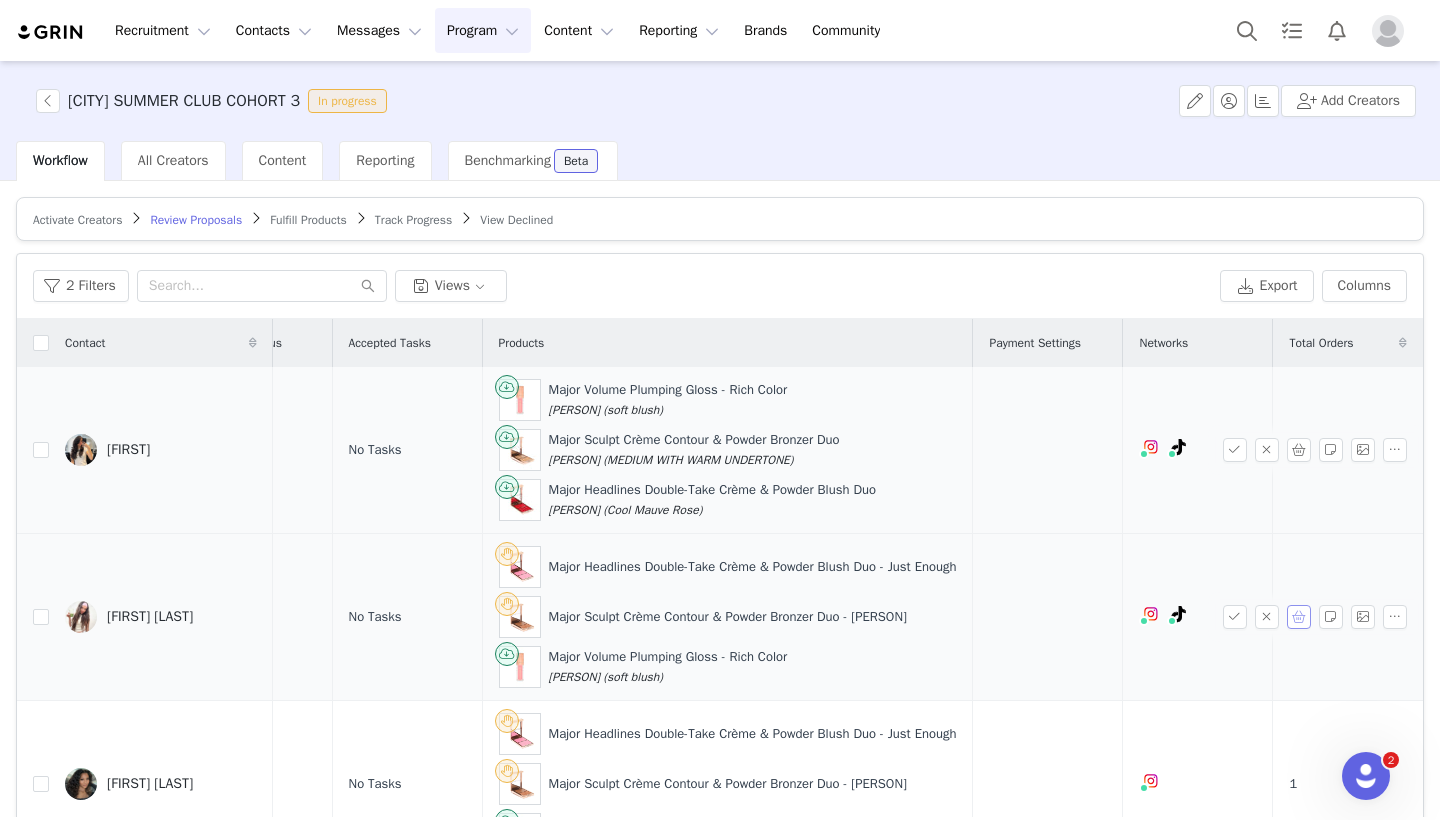 click at bounding box center [1299, 617] 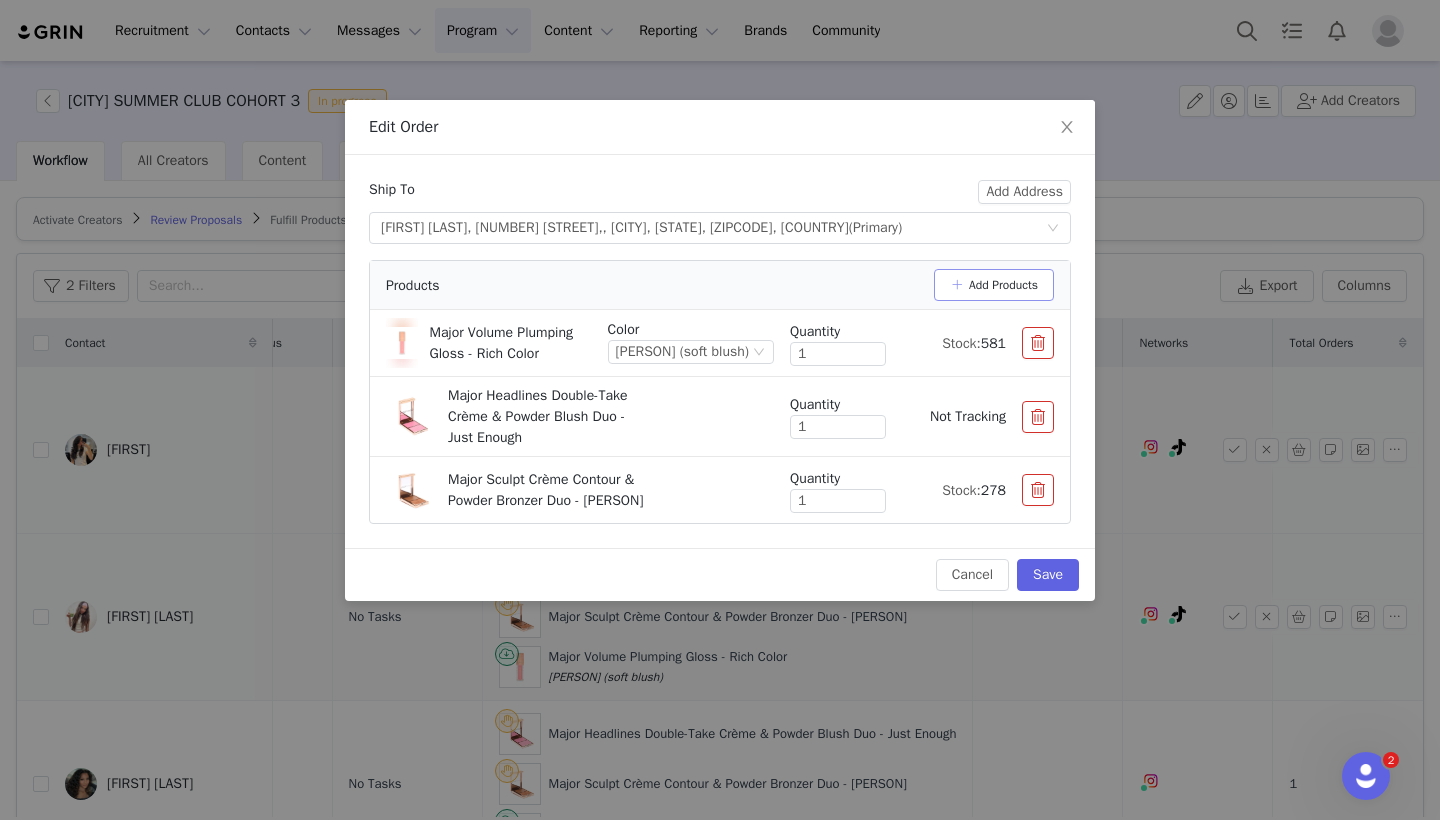 click on "Add Products" at bounding box center (994, 285) 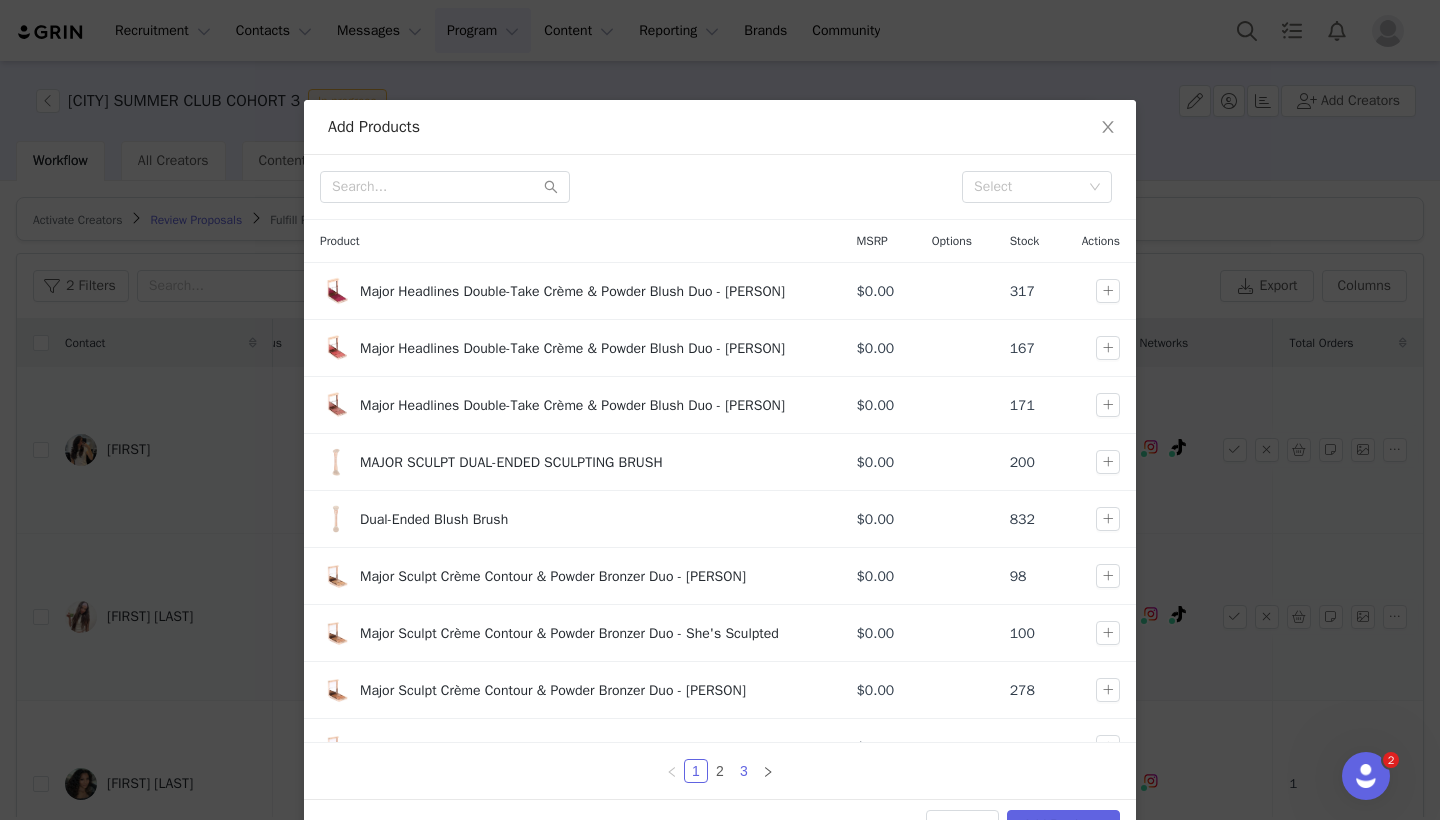 click on "3" at bounding box center (744, 771) 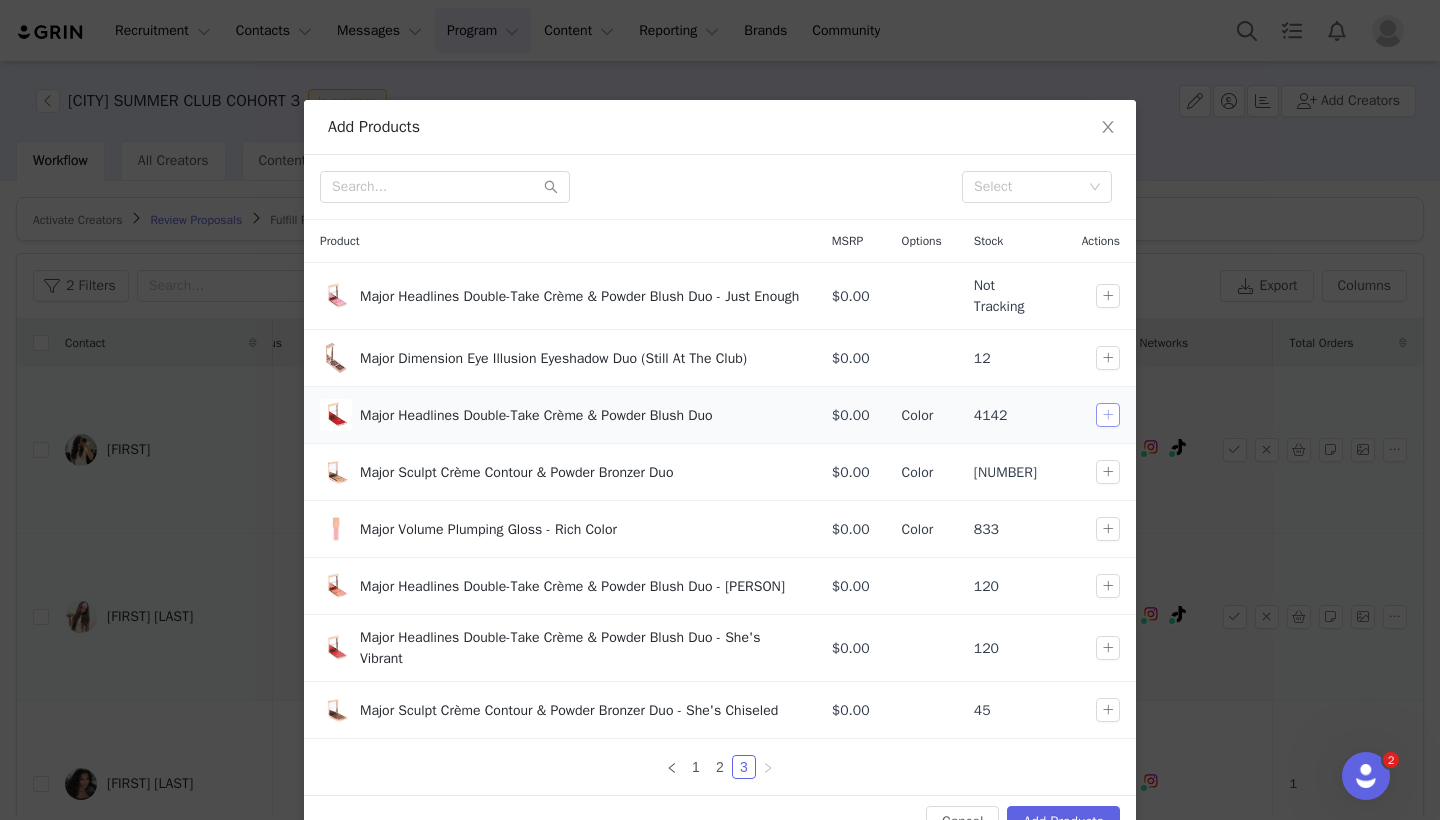 click at bounding box center (1108, 415) 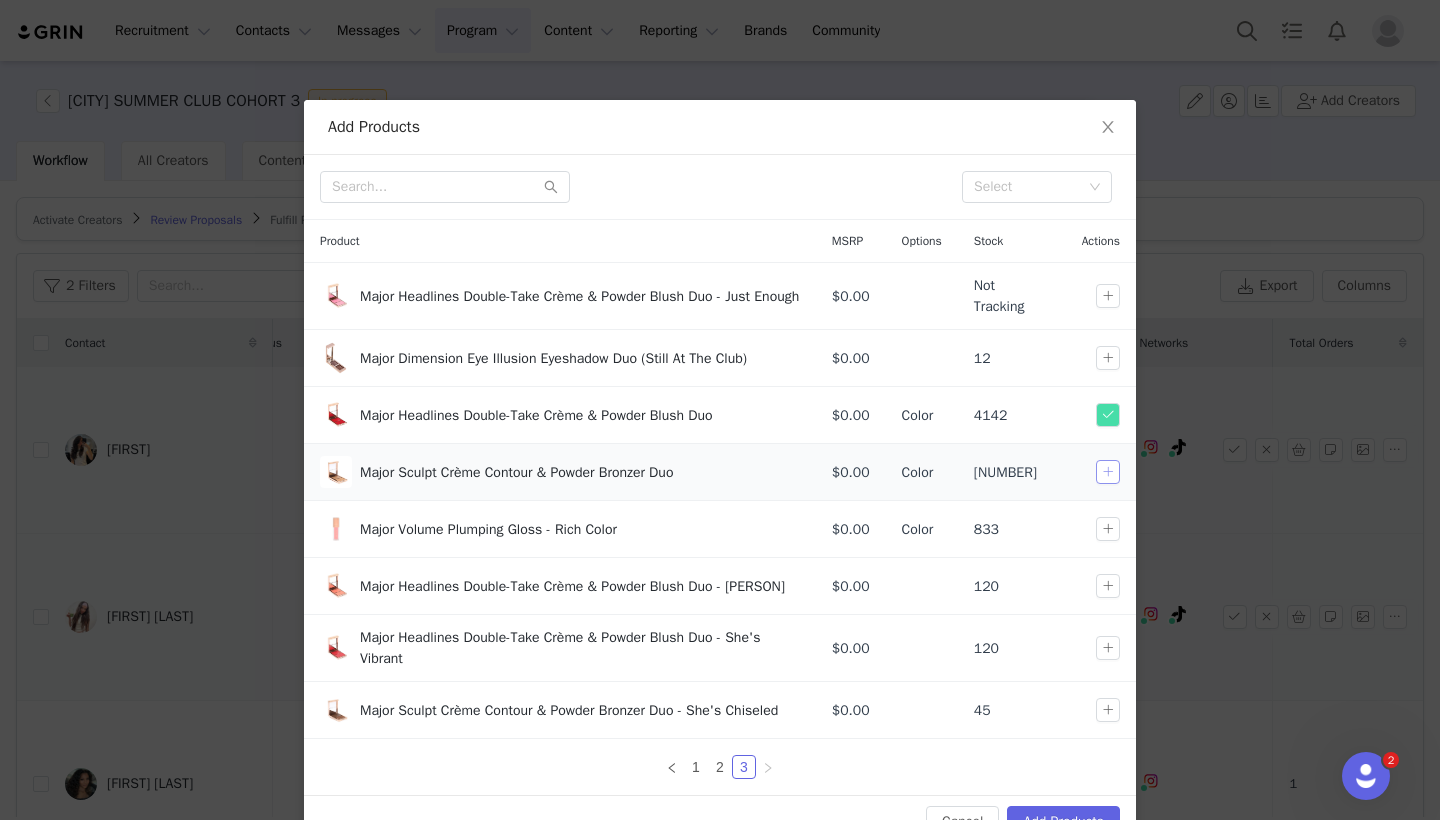 click at bounding box center (1108, 472) 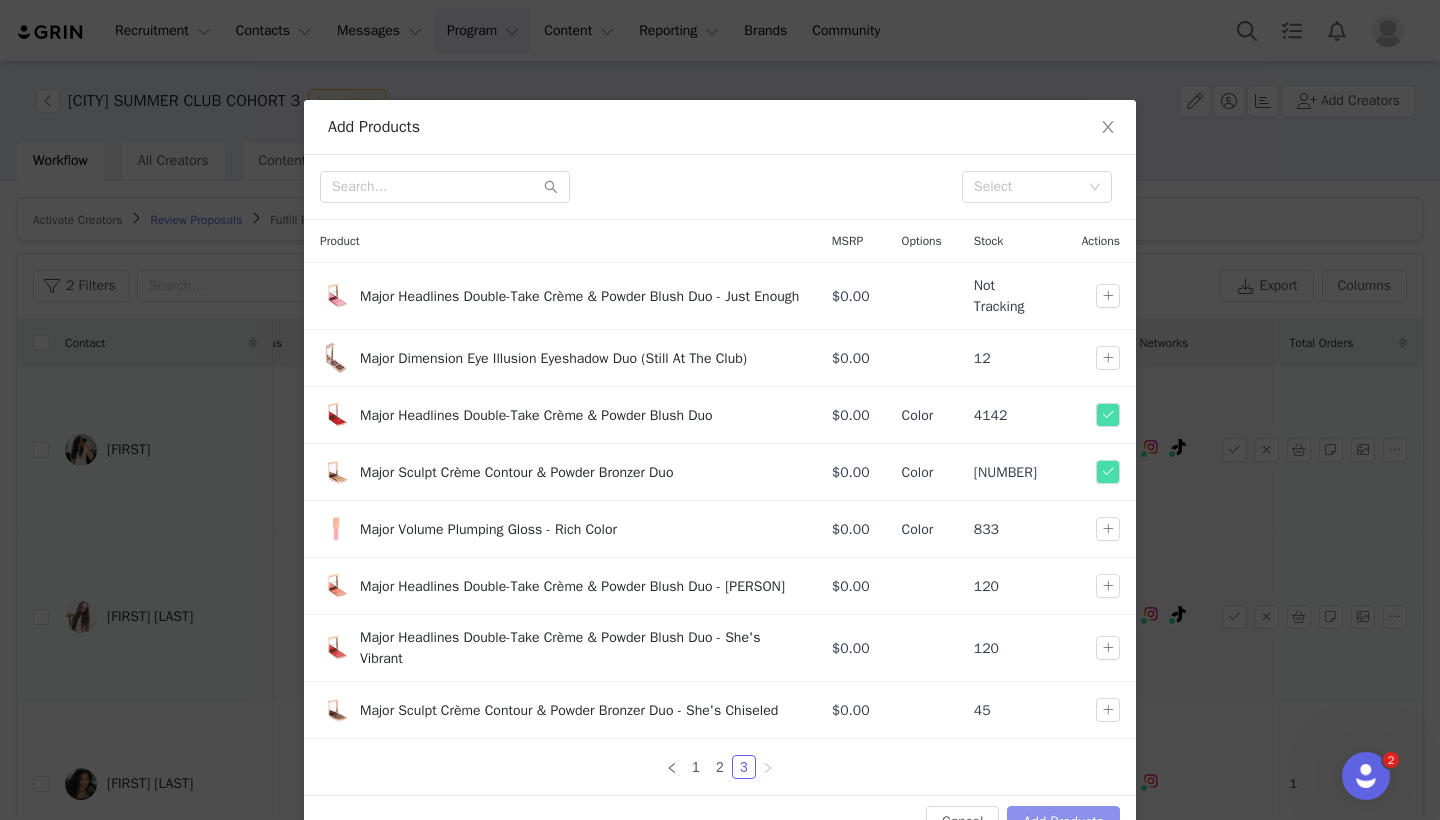click on "Add Products" at bounding box center (1063, 822) 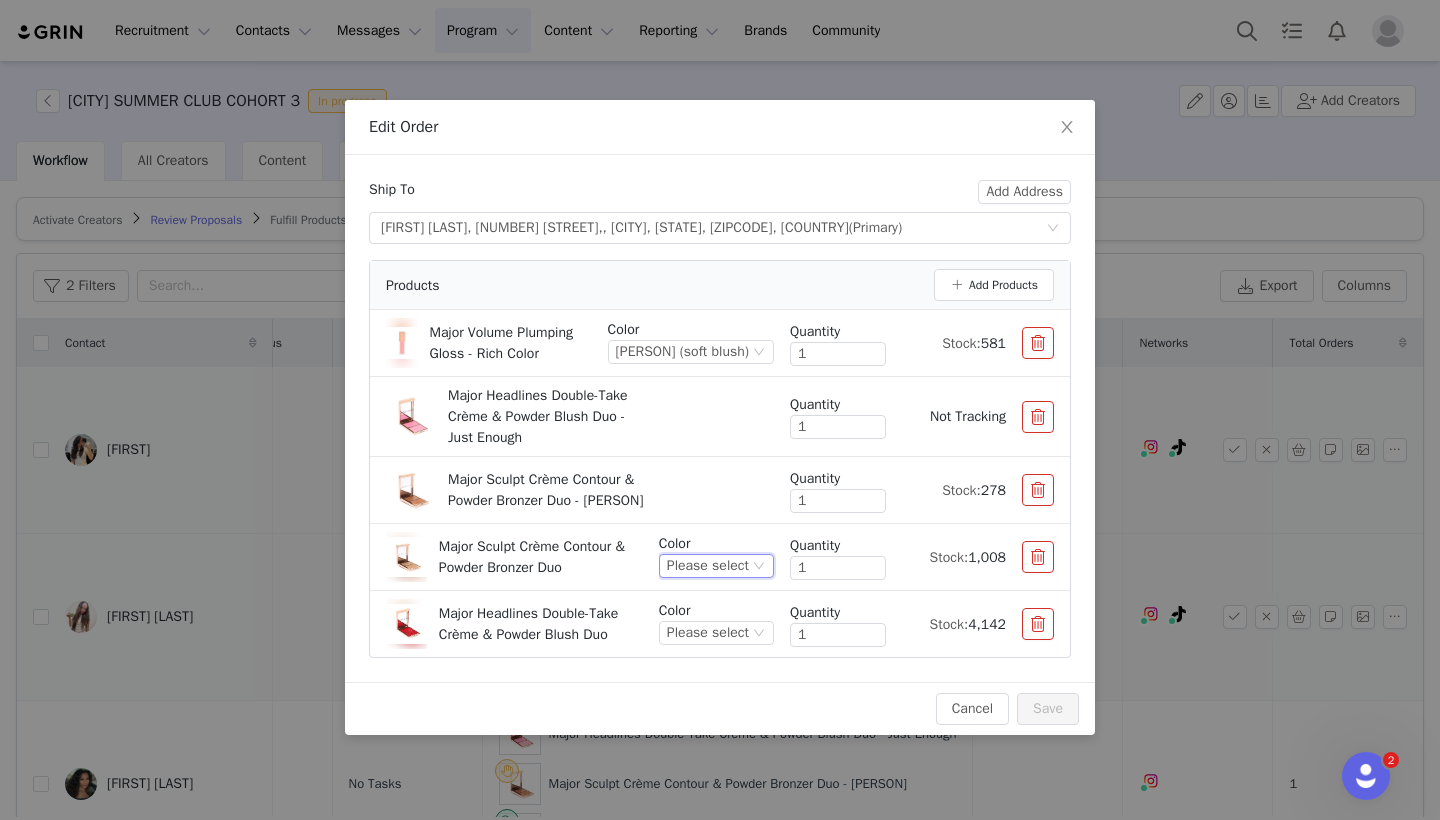 click on "Please select" at bounding box center [708, 566] 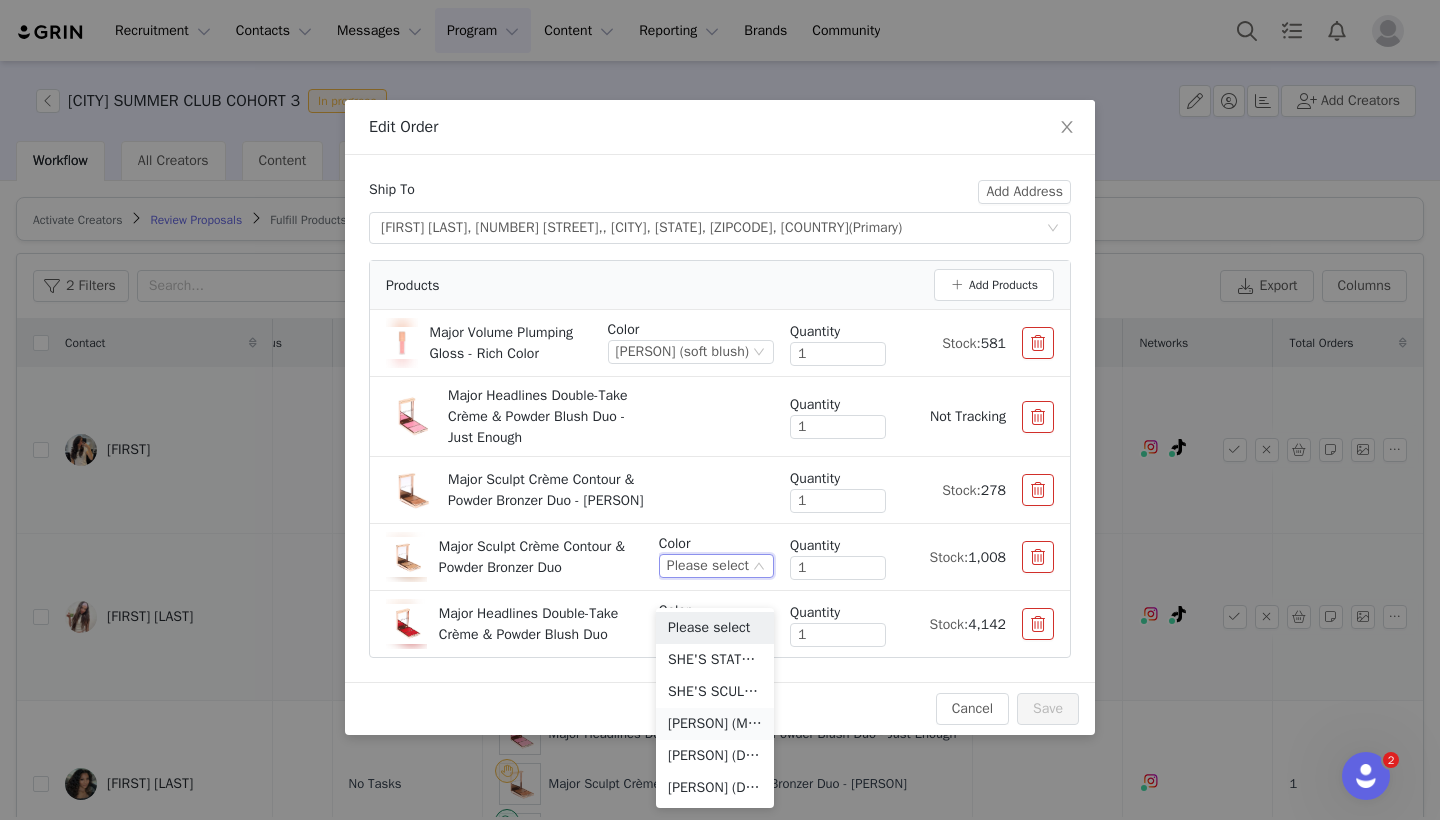 click on "[PERSON] (MEDIUM WITH WARM UNDERTONE)" at bounding box center [715, 724] 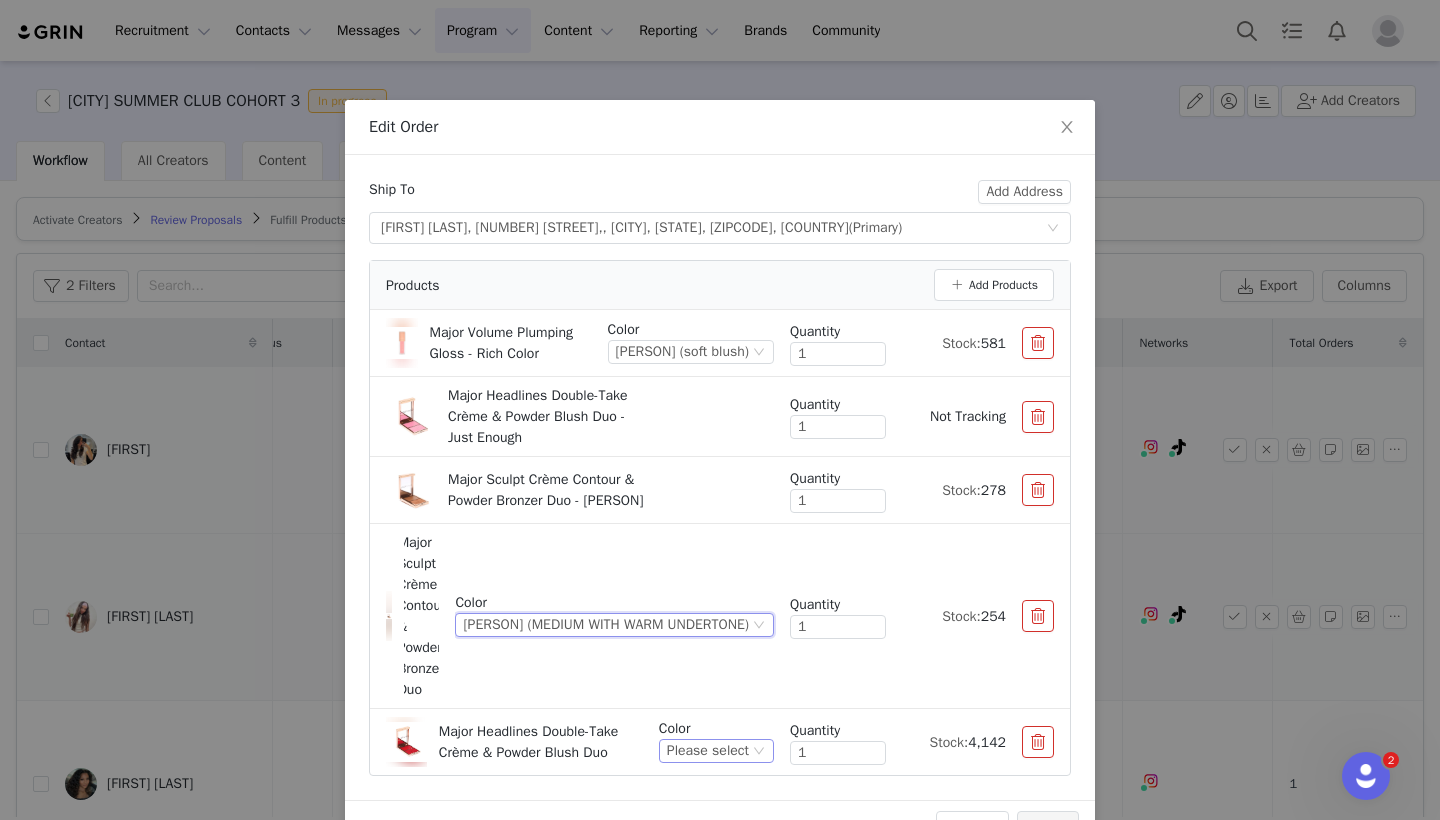 scroll, scrollTop: 9, scrollLeft: 0, axis: vertical 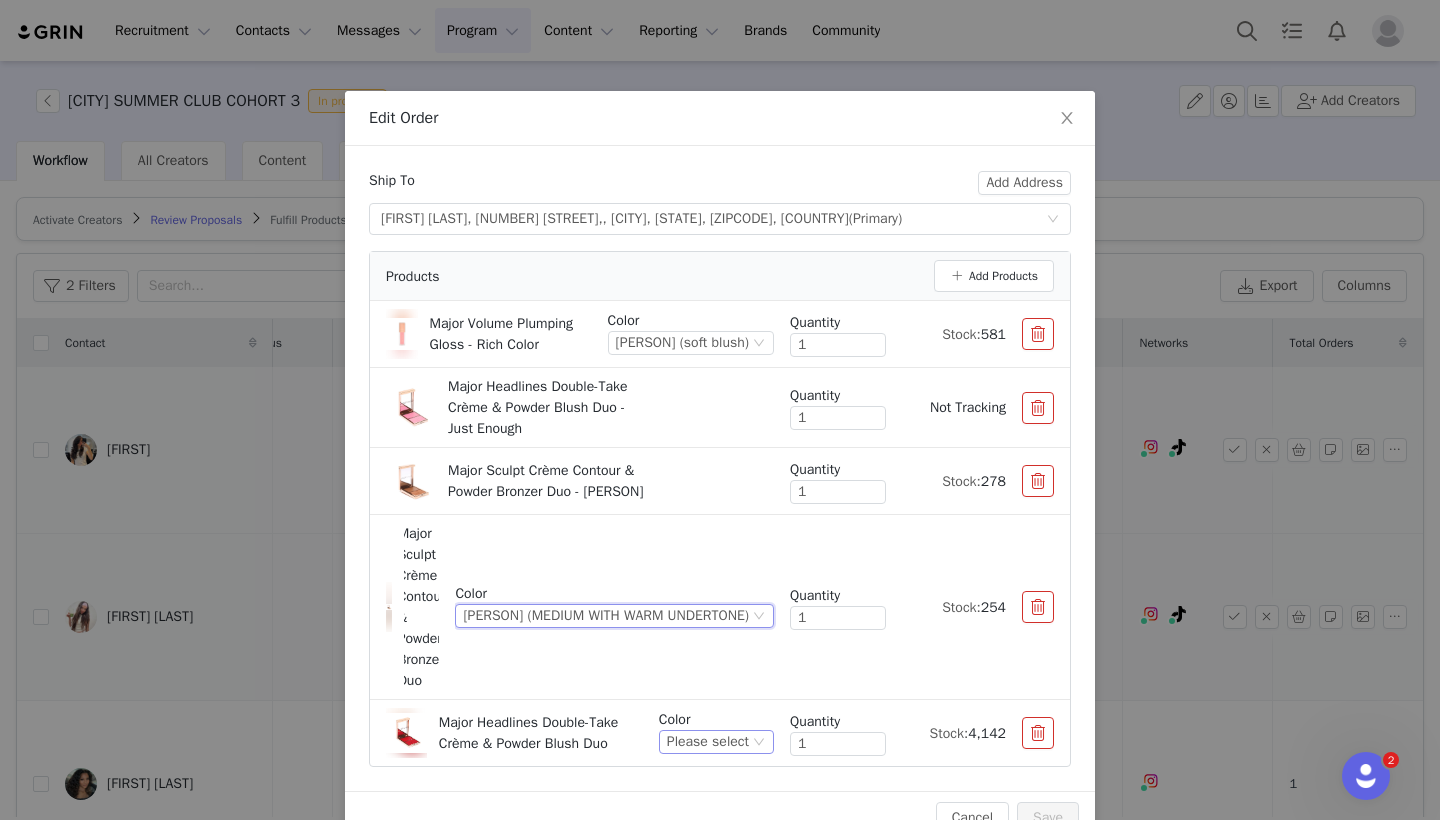 click on "Please select" at bounding box center (708, 742) 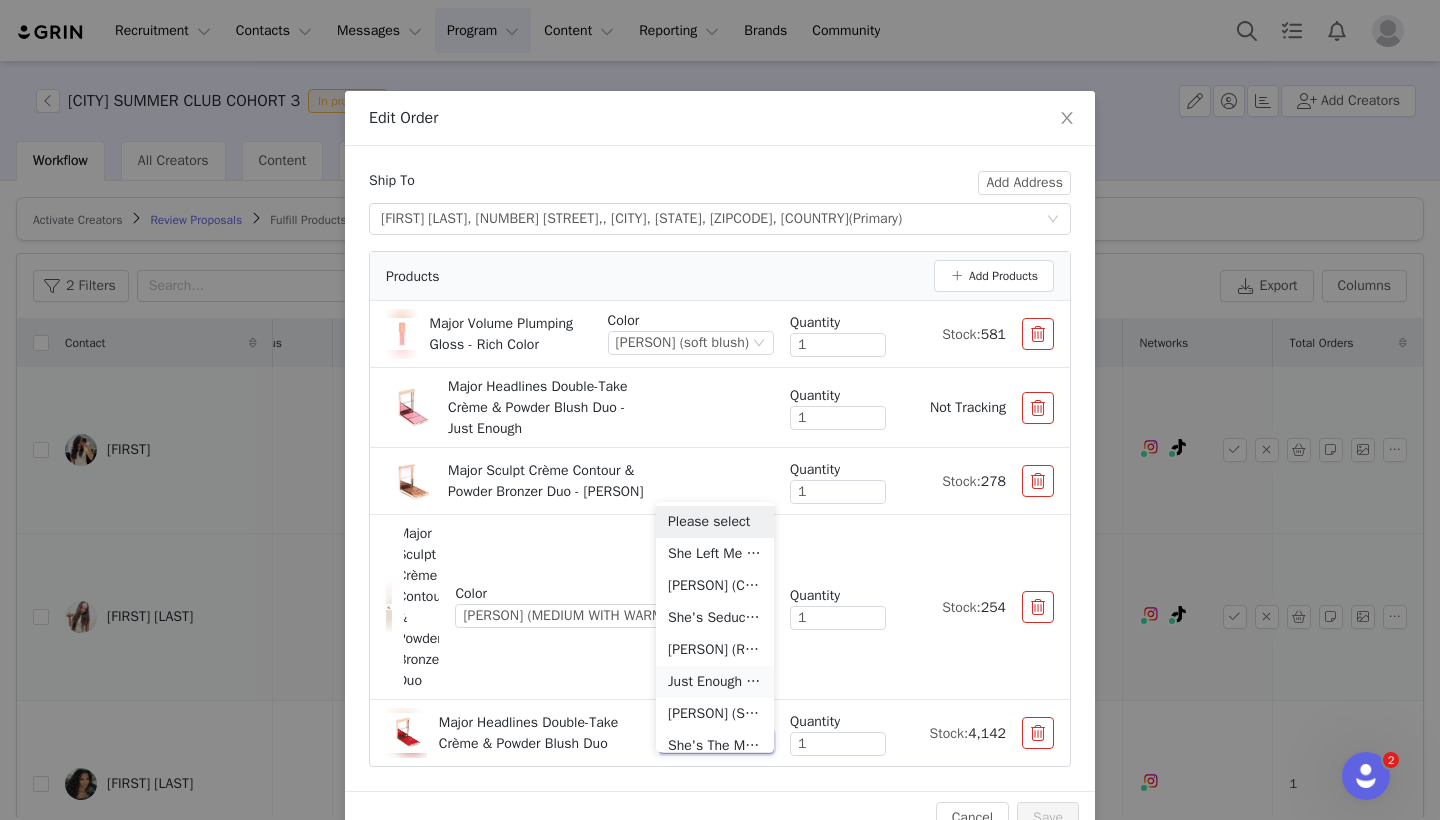 scroll, scrollTop: 10, scrollLeft: 0, axis: vertical 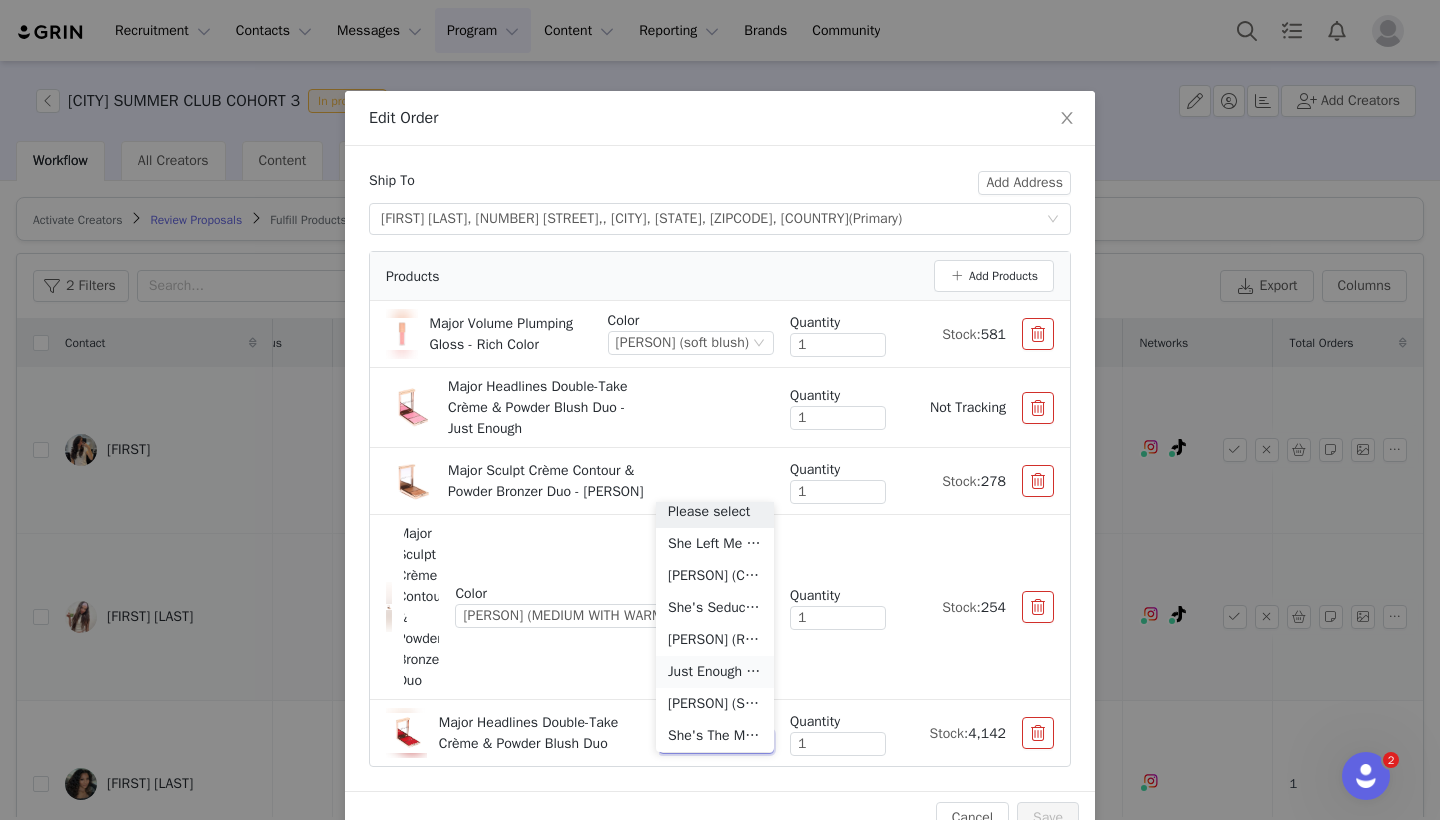 click on "Just Enough (Soft Blue Pink)" at bounding box center [715, 672] 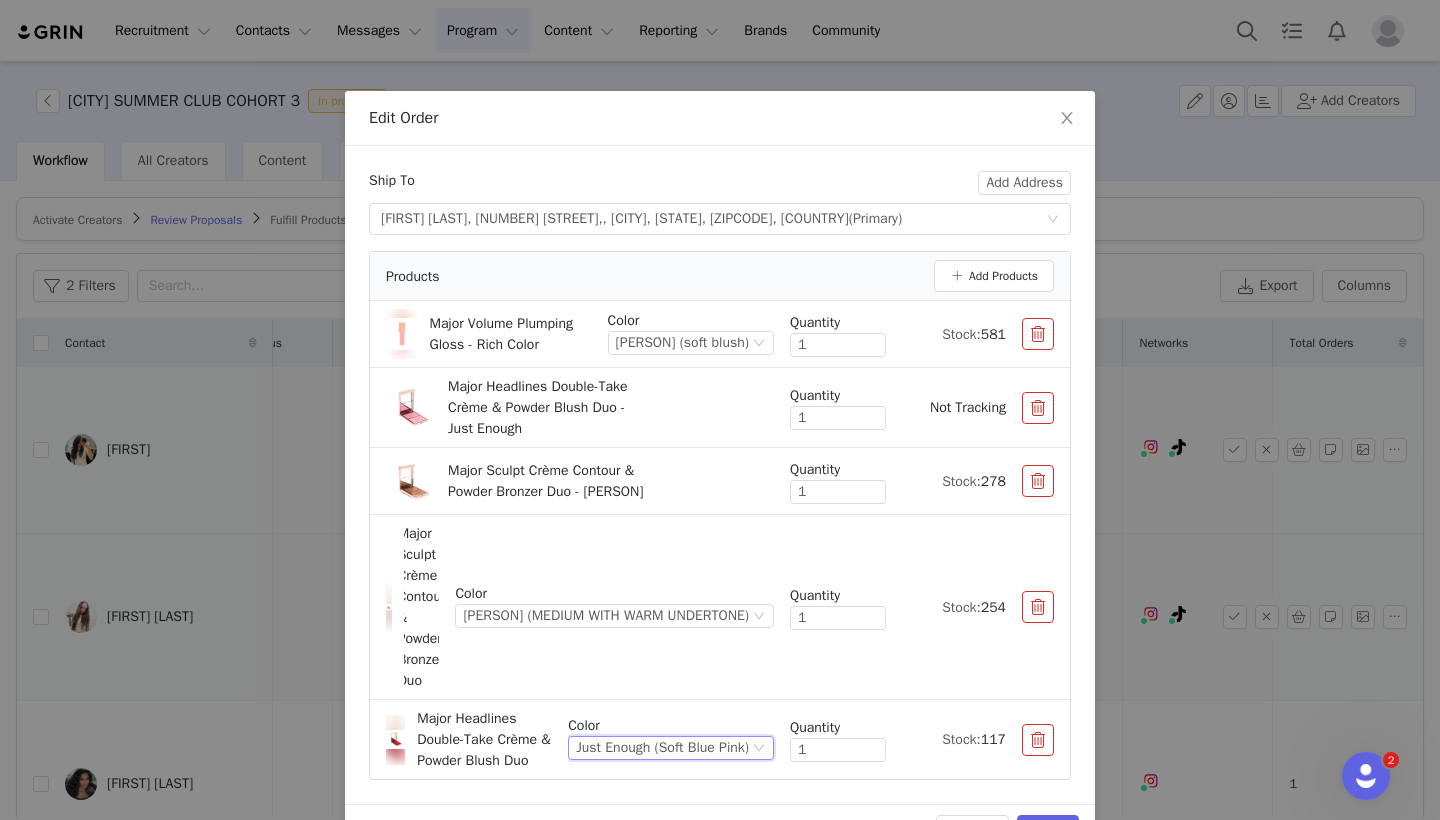 click at bounding box center (1038, 408) 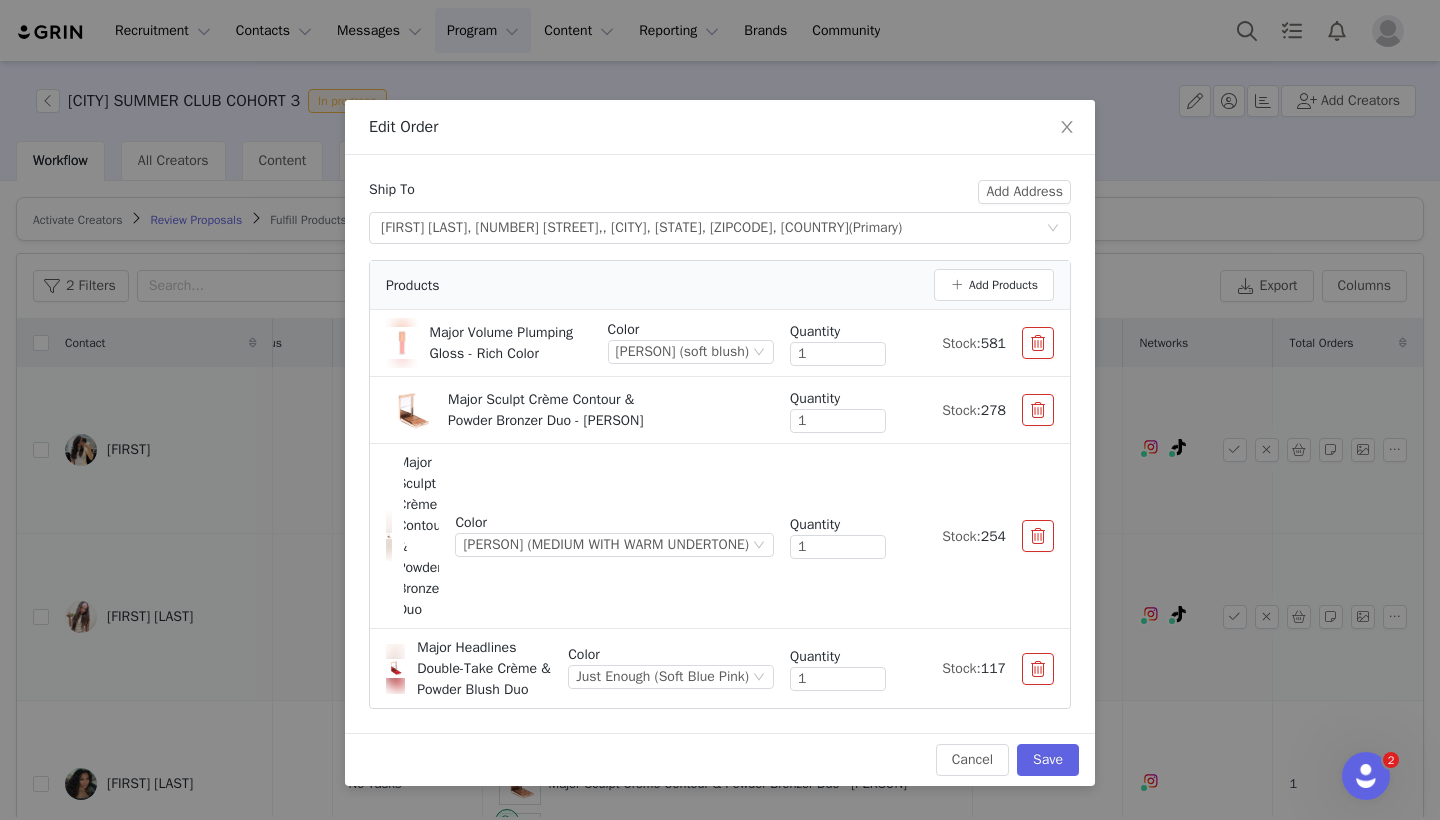 click at bounding box center (1038, 410) 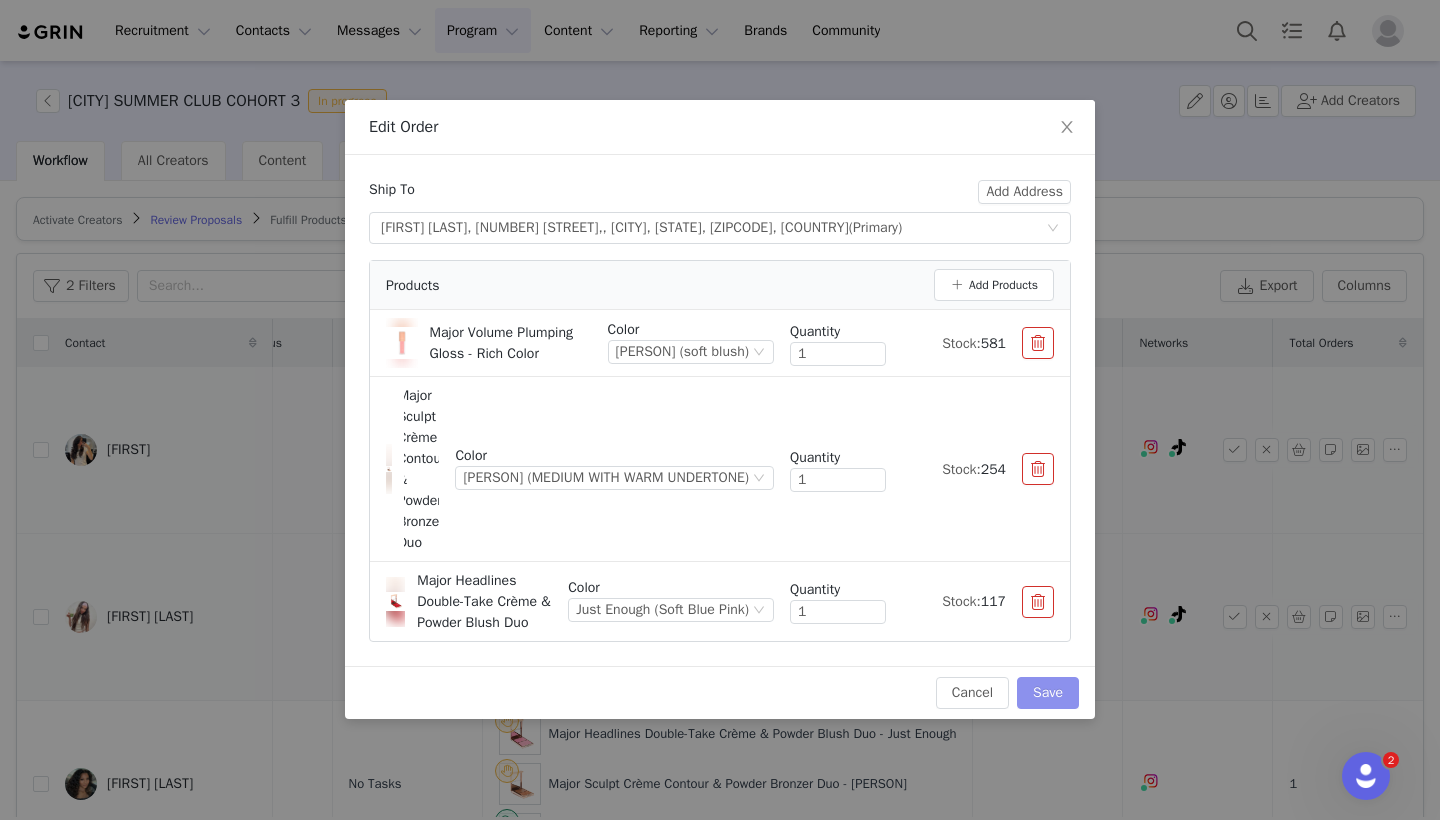 click on "Save" at bounding box center [1048, 693] 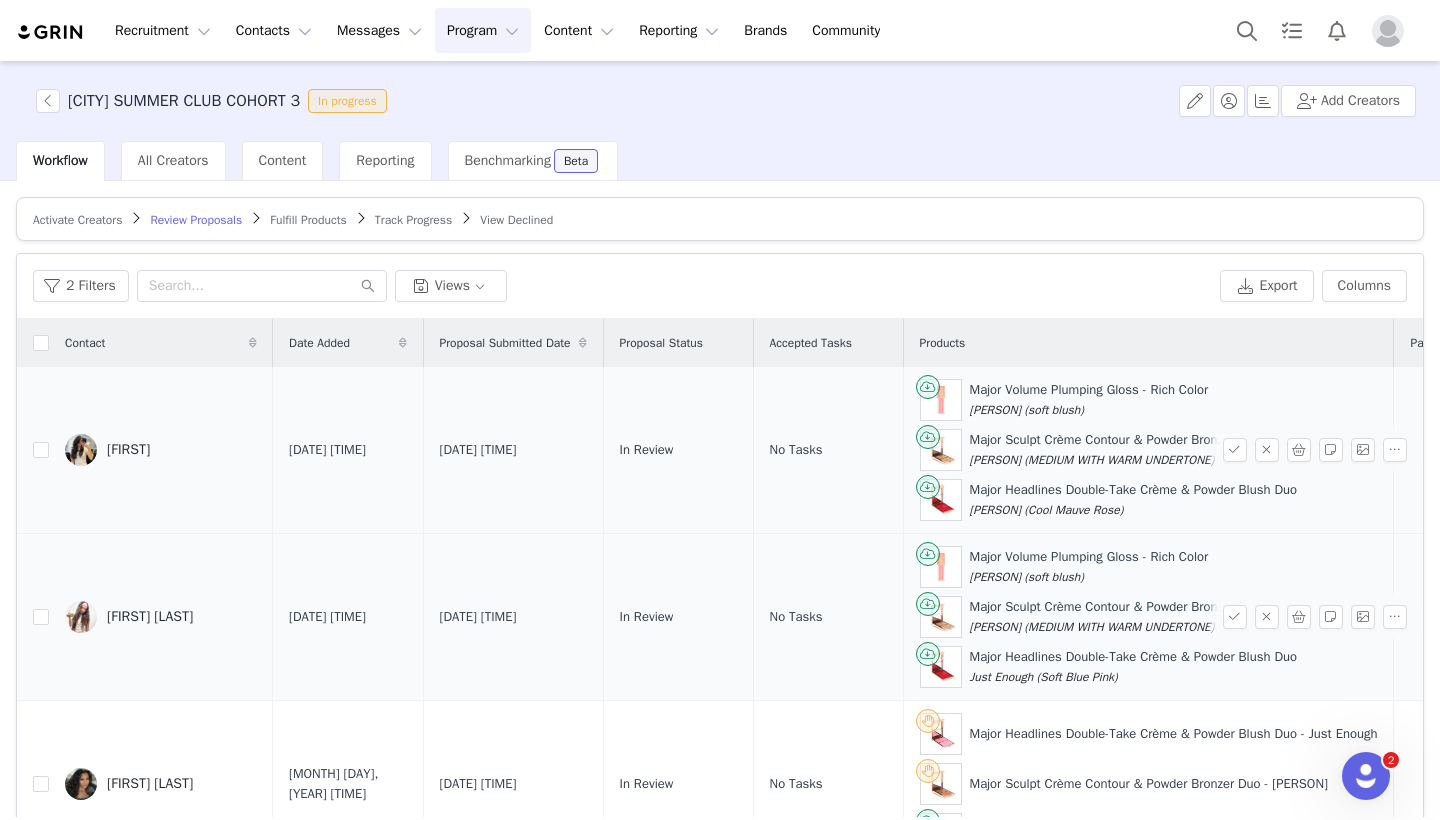 scroll, scrollTop: 109, scrollLeft: 0, axis: vertical 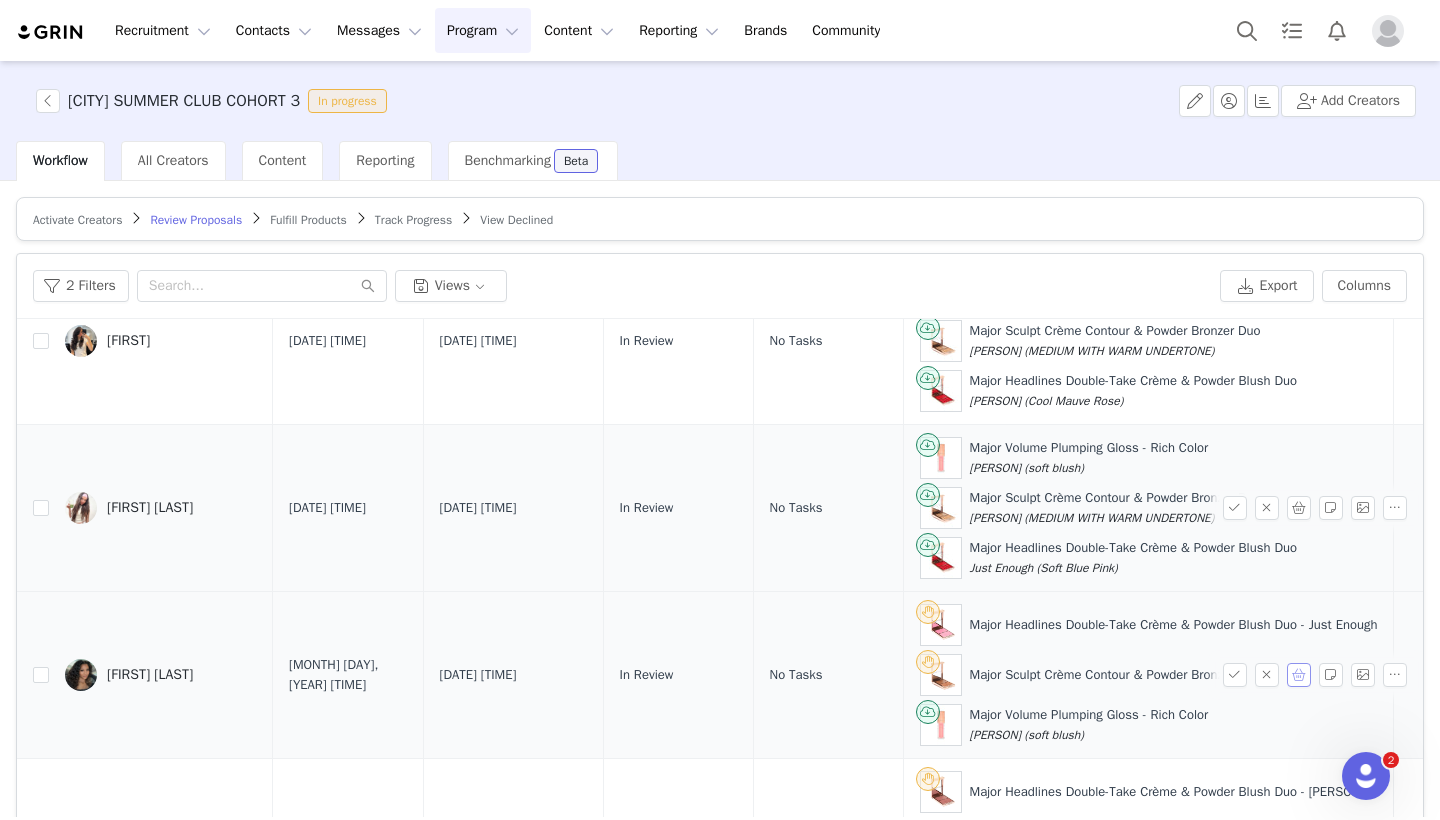 click at bounding box center [1299, 675] 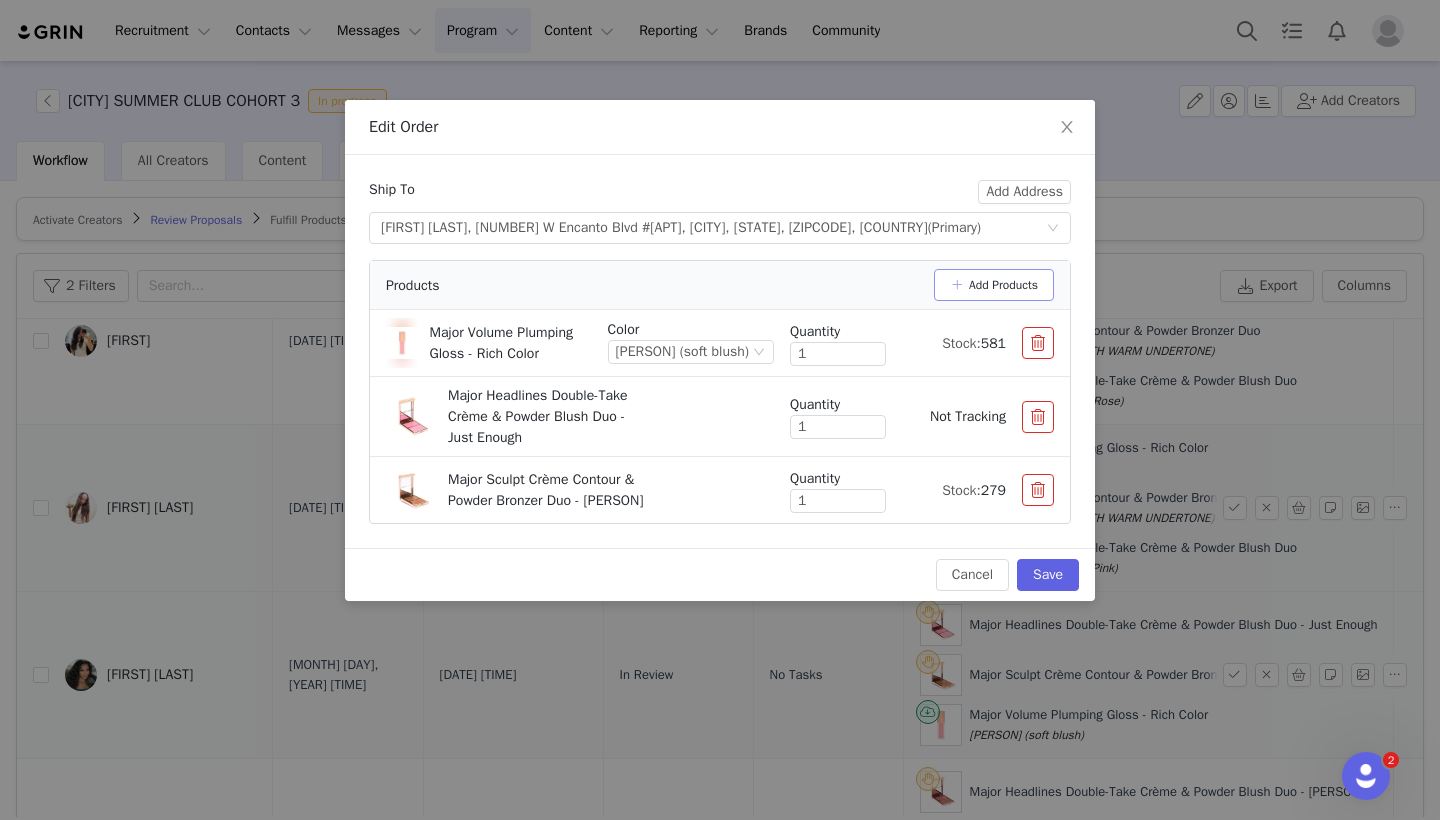 click on "Add Products" at bounding box center (994, 285) 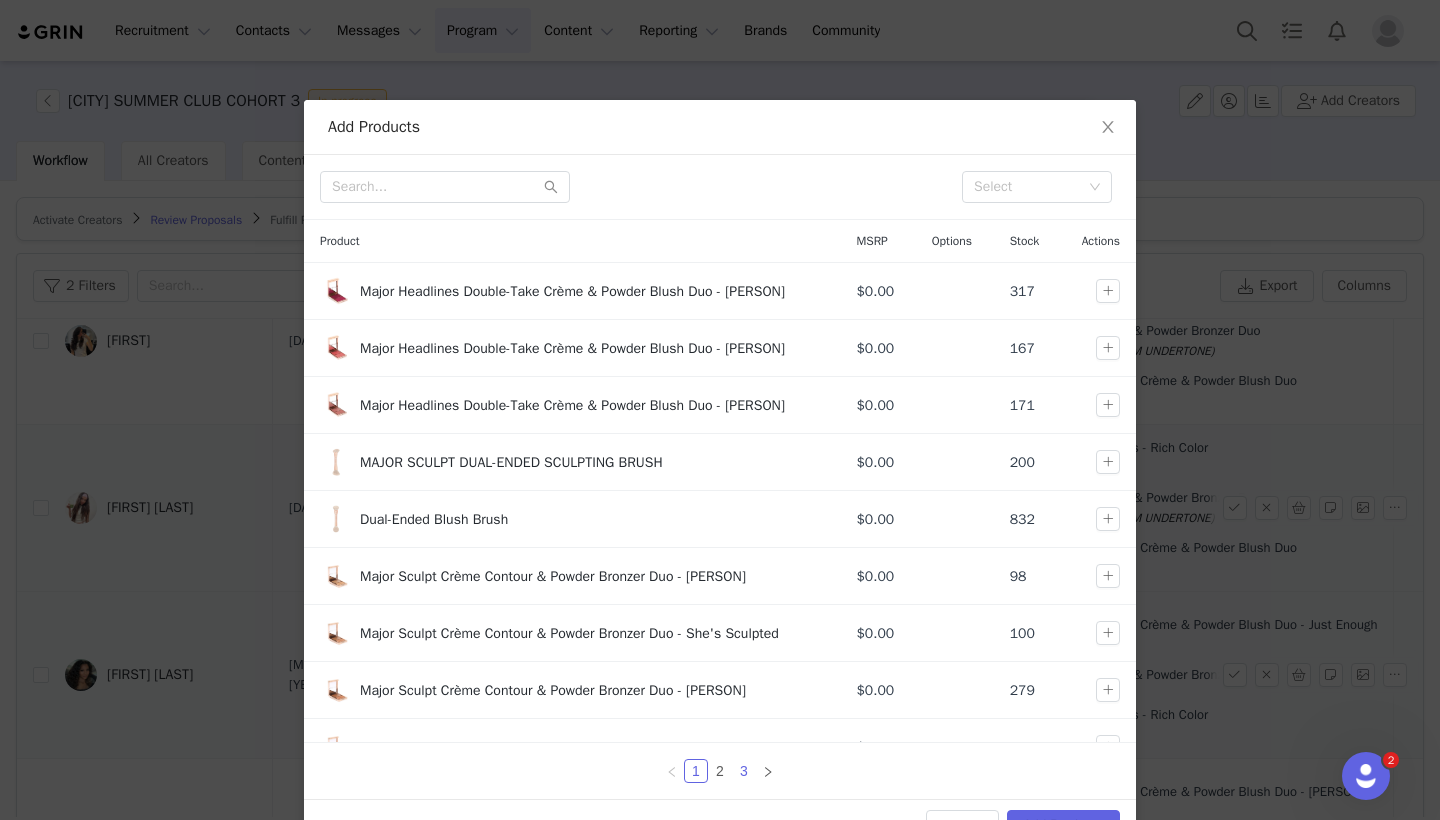 click on "3" at bounding box center (744, 771) 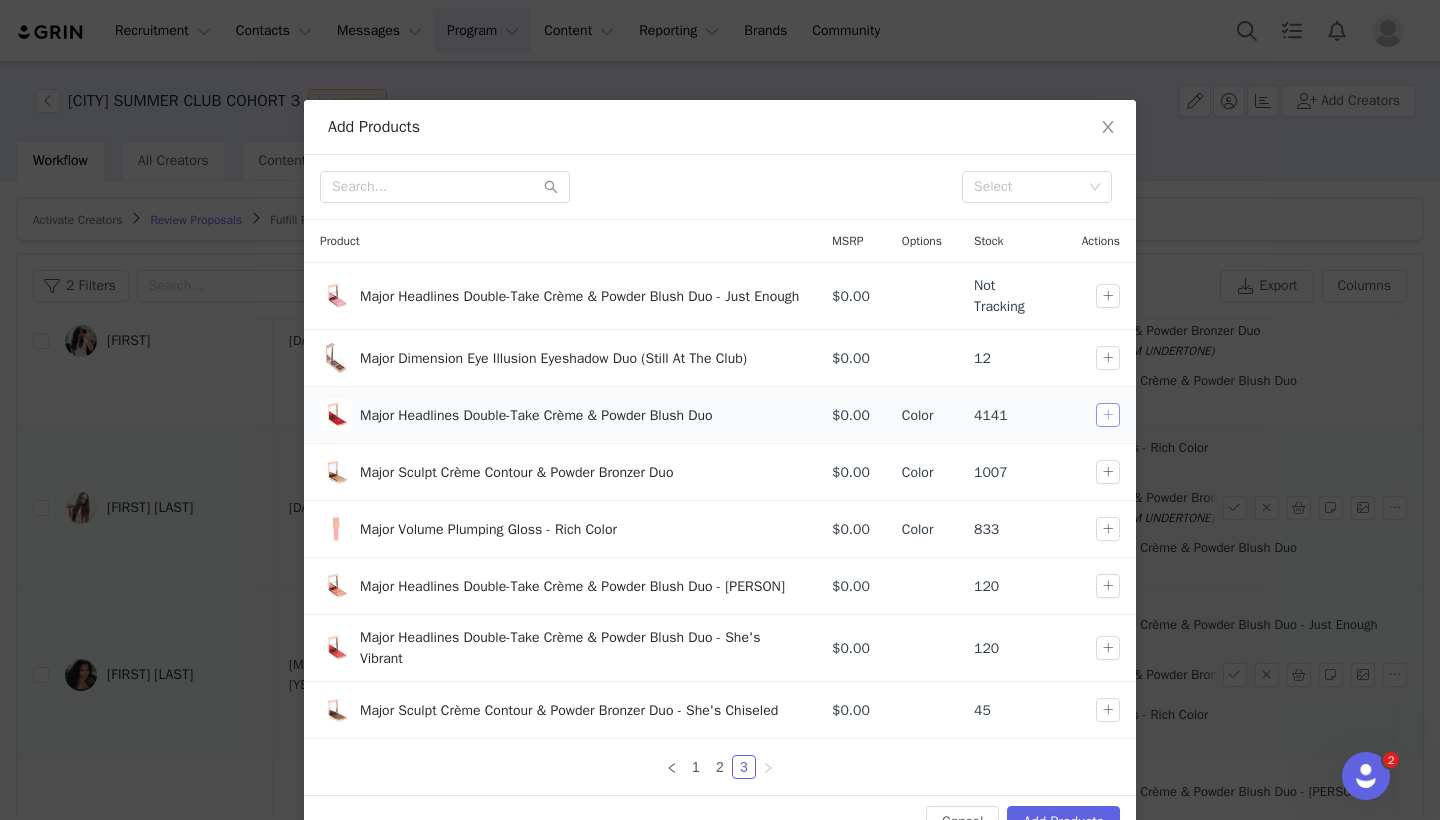 click at bounding box center [1108, 415] 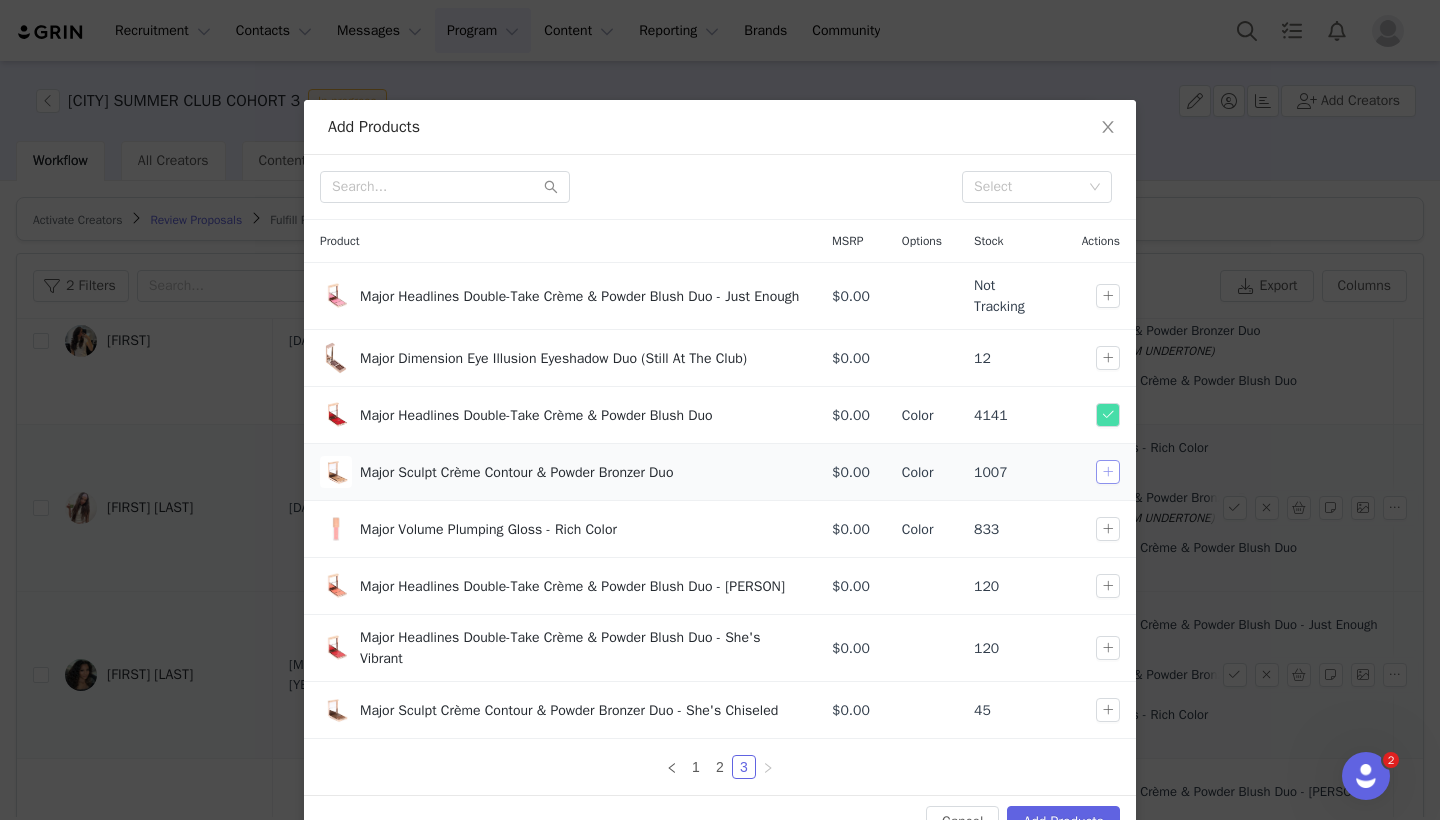 click at bounding box center [1108, 472] 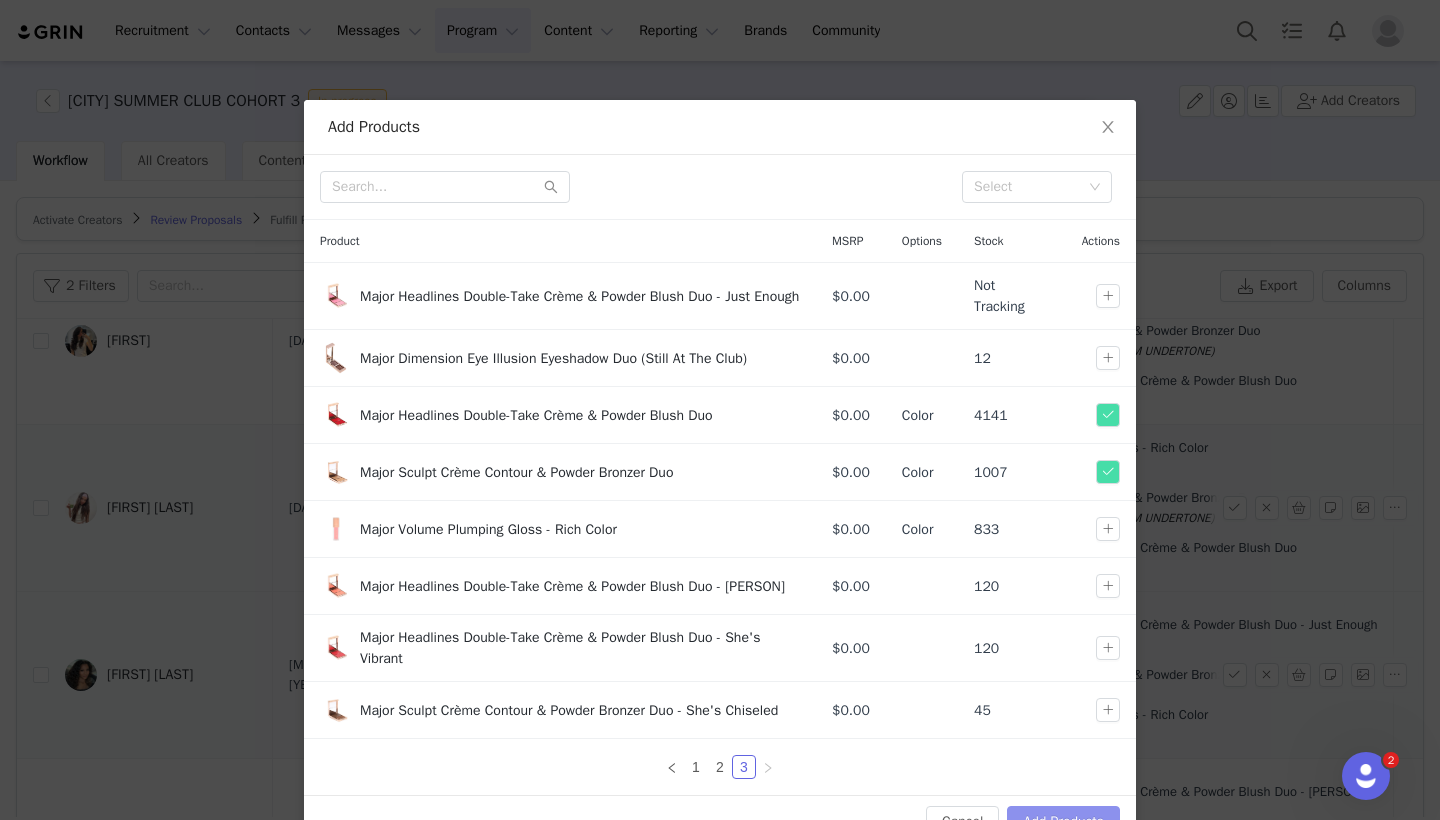click on "Add Products" at bounding box center [1063, 822] 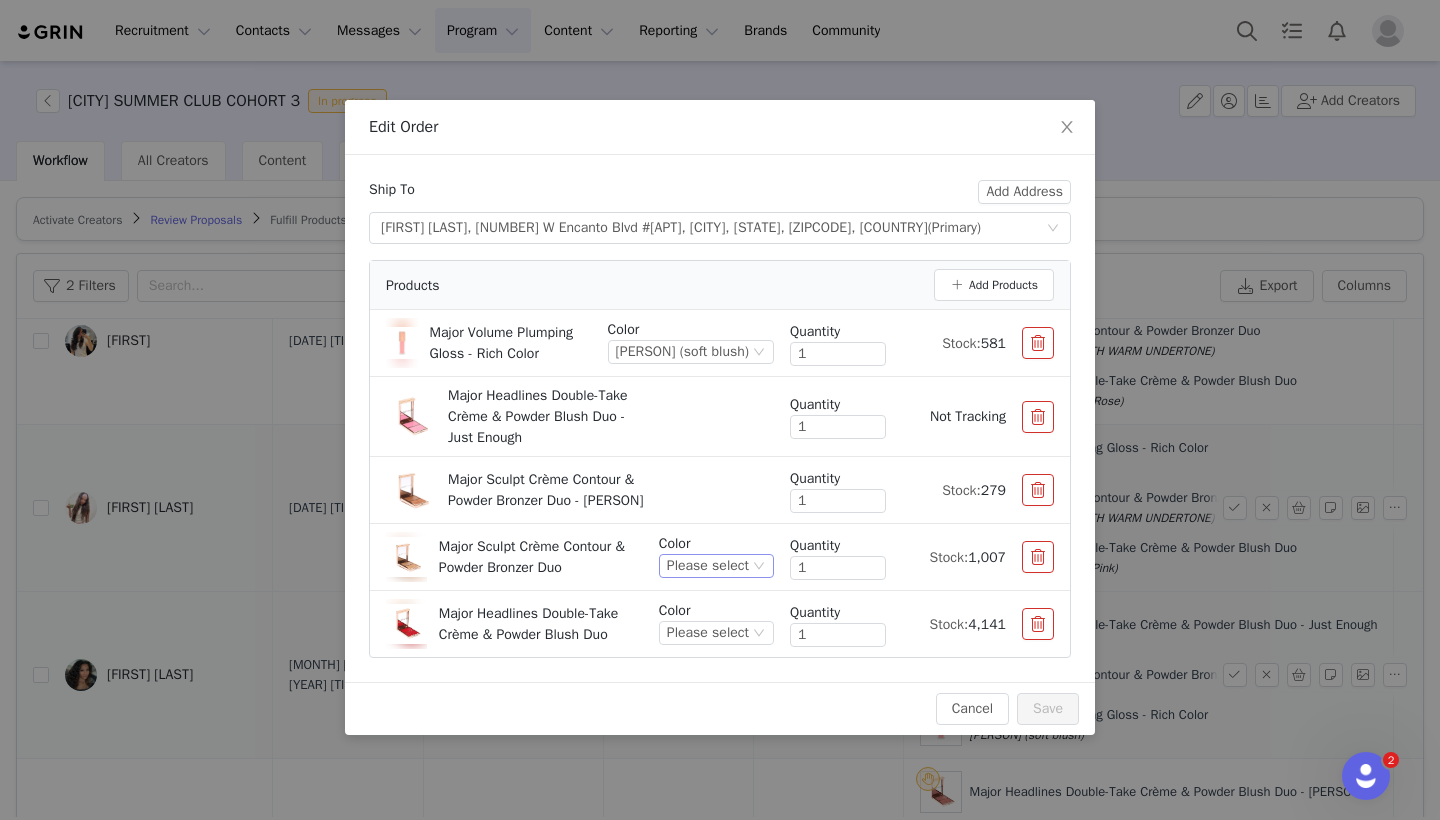 click on "Please select" at bounding box center (708, 566) 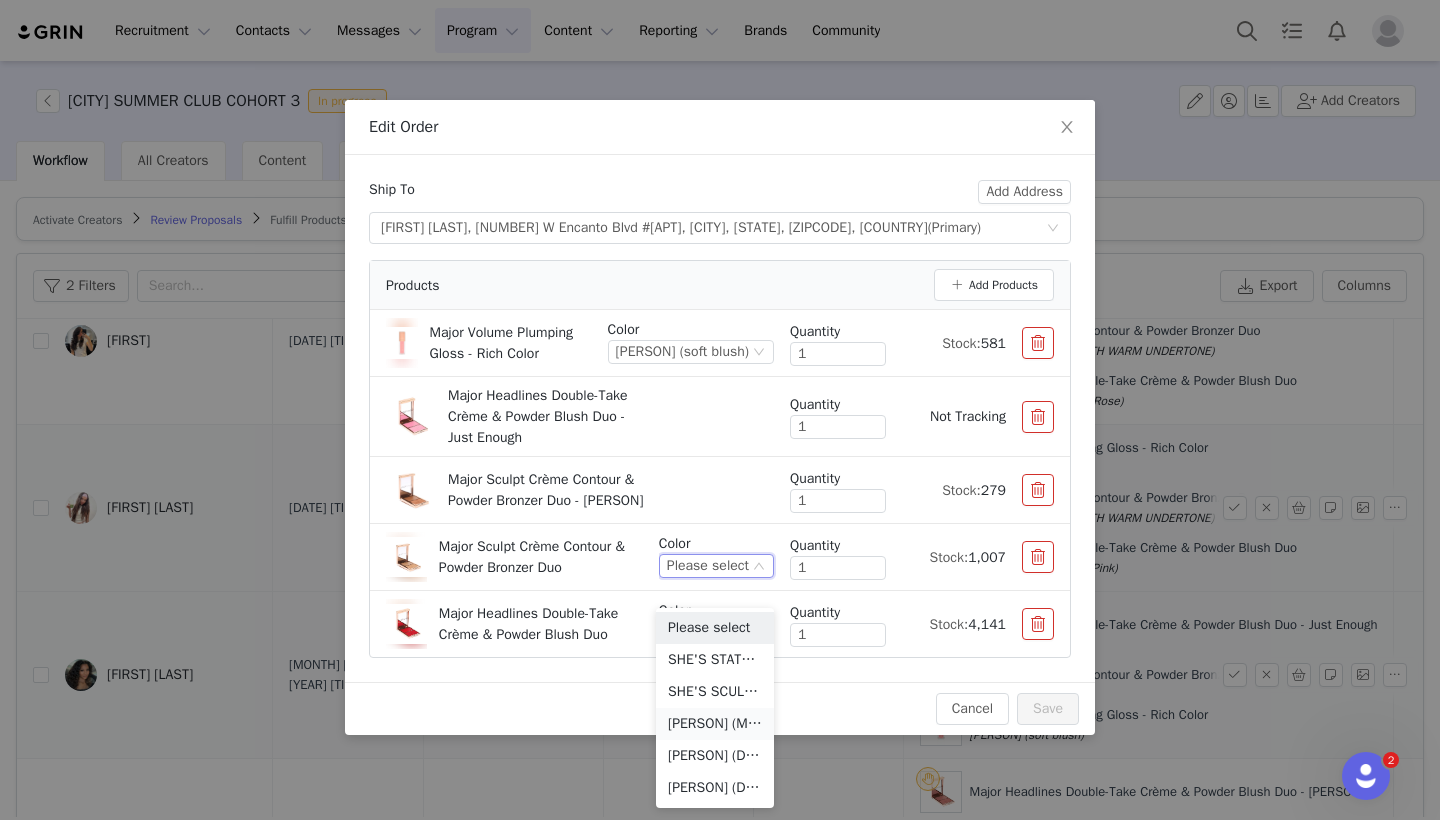 click on "[PERSON] (MEDIUM WITH WARM UNDERTONE)" at bounding box center [715, 724] 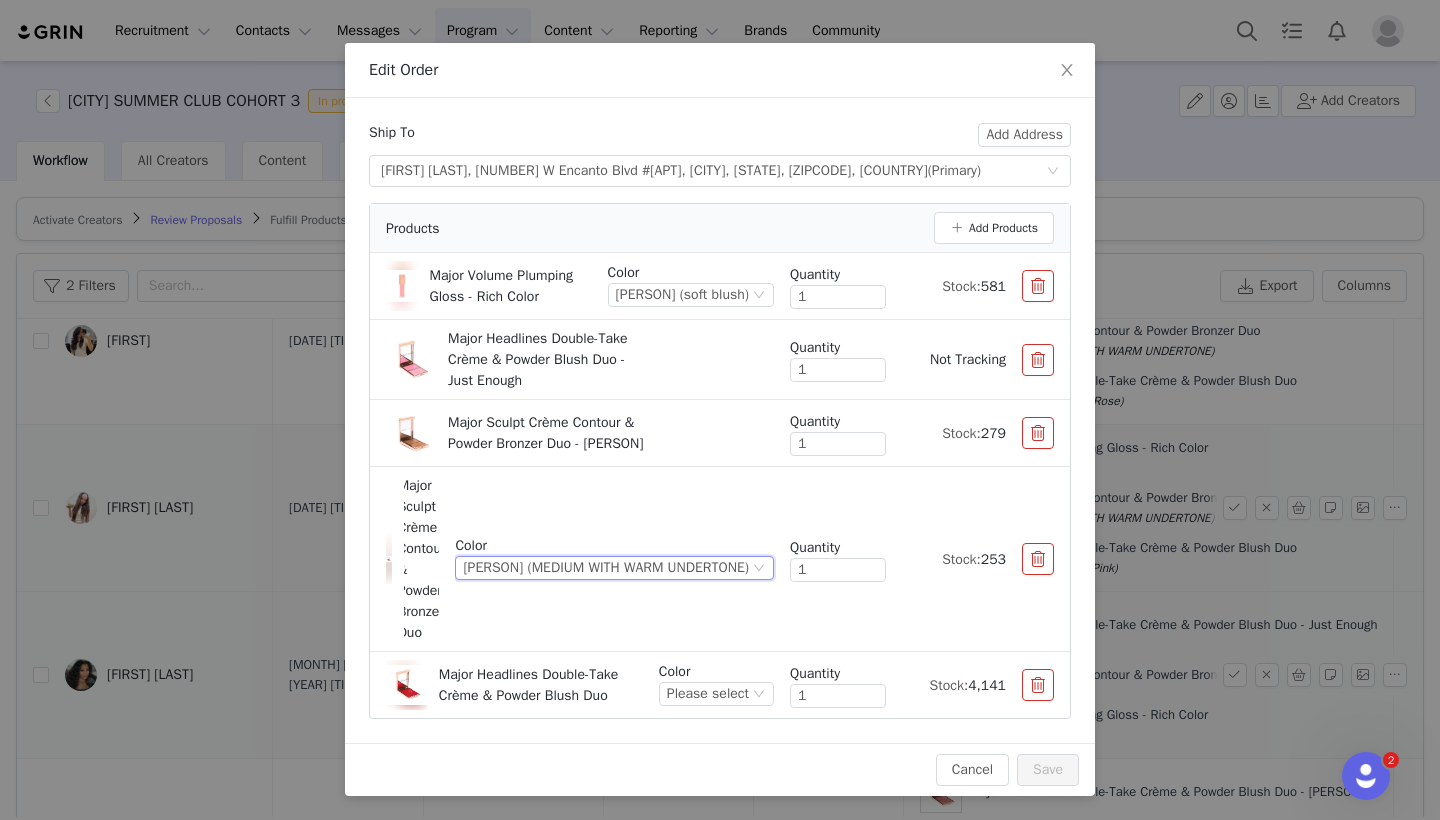 scroll, scrollTop: 83, scrollLeft: 0, axis: vertical 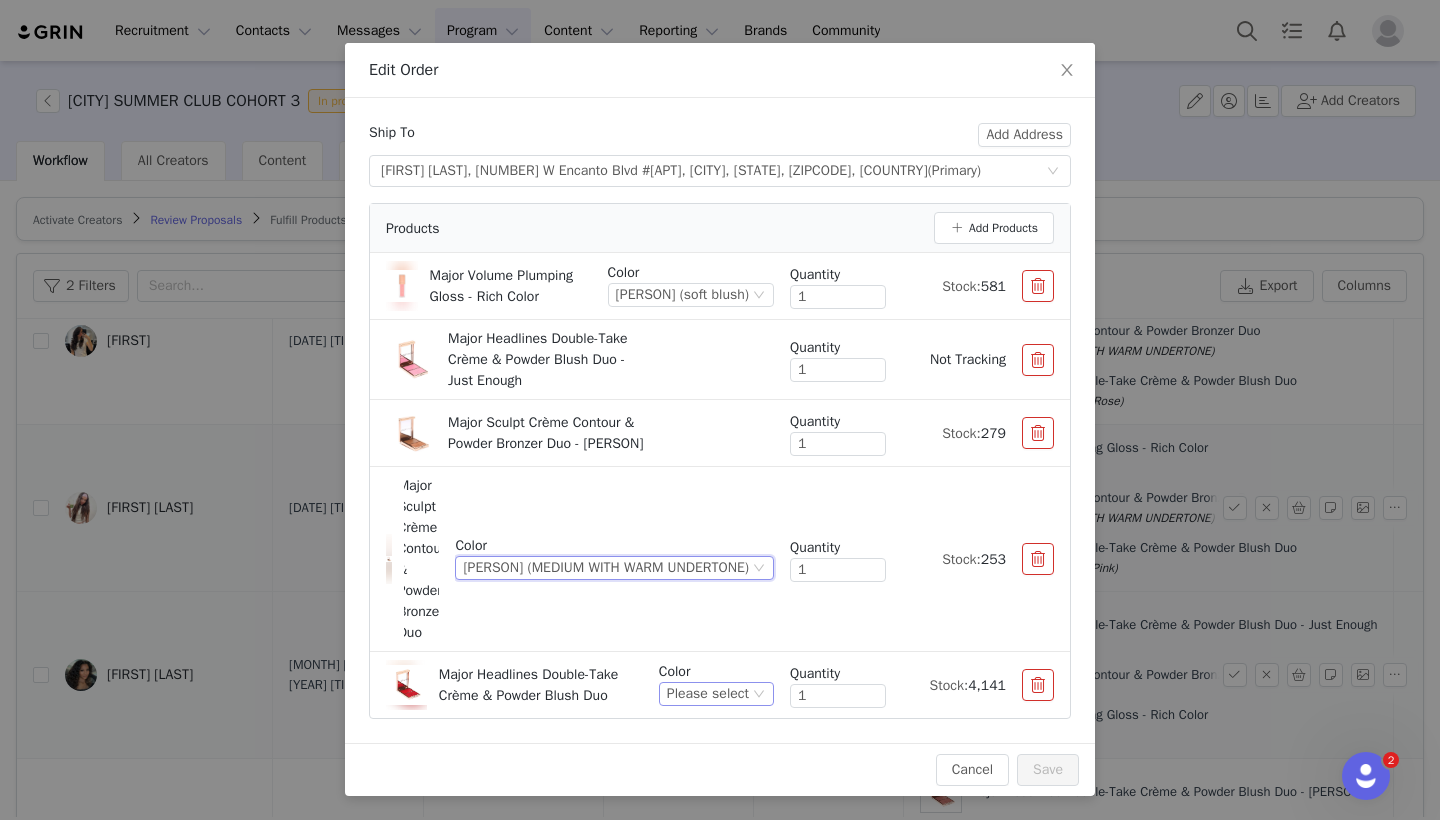 click on "Please select" at bounding box center (708, 694) 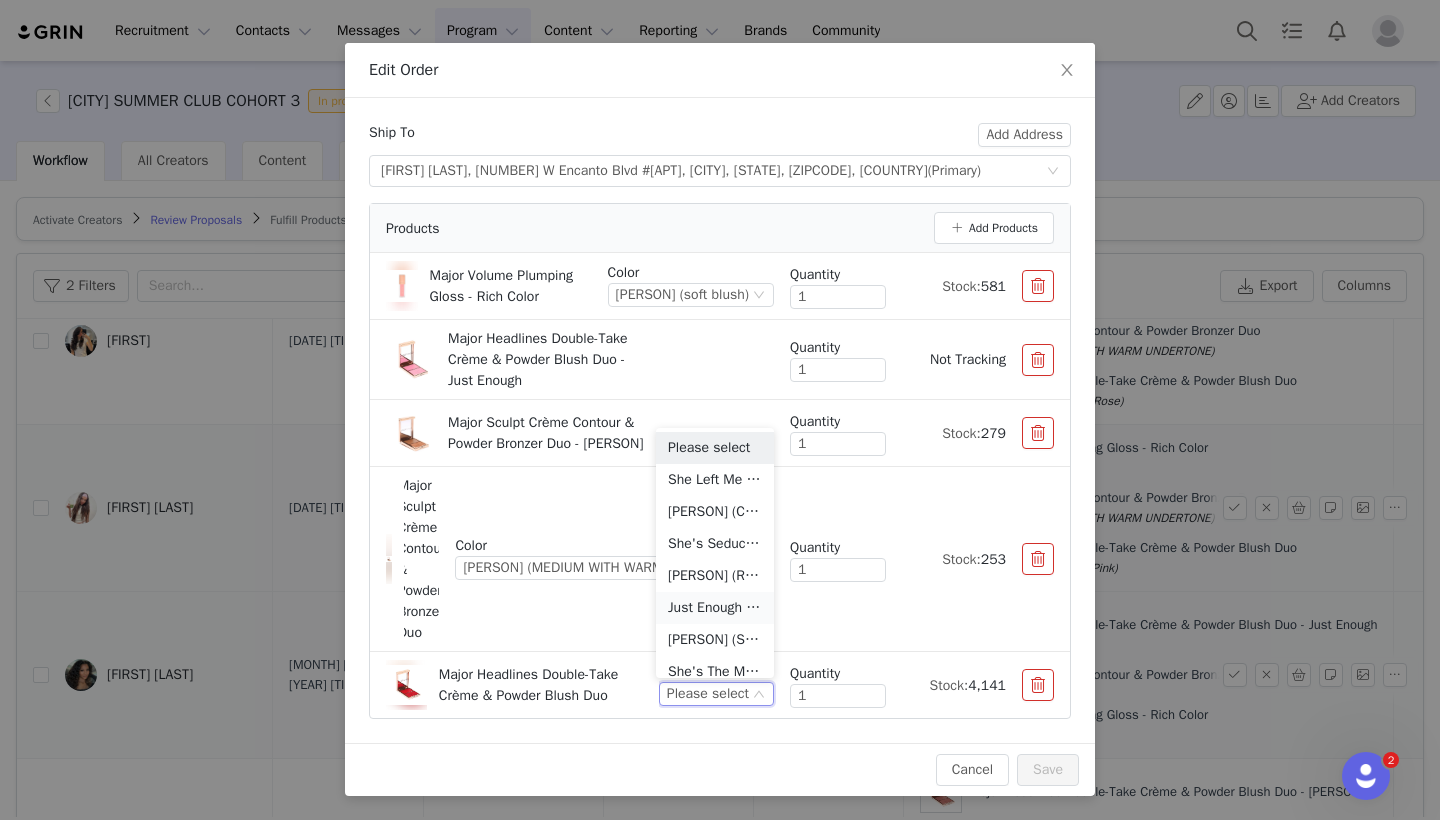scroll, scrollTop: 10, scrollLeft: 0, axis: vertical 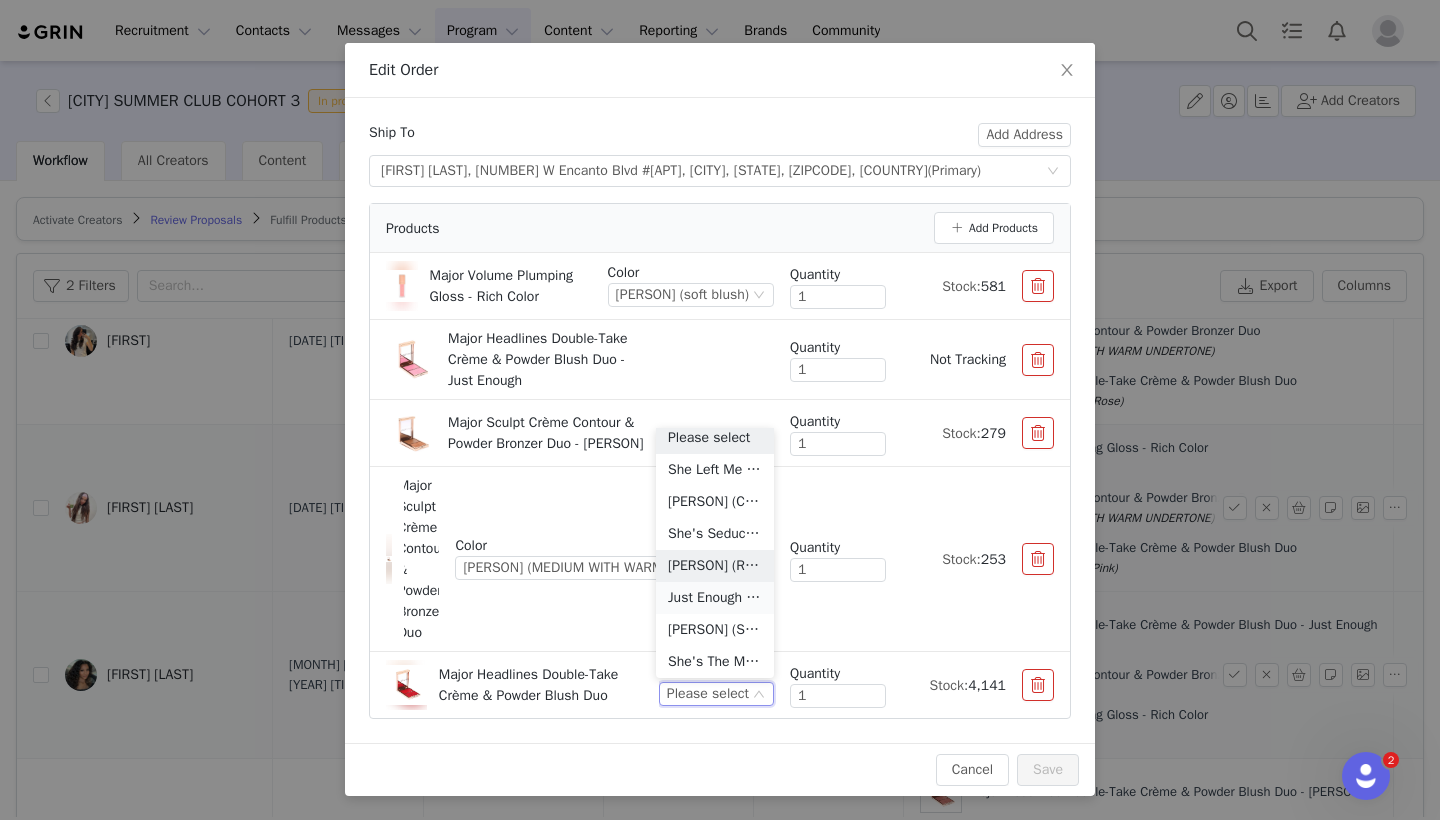 click on "Just Enough (Soft Blue Pink)" at bounding box center [715, 598] 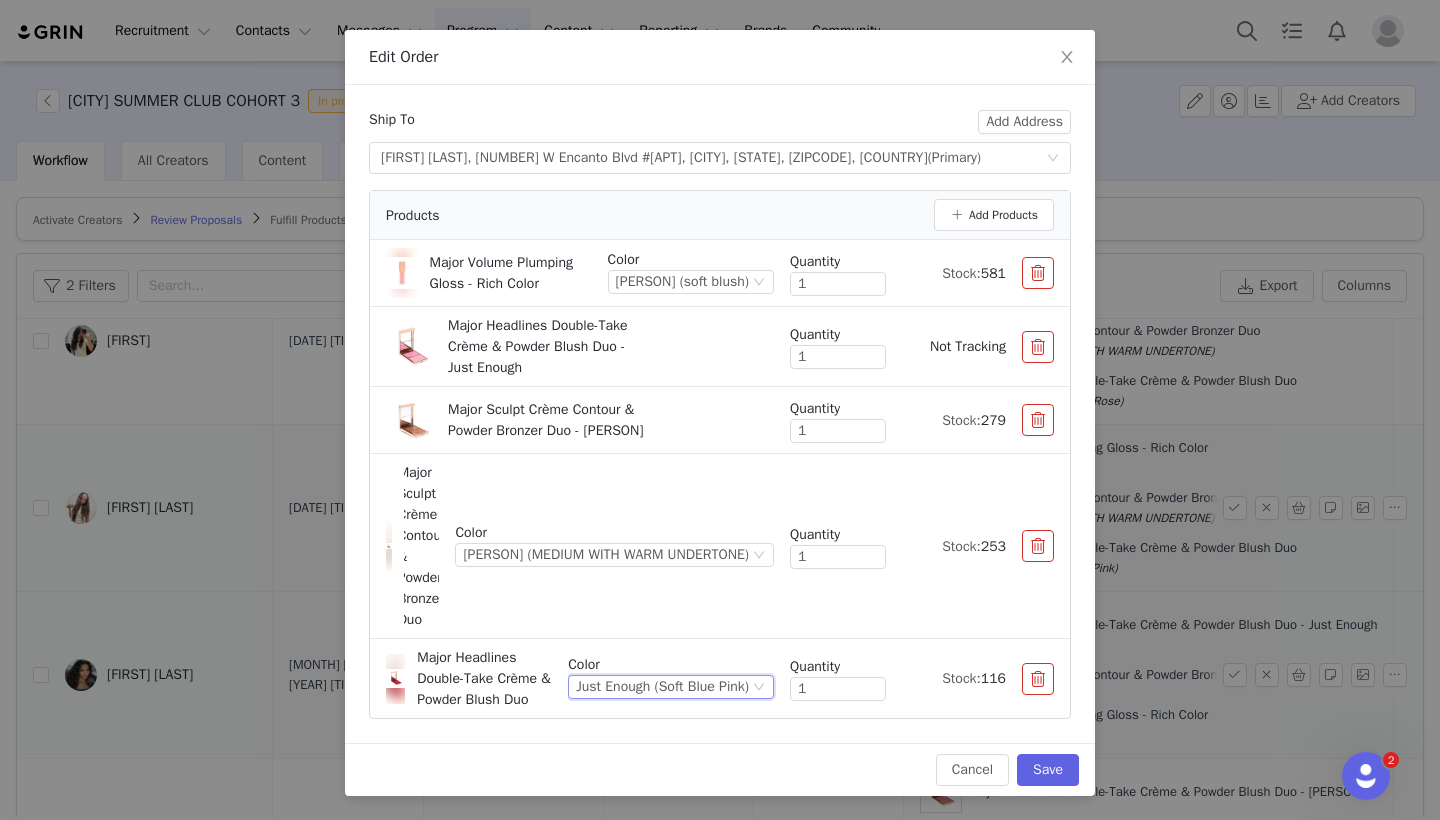 click at bounding box center [1038, 347] 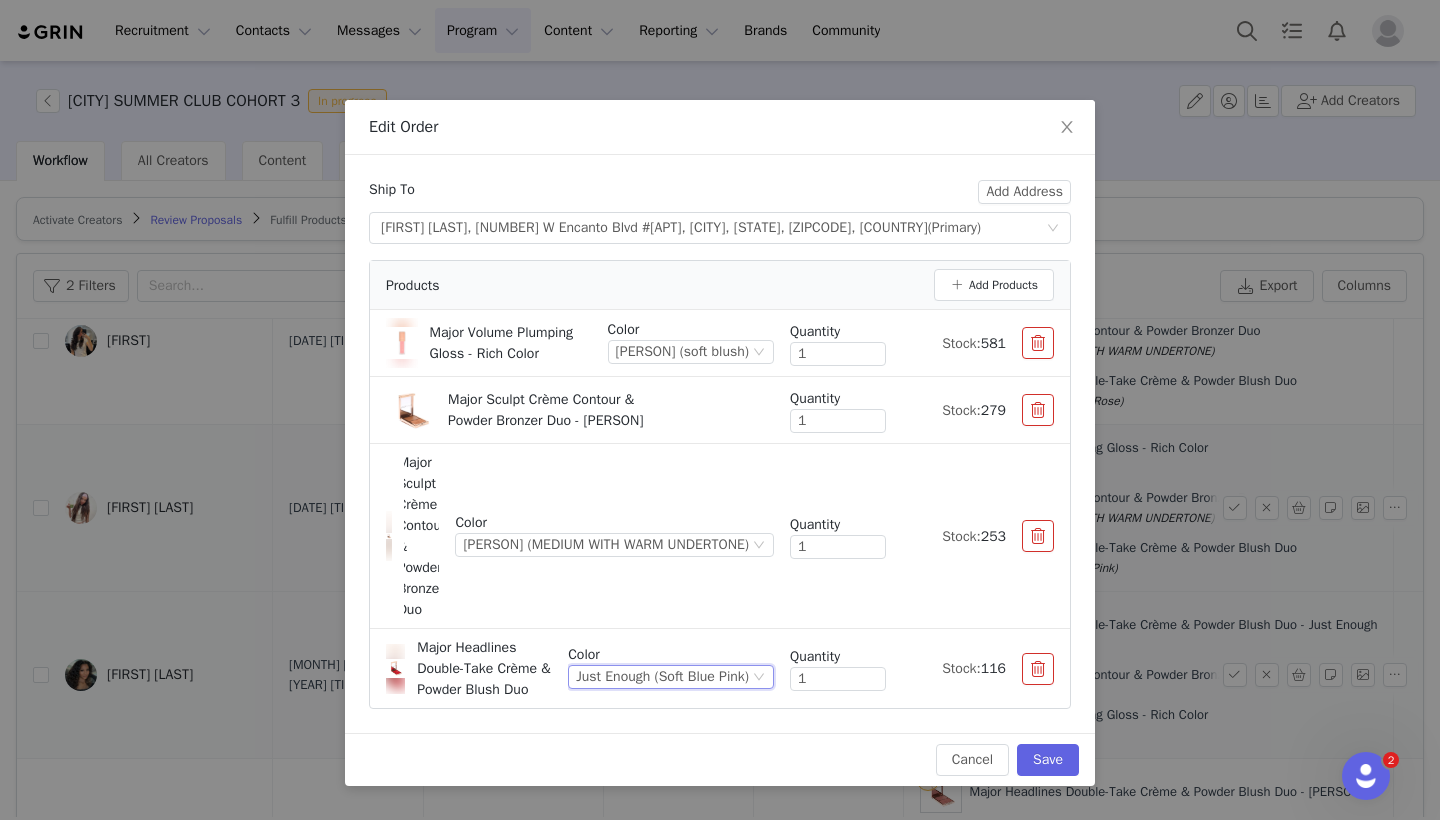 scroll, scrollTop: 37, scrollLeft: 0, axis: vertical 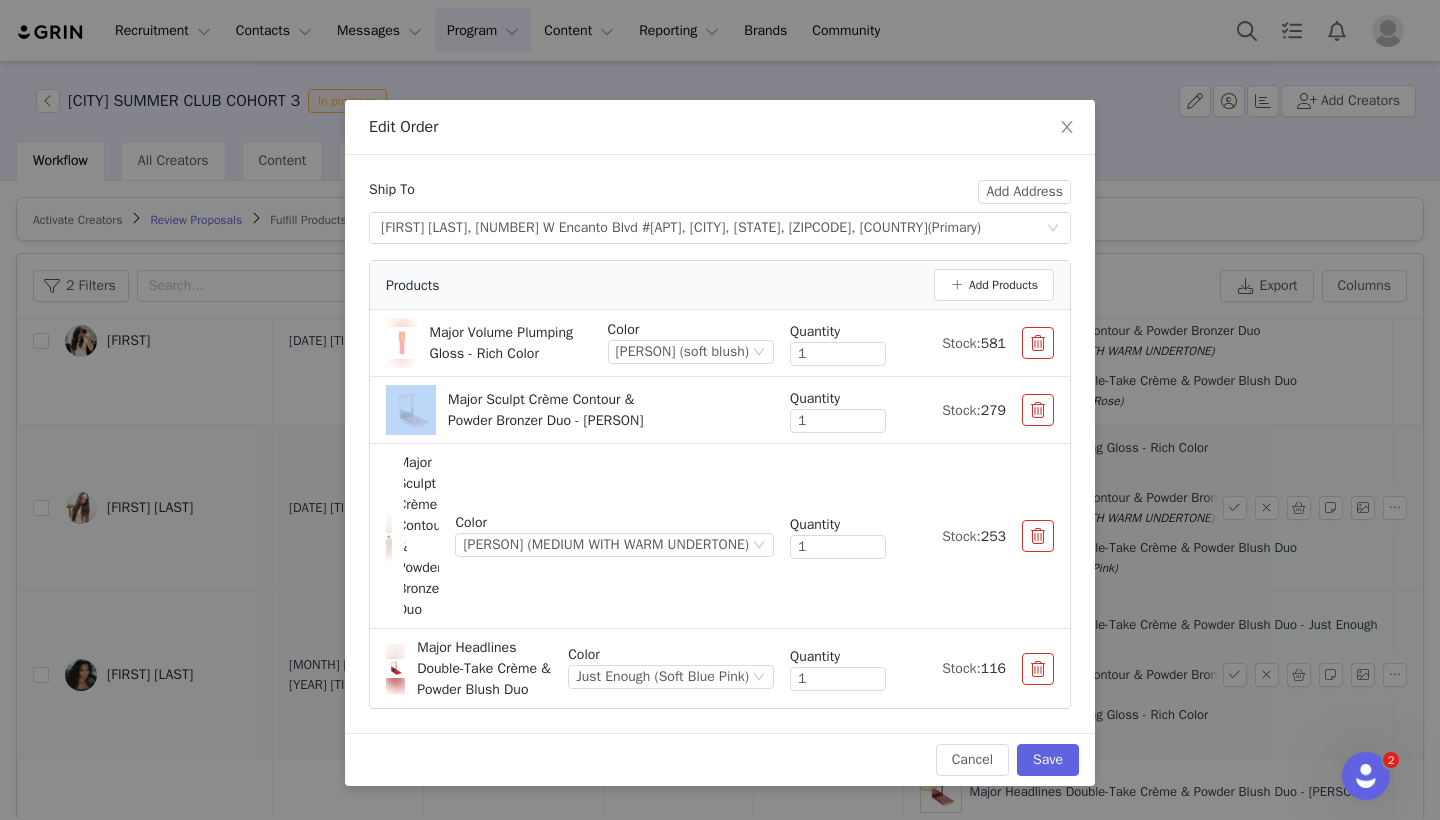 click on "Major Volume Plumping Gloss - Rich Color     Color [PERSON] (soft blush) Quantity 1  Stock:  581" at bounding box center (720, 343) 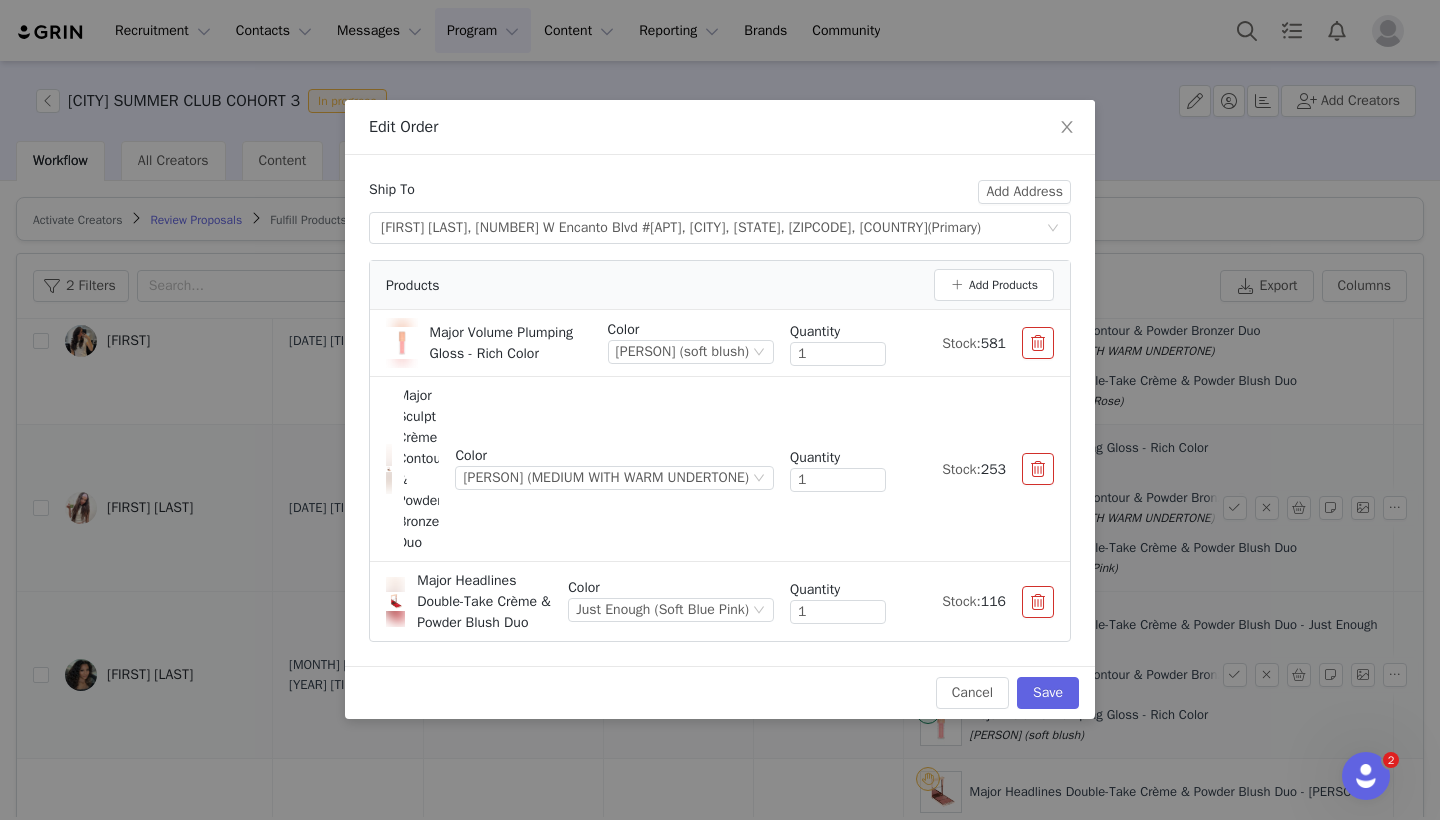 scroll, scrollTop: 0, scrollLeft: 0, axis: both 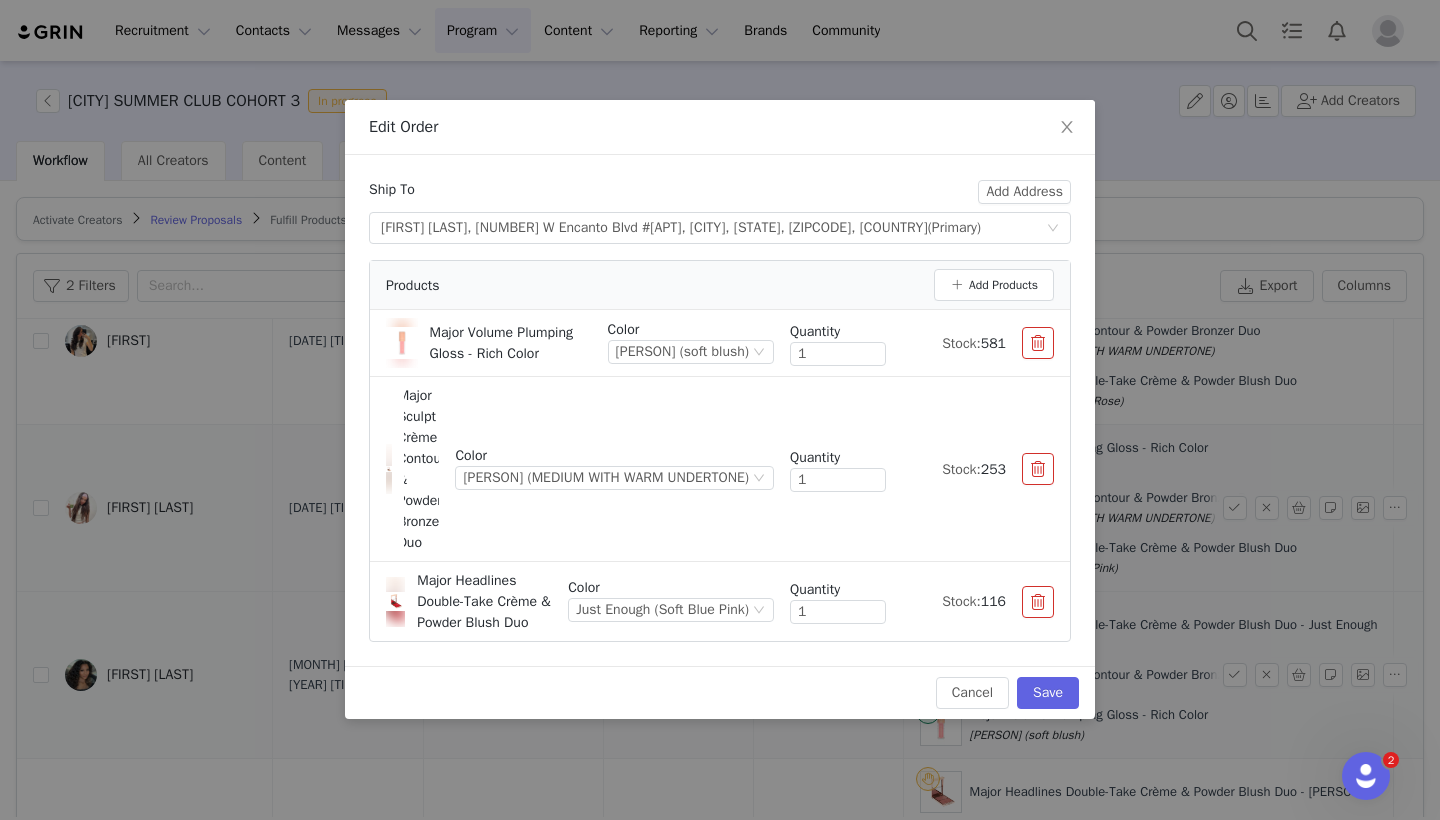 click on "Save" at bounding box center [1048, 693] 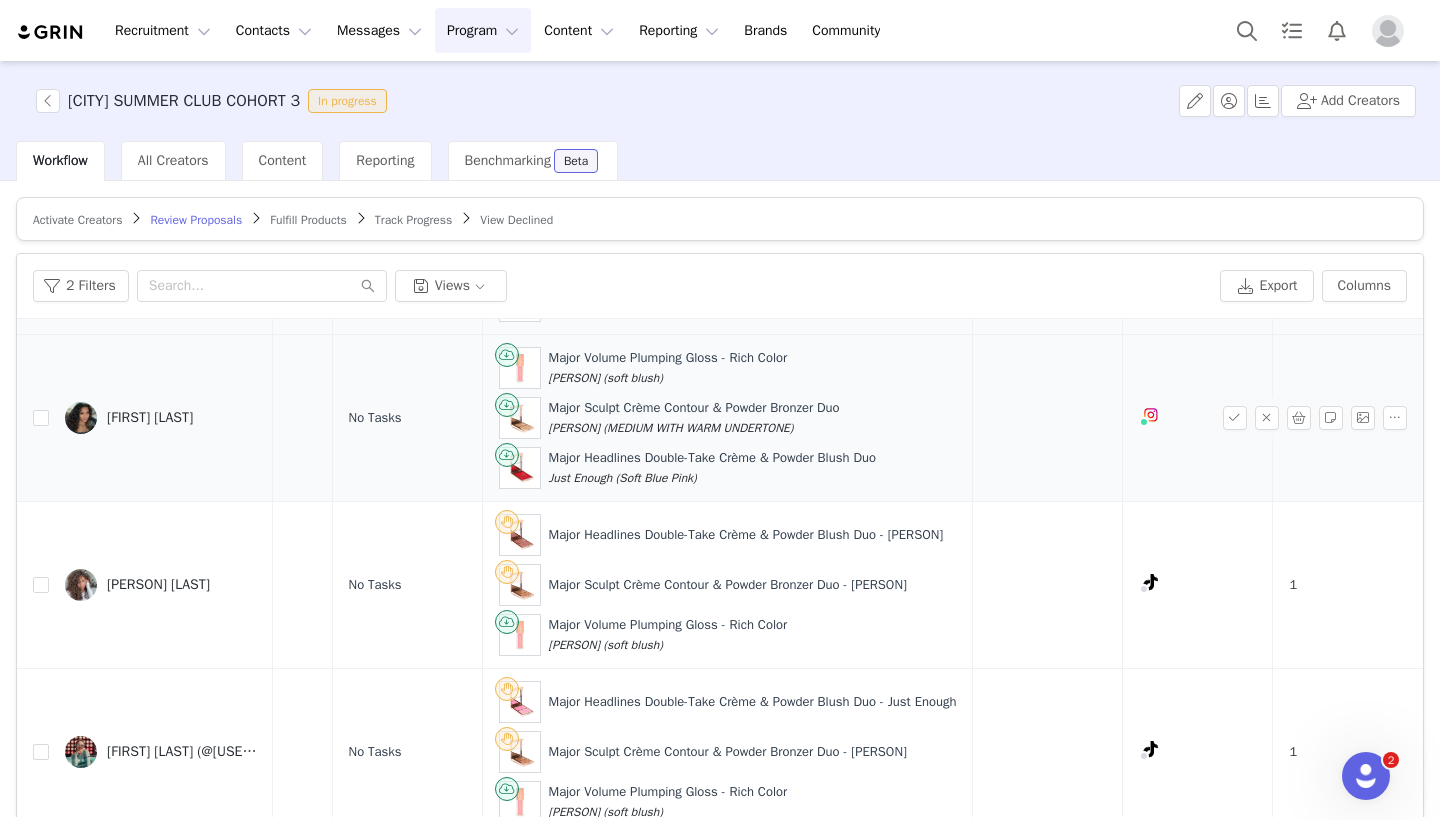 scroll, scrollTop: 366, scrollLeft: 512, axis: both 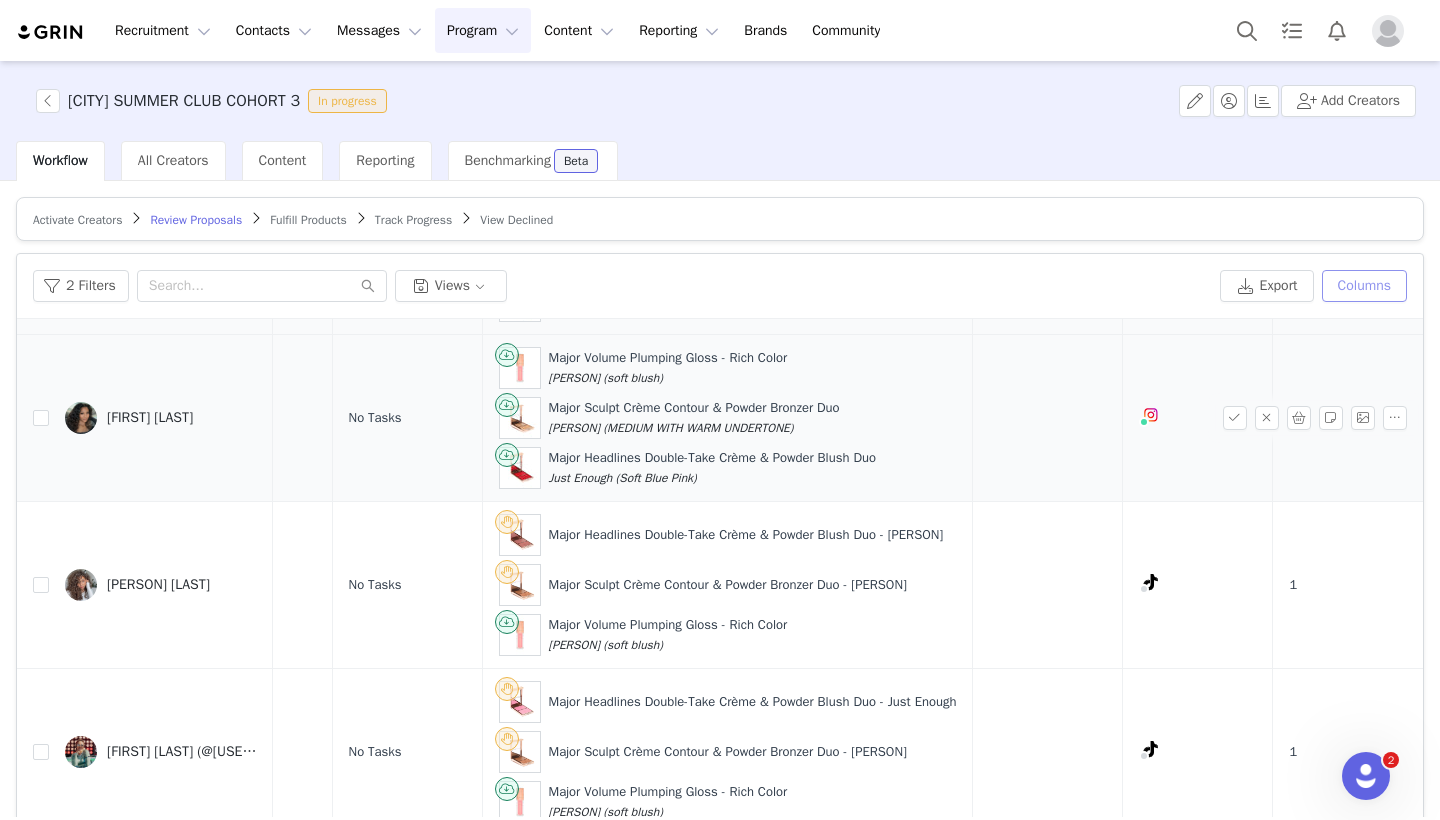 click on "Columns" at bounding box center [1364, 286] 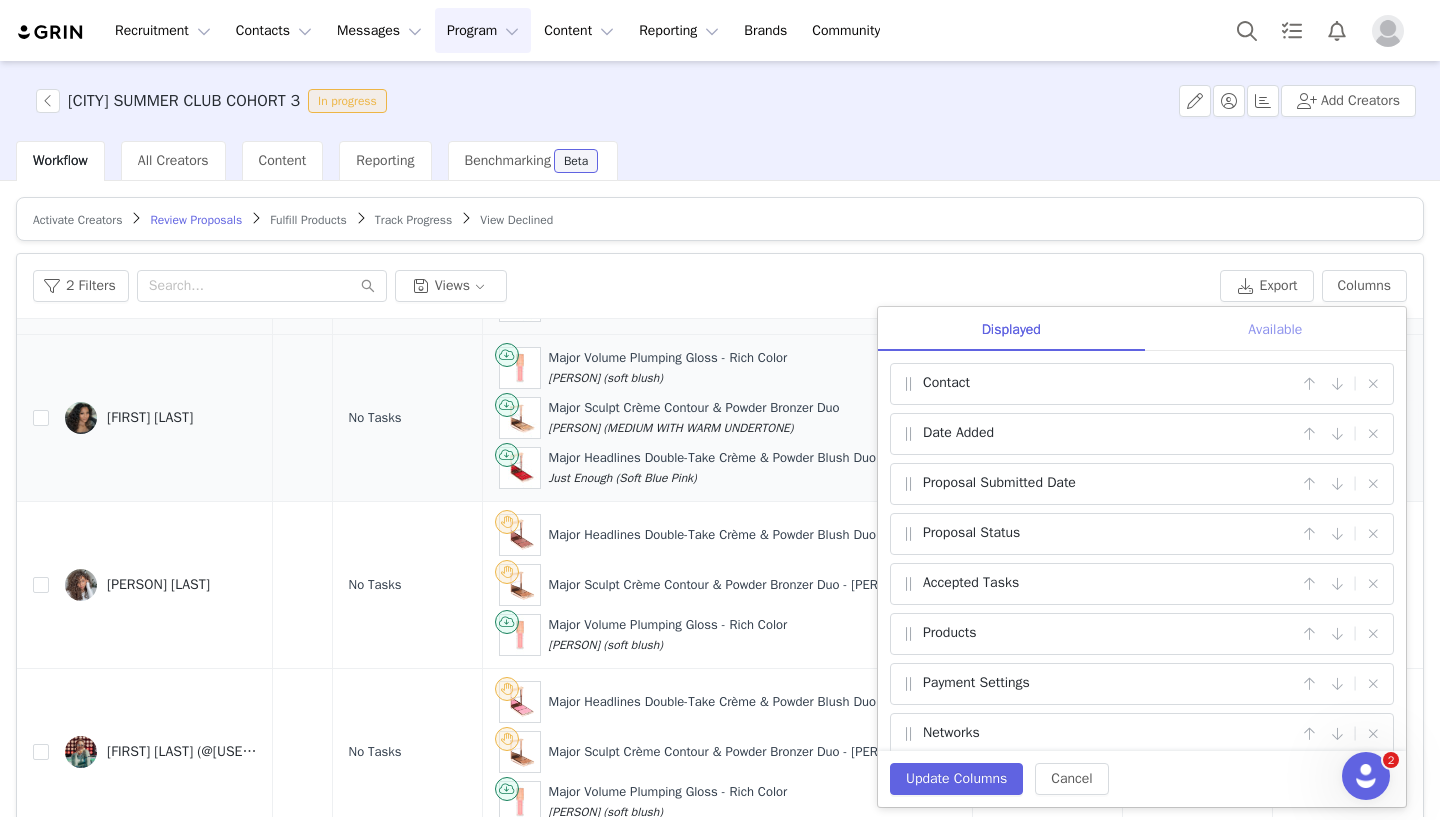 click on "Available" at bounding box center (1275, 329) 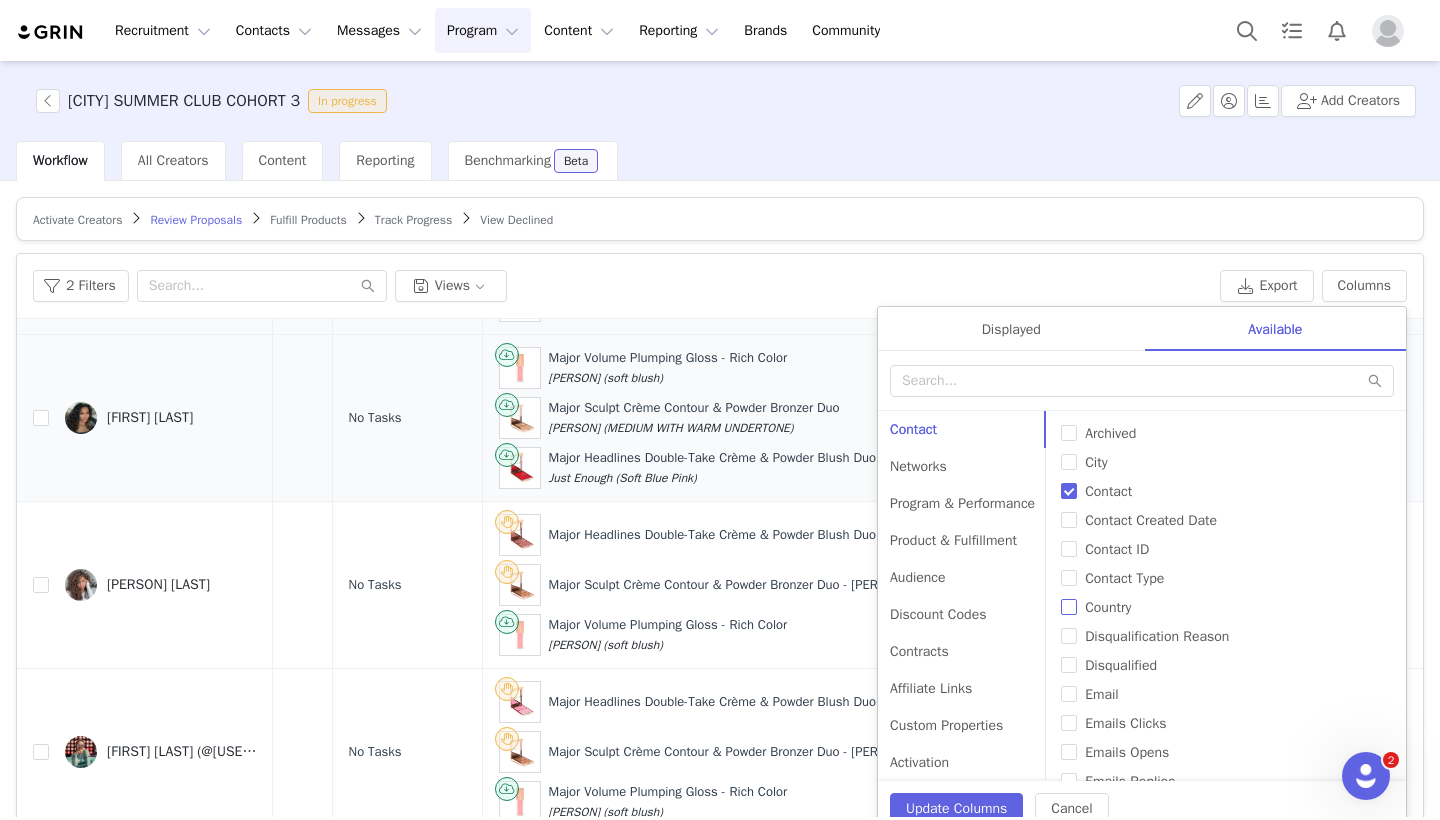 click on "Country" at bounding box center (1069, 607) 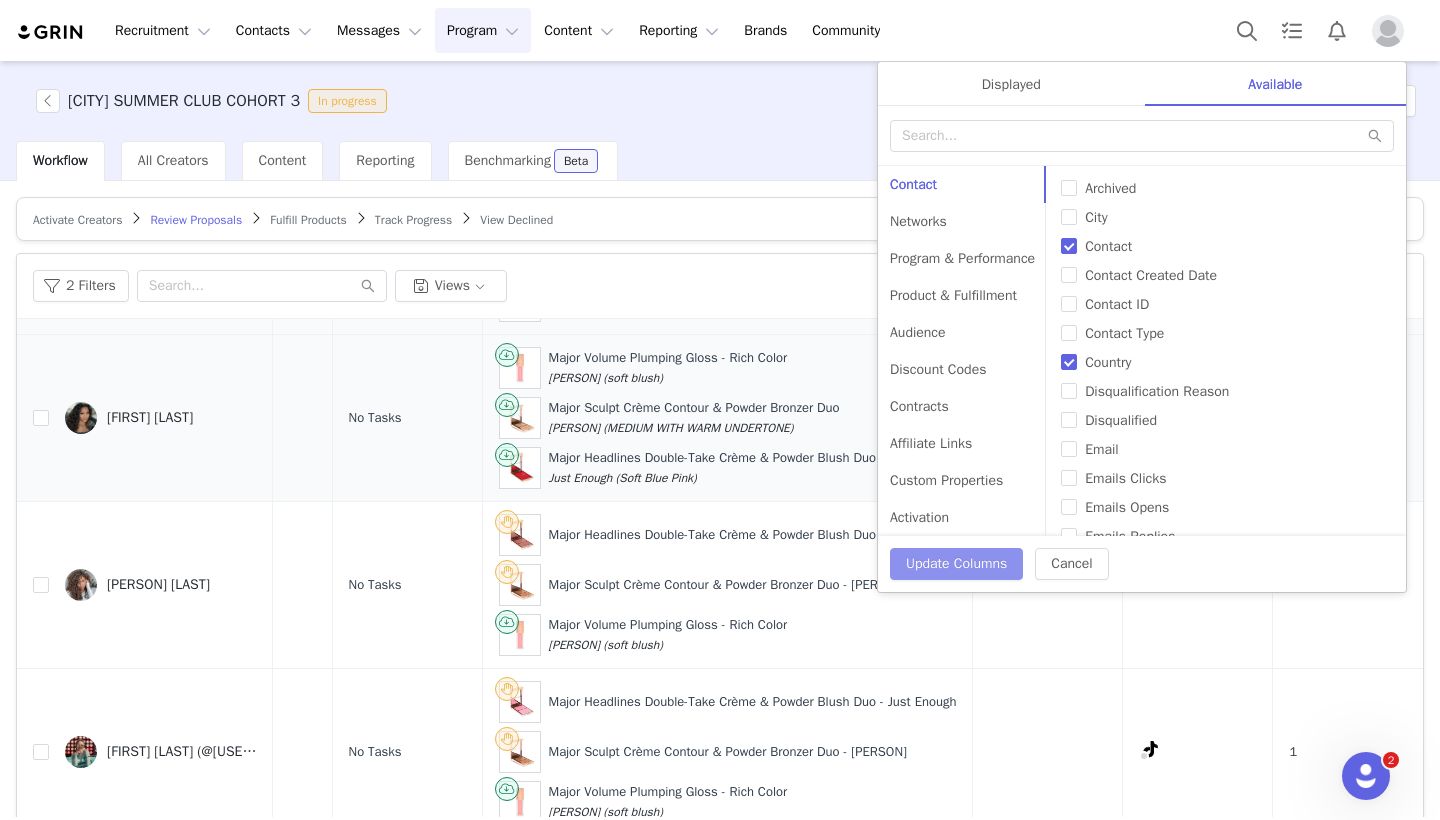 click on "Update Columns" at bounding box center (956, 564) 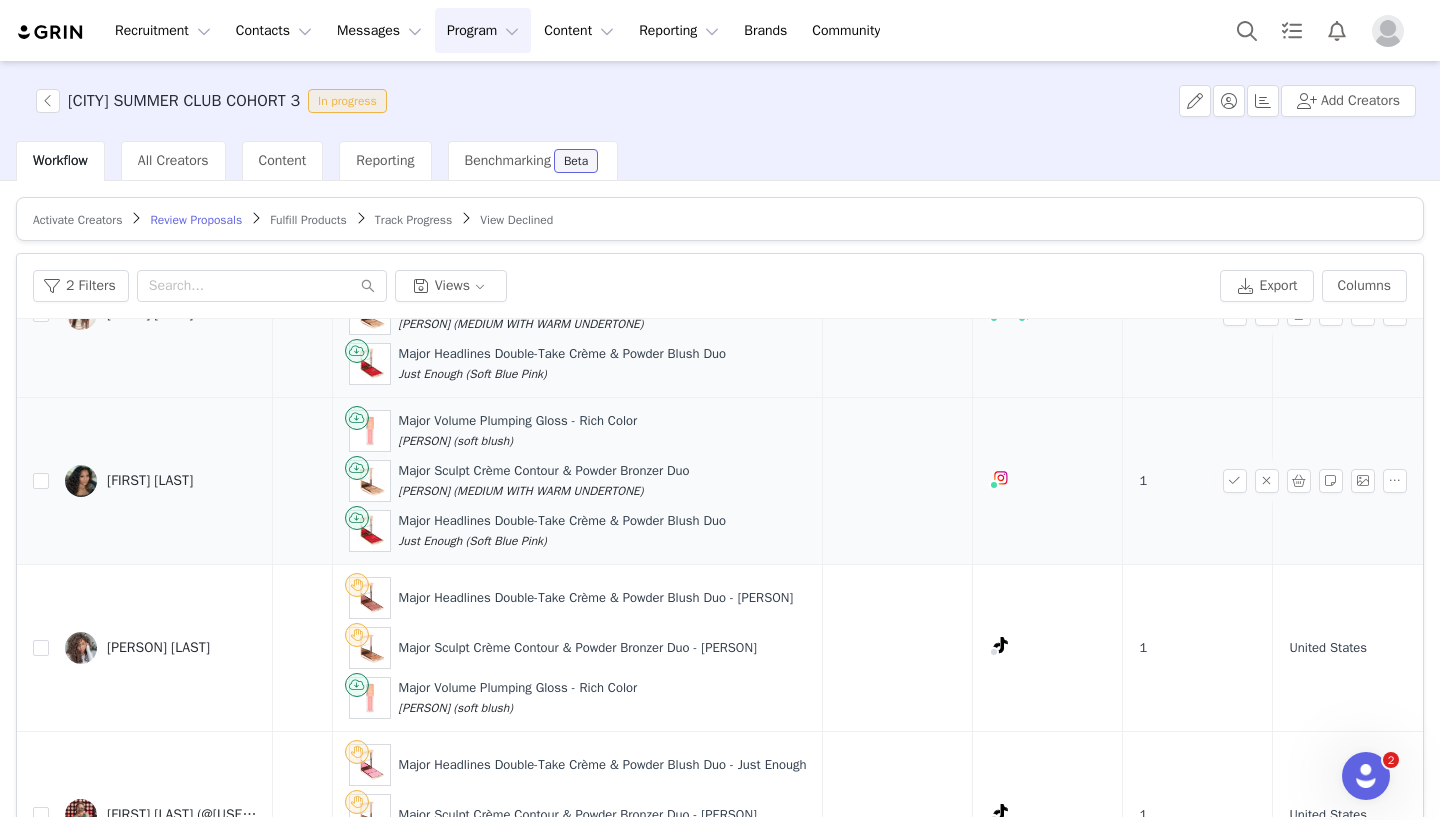 scroll, scrollTop: 309, scrollLeft: 662, axis: both 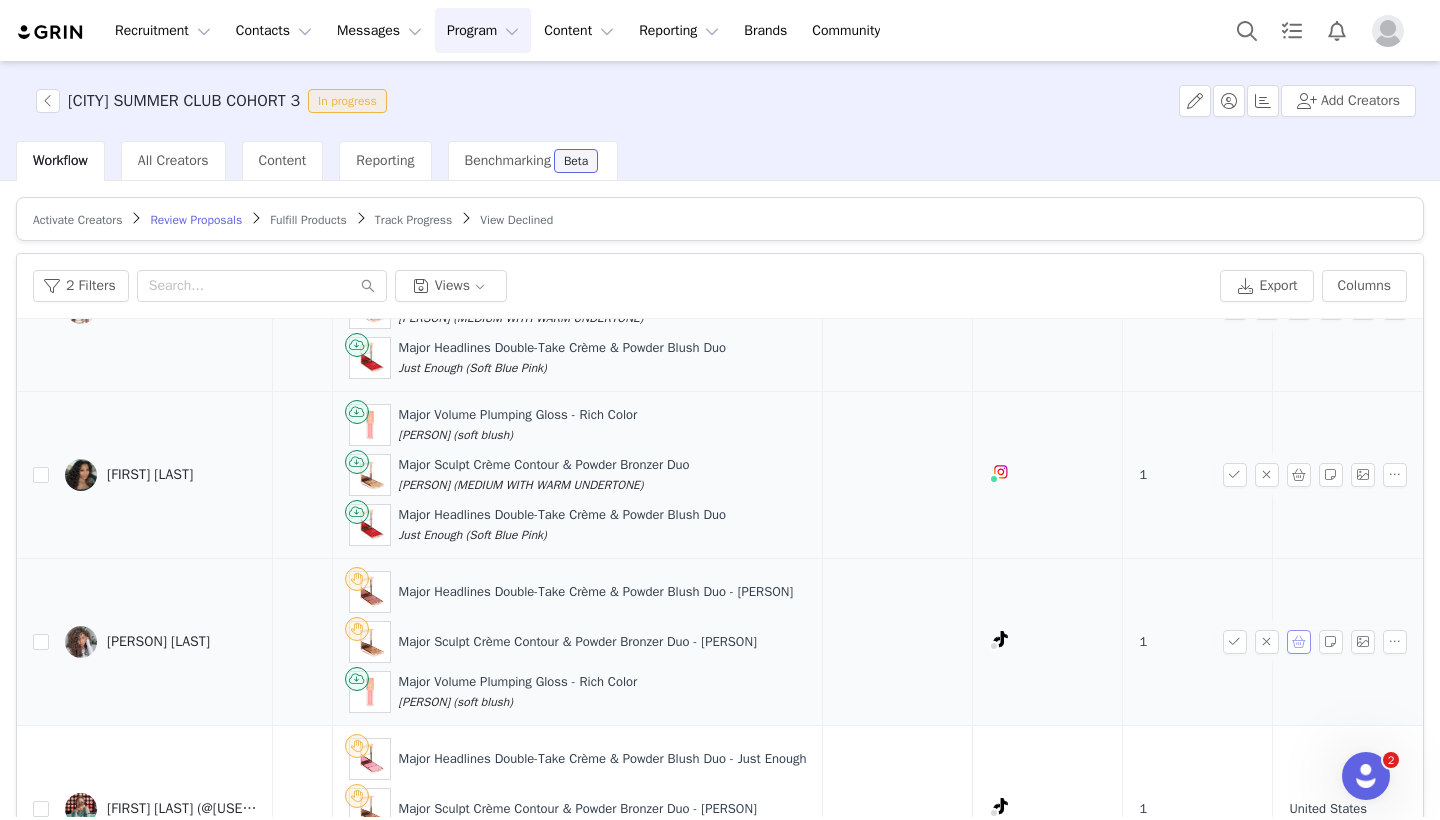 click at bounding box center [1299, 642] 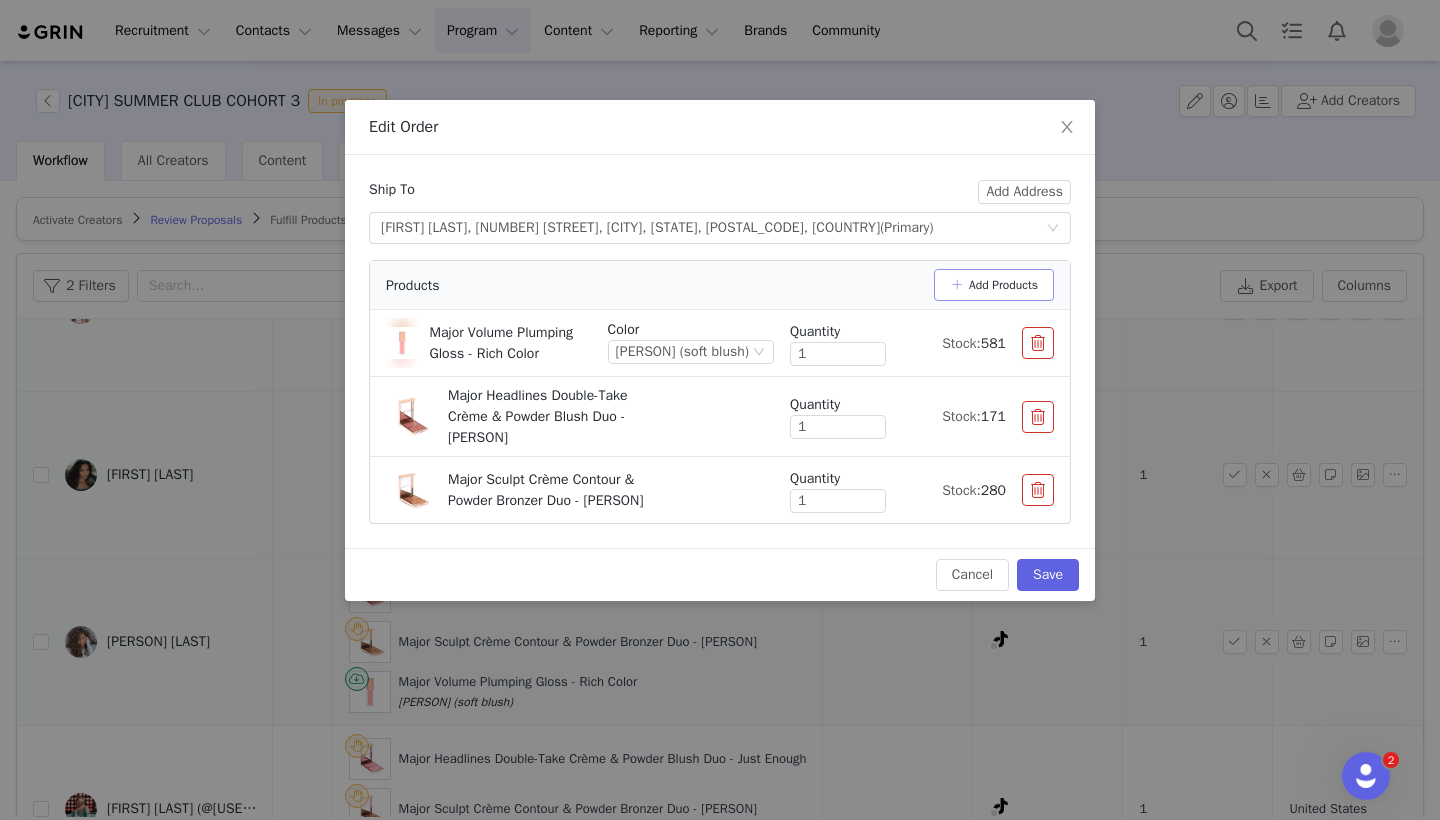 click on "Add Products" at bounding box center [994, 285] 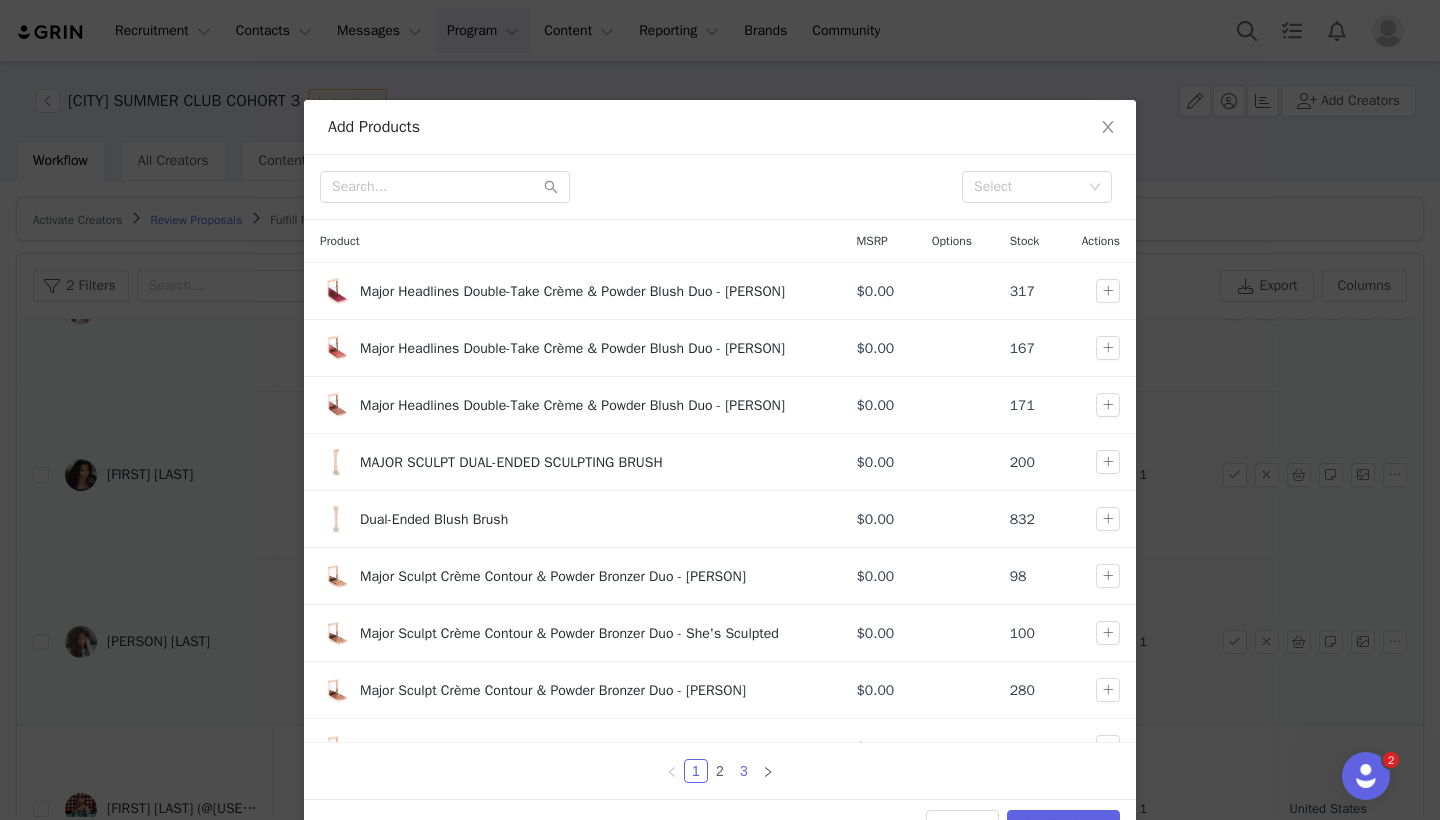 click on "3" at bounding box center [744, 771] 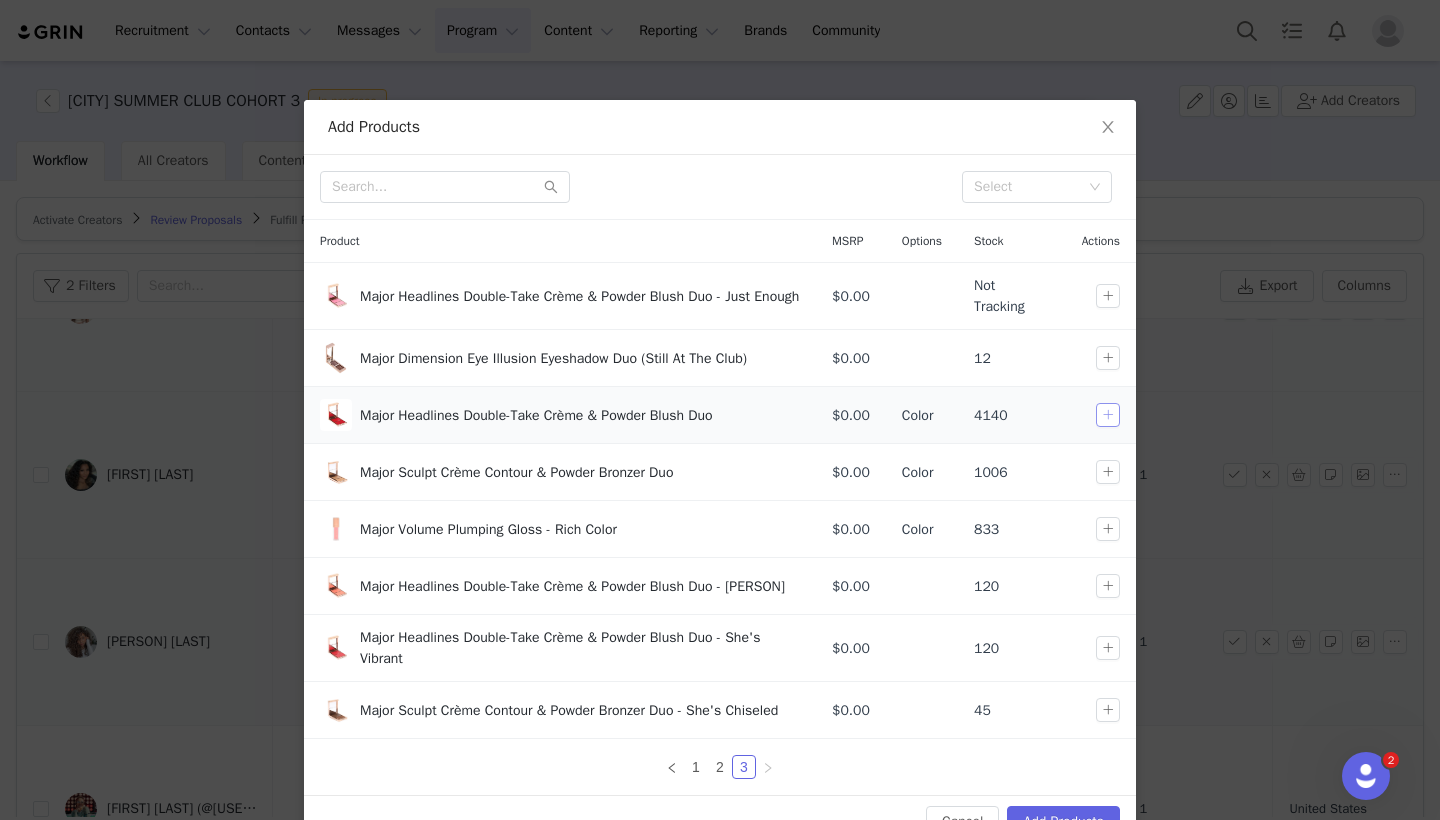 click at bounding box center [1108, 415] 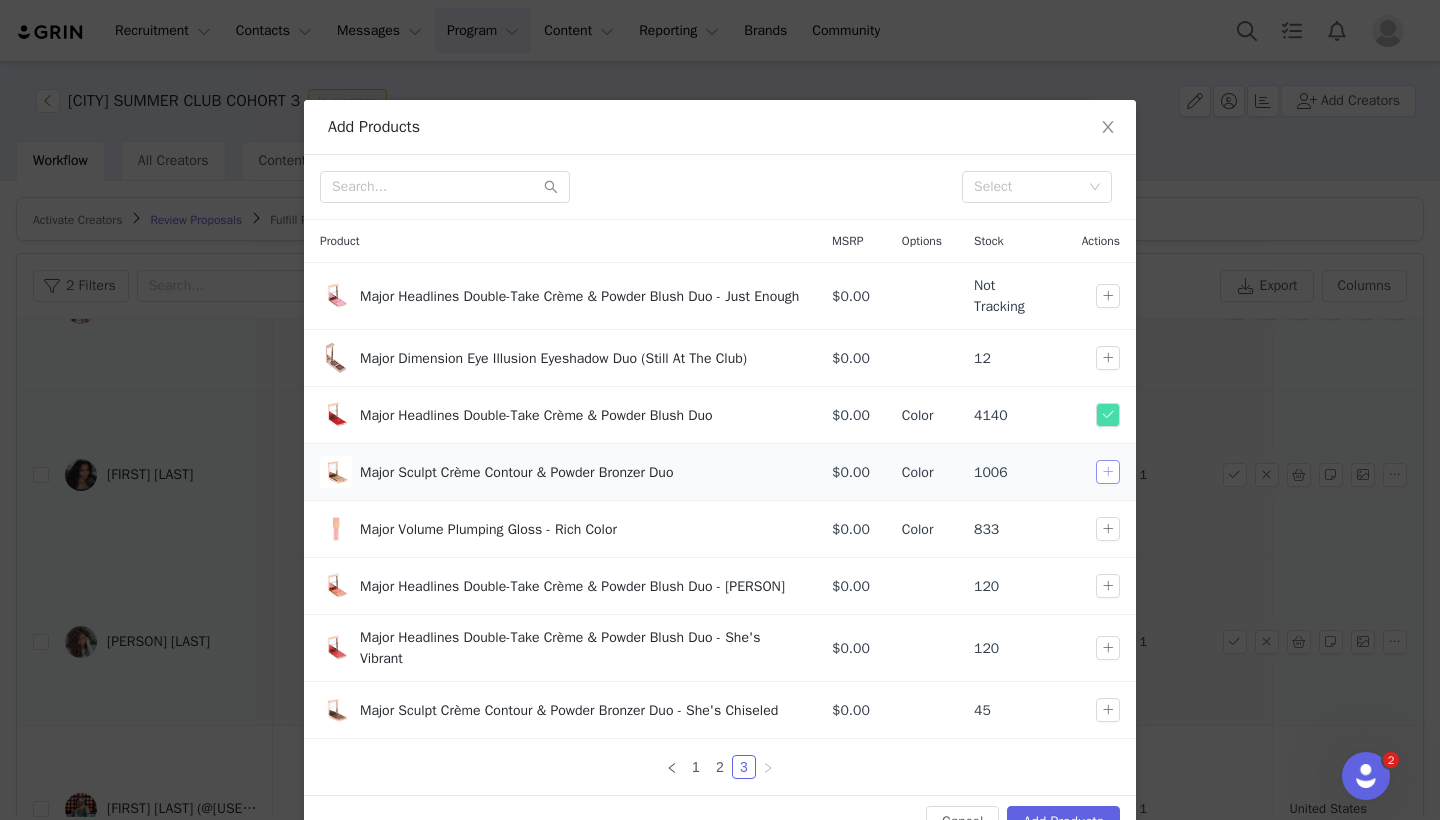click at bounding box center (1108, 472) 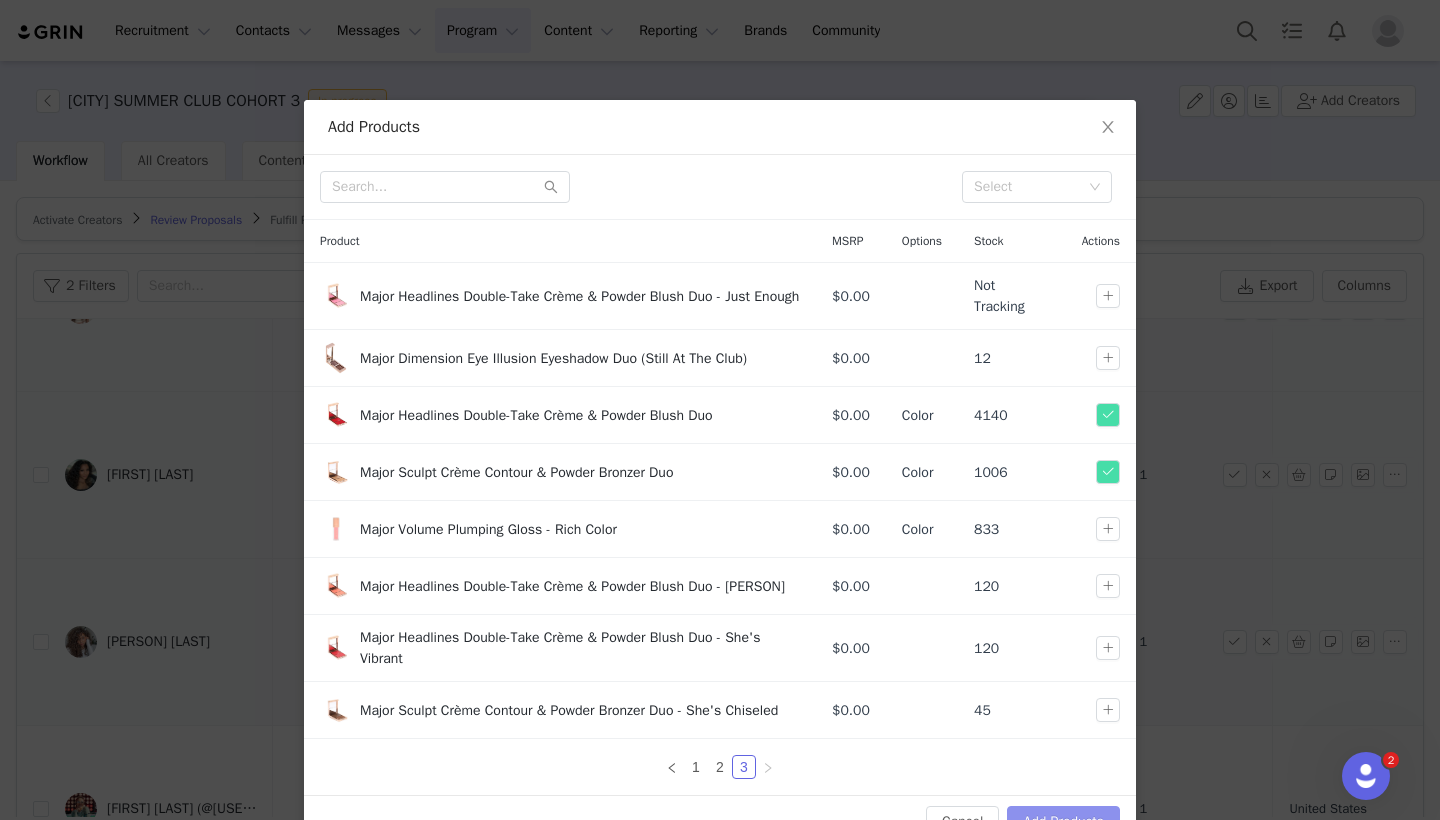click on "Add Products" at bounding box center (1063, 822) 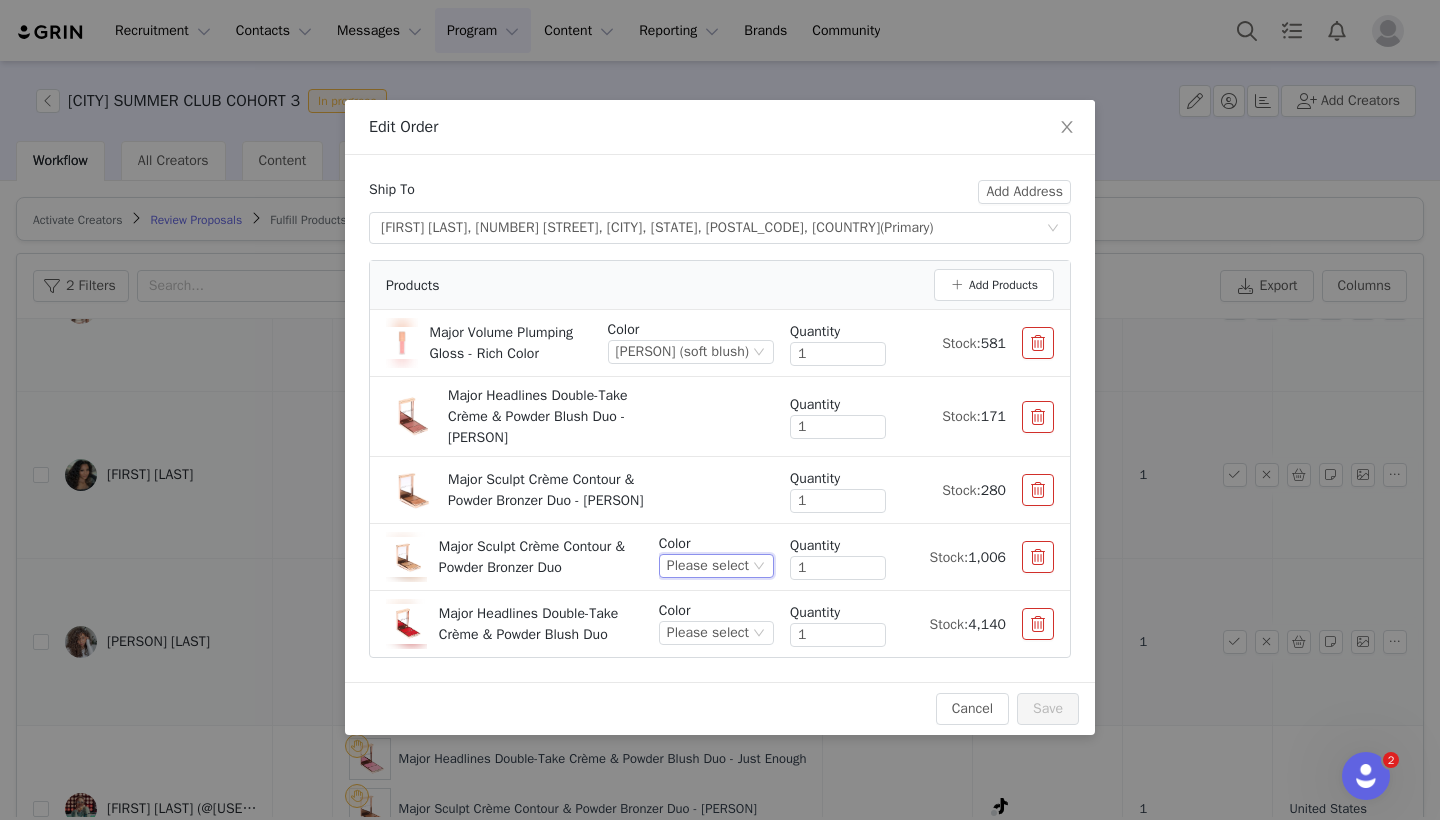 click on "Please select" at bounding box center [708, 566] 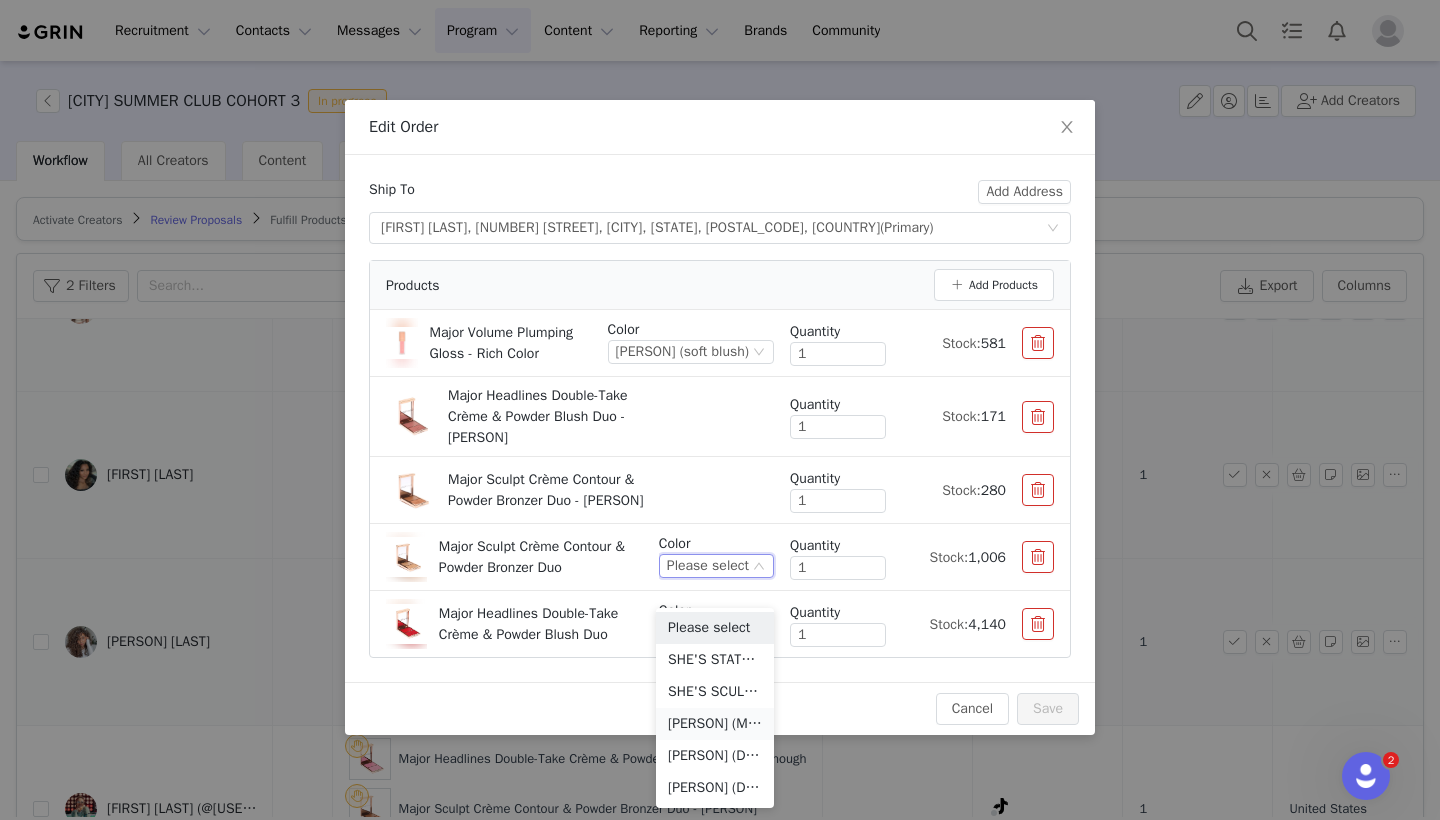click on "[PERSON] (MEDIUM WITH WARM UNDERTONE)" at bounding box center [715, 724] 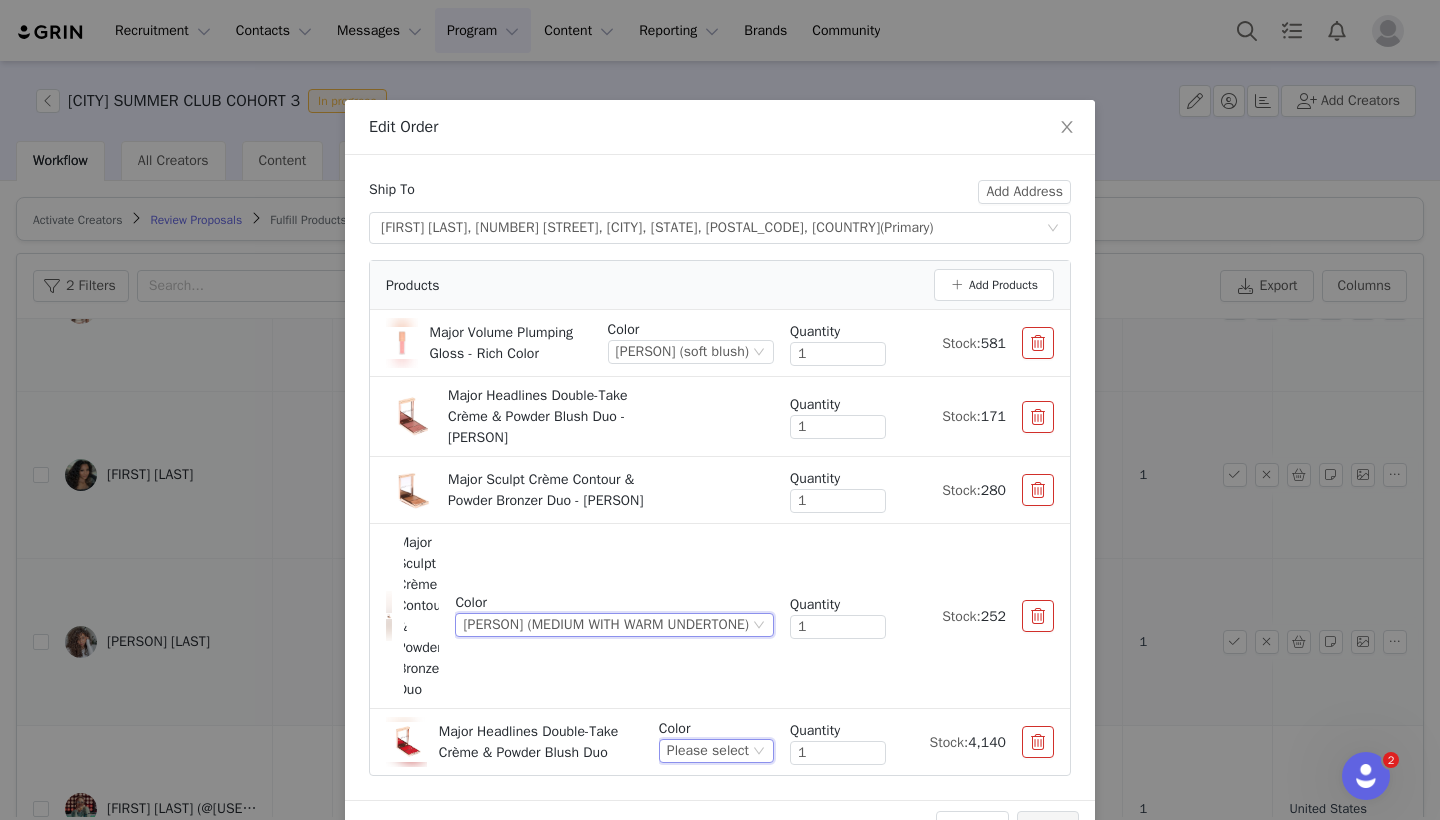 click on "Please select" at bounding box center (708, 751) 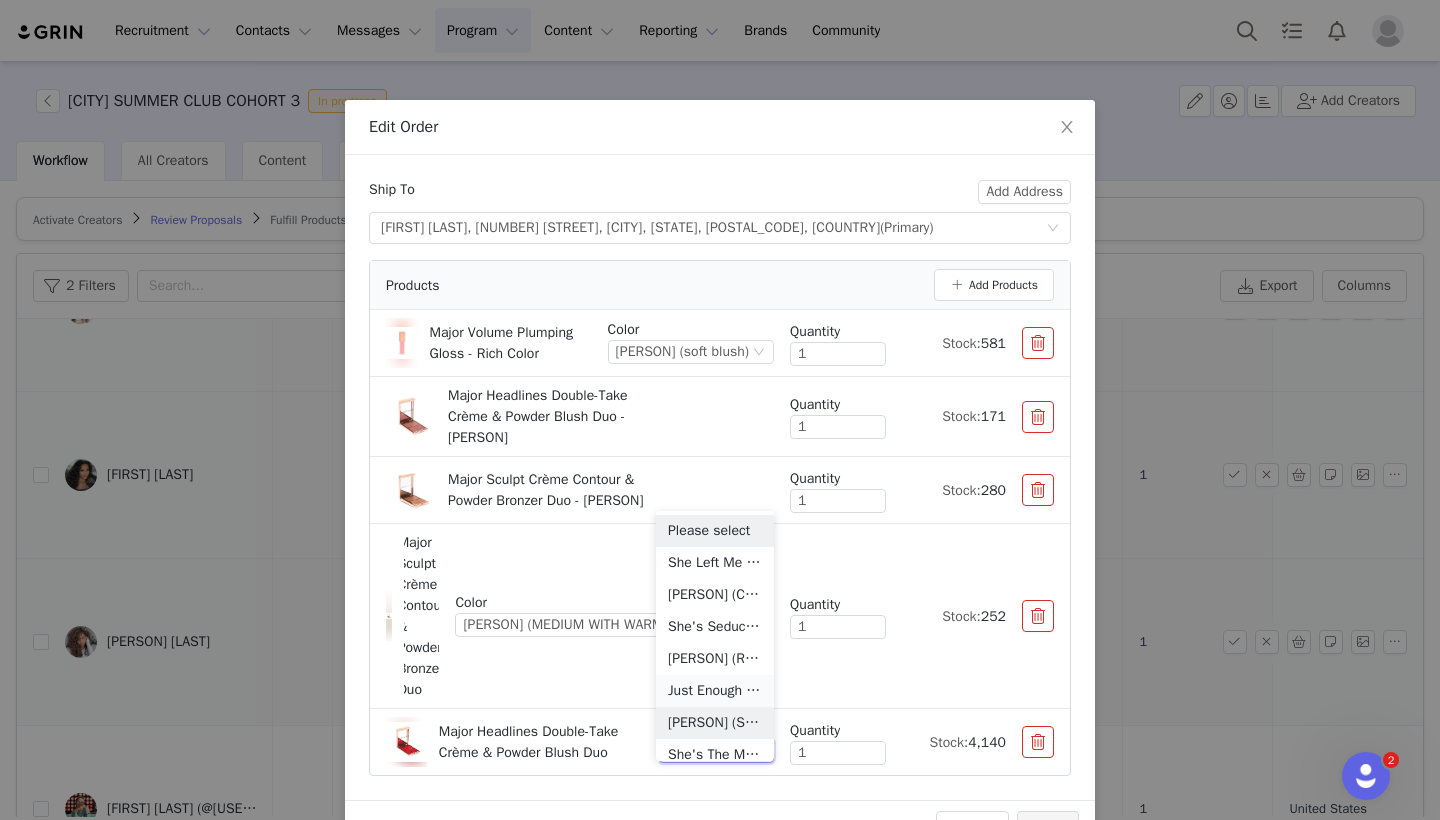 scroll, scrollTop: 10, scrollLeft: 0, axis: vertical 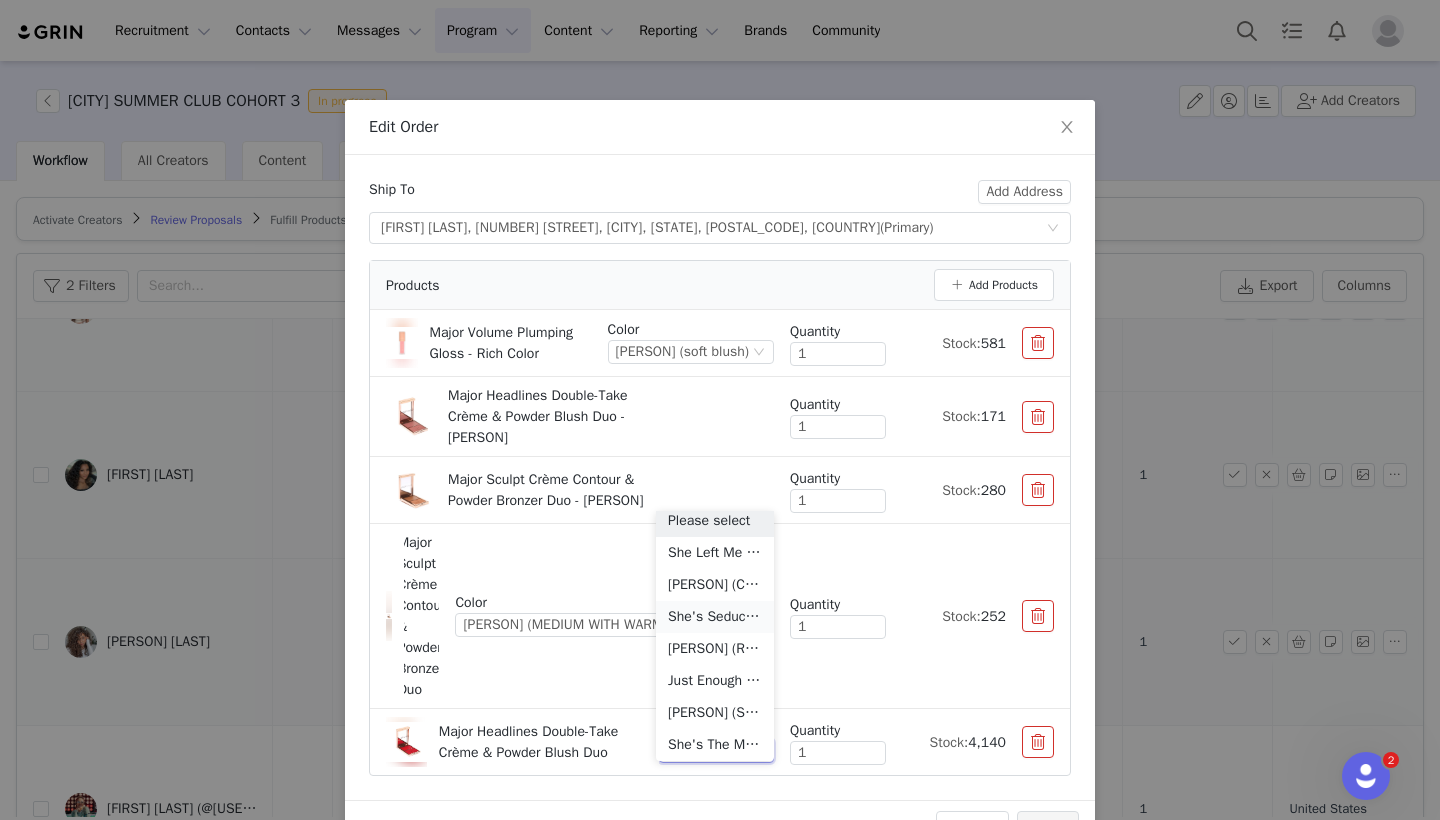 click on "She's Seductive (Warm Rosey Beige)" at bounding box center (715, 617) 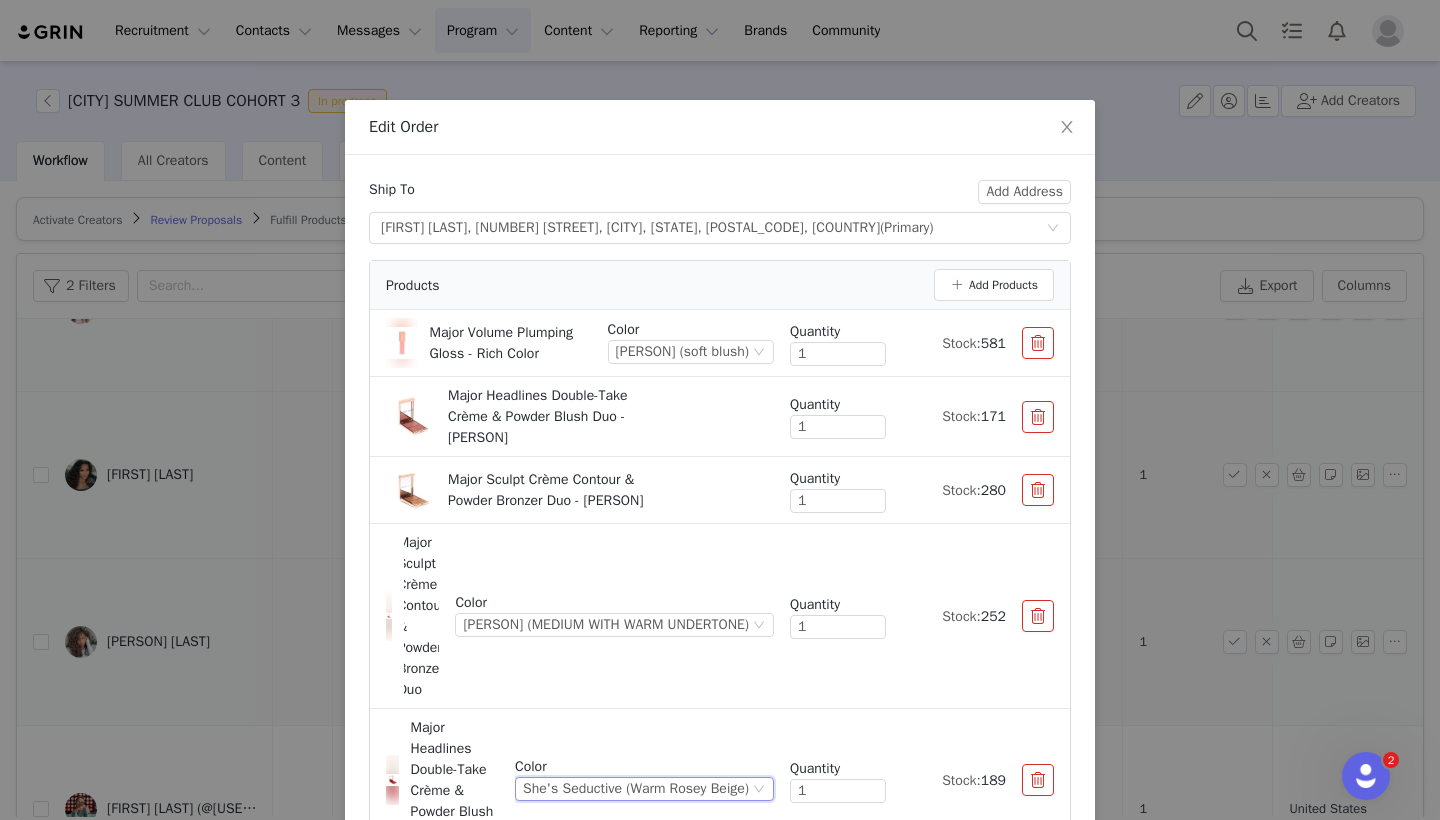 click at bounding box center [1038, 417] 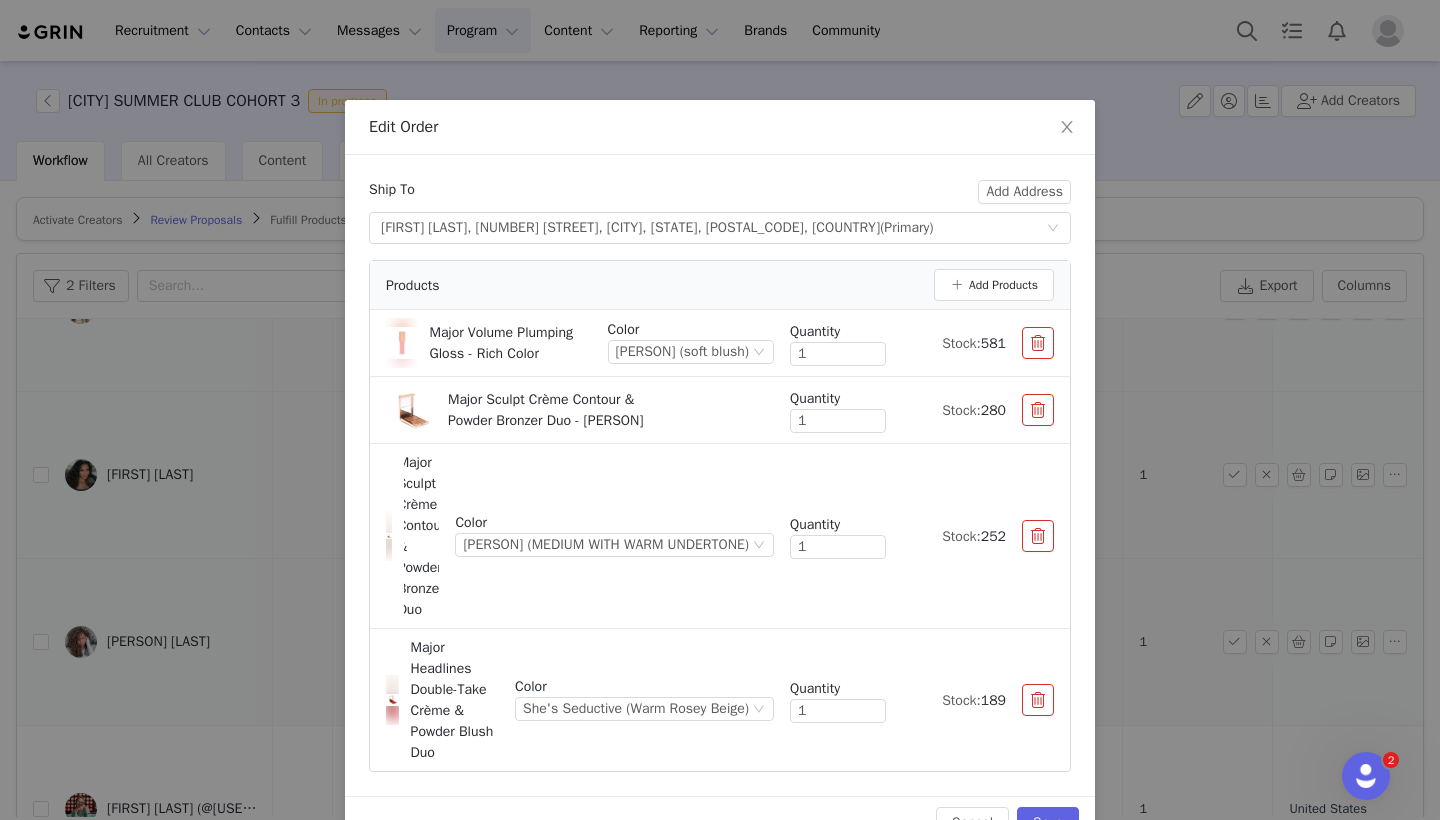 click at bounding box center (1038, 410) 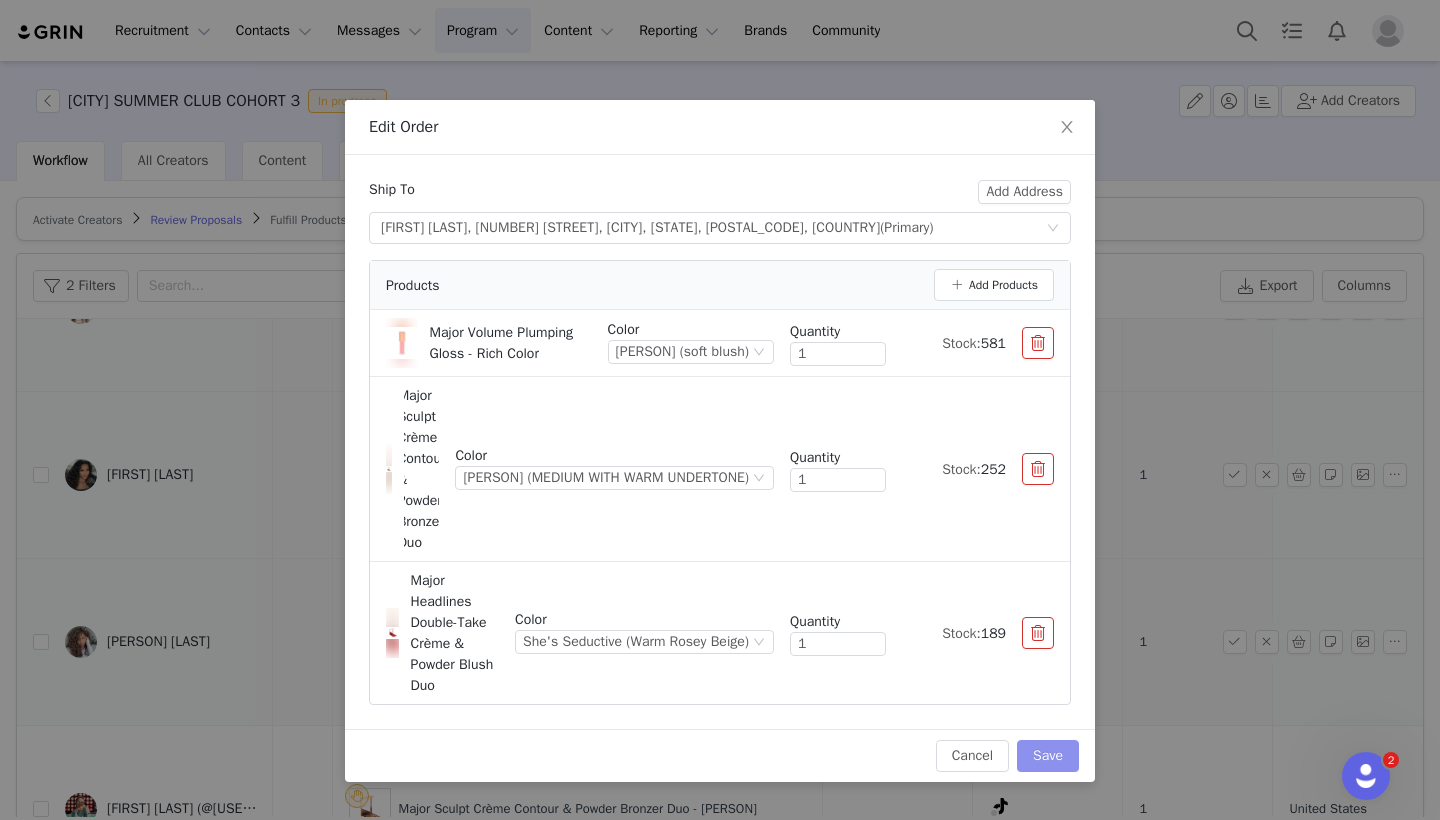 scroll, scrollTop: 20, scrollLeft: 0, axis: vertical 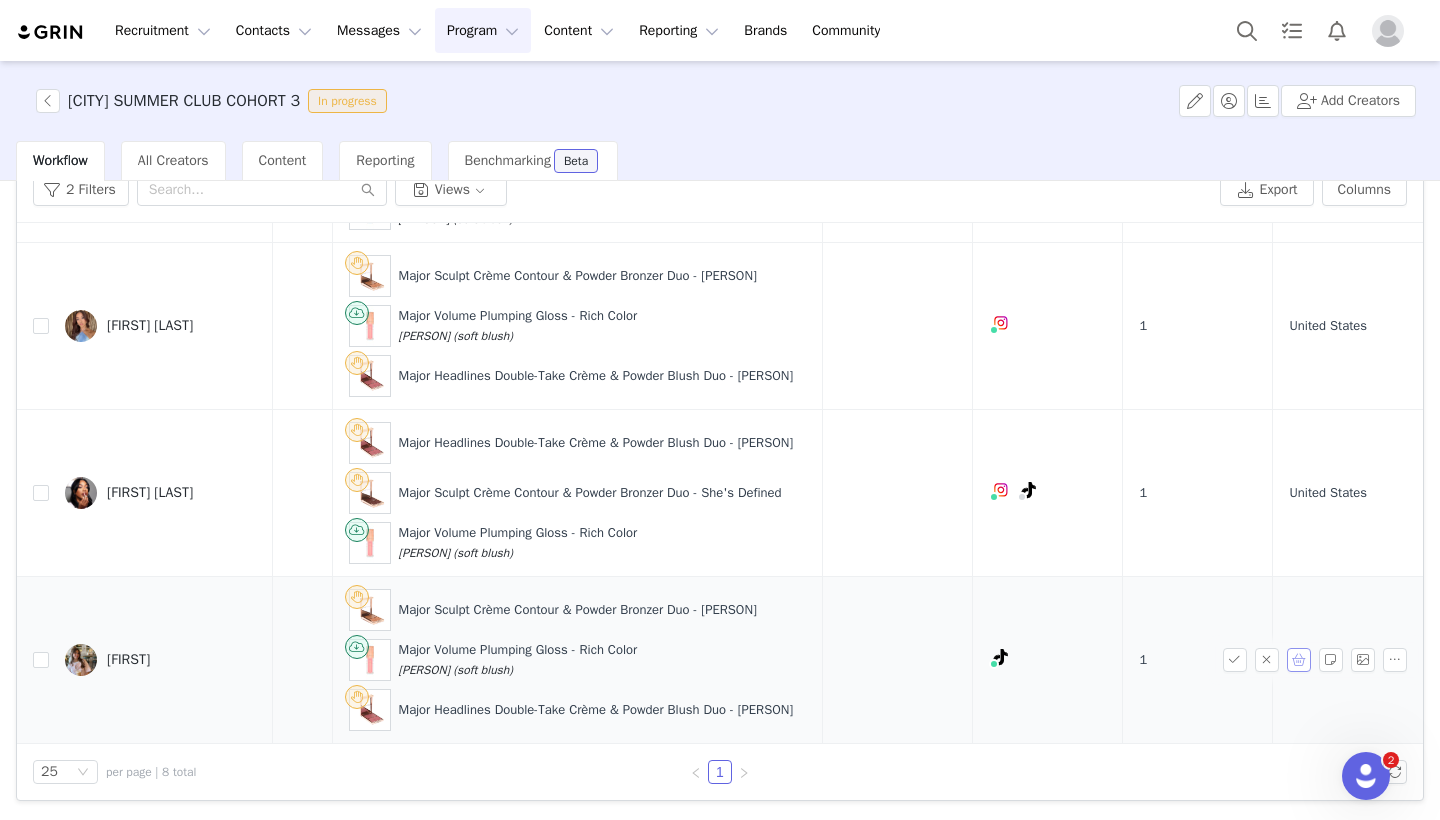 click at bounding box center (1299, 660) 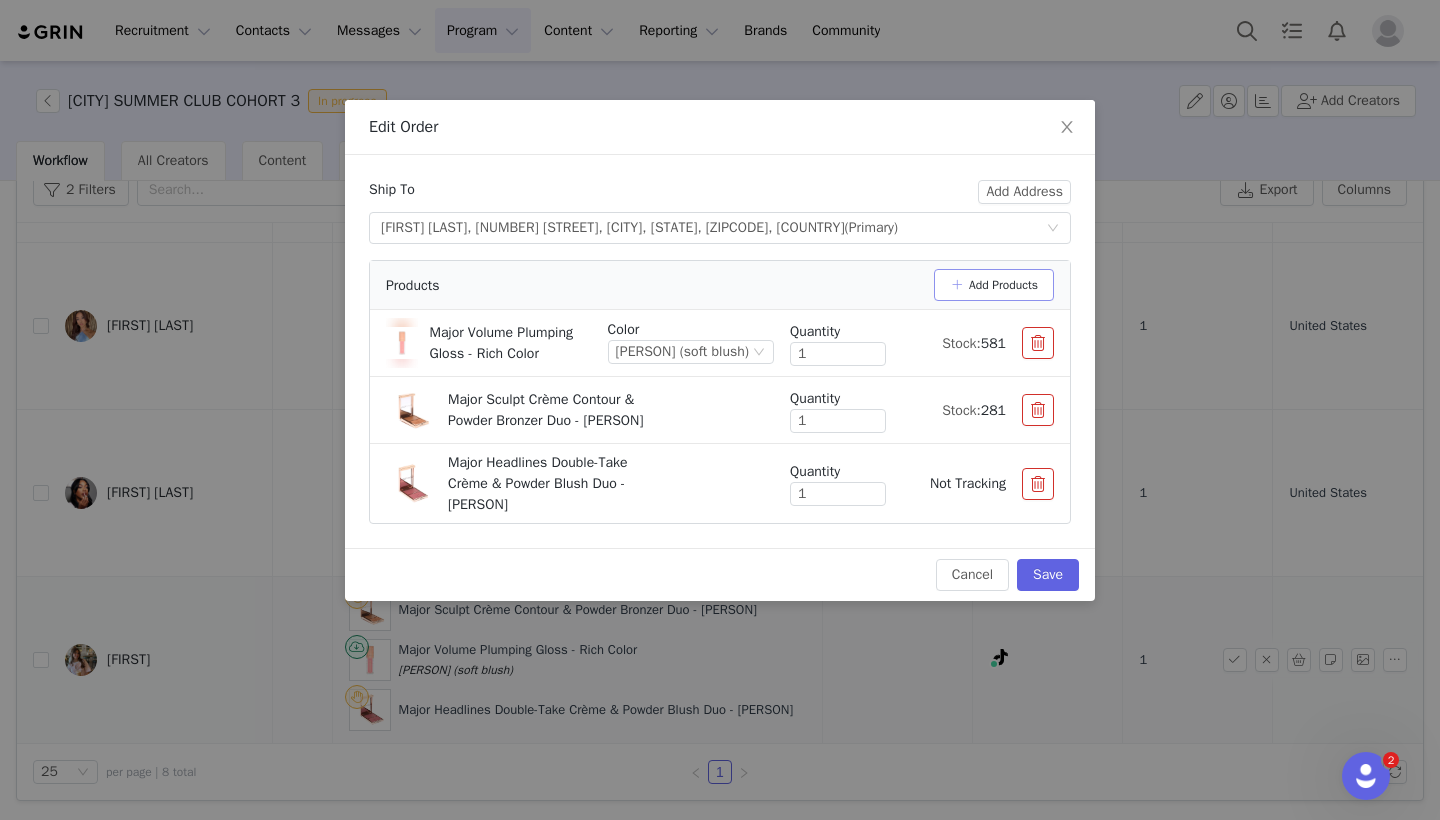 click on "Add Products" at bounding box center [994, 285] 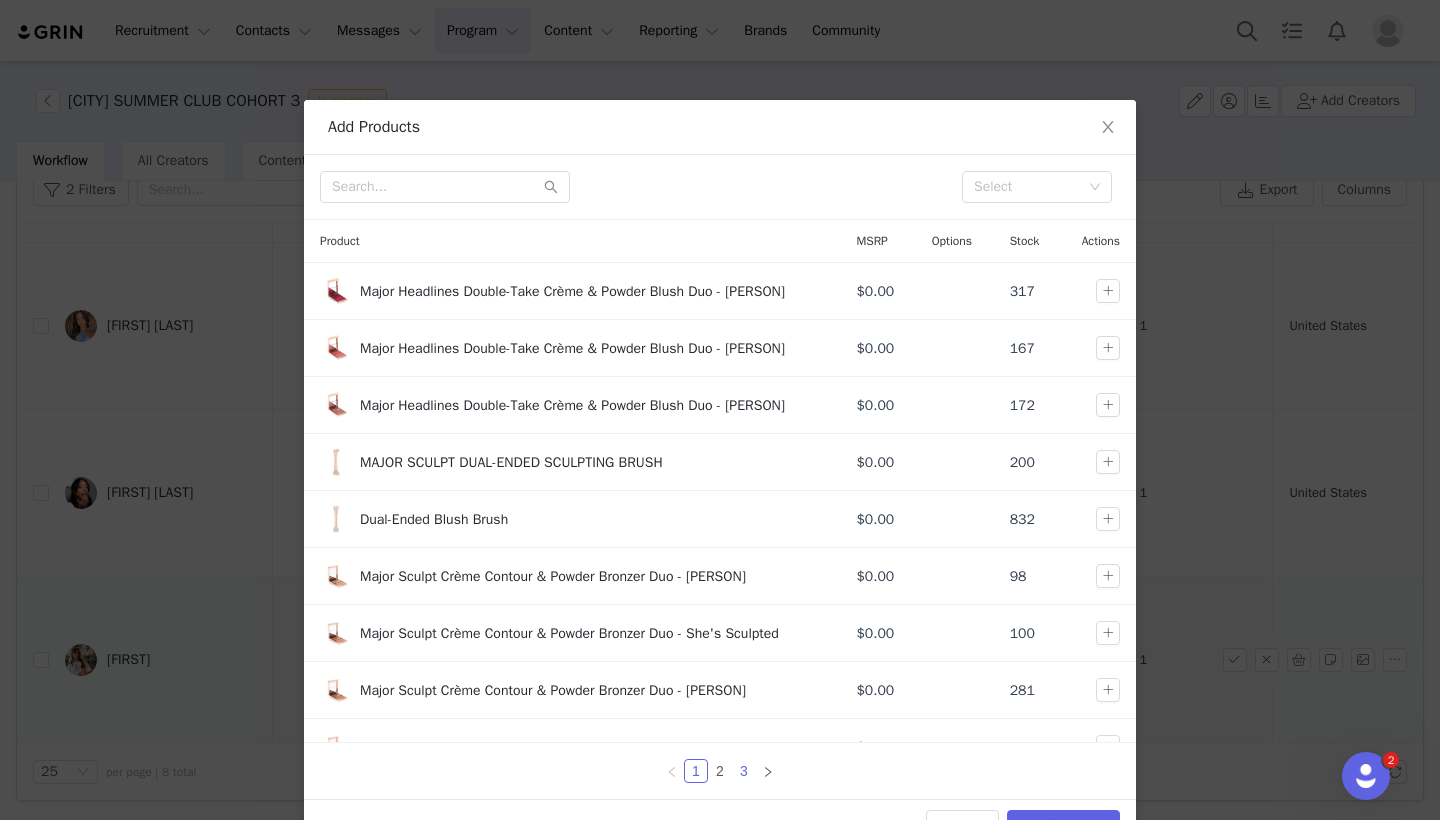 click on "3" at bounding box center (744, 771) 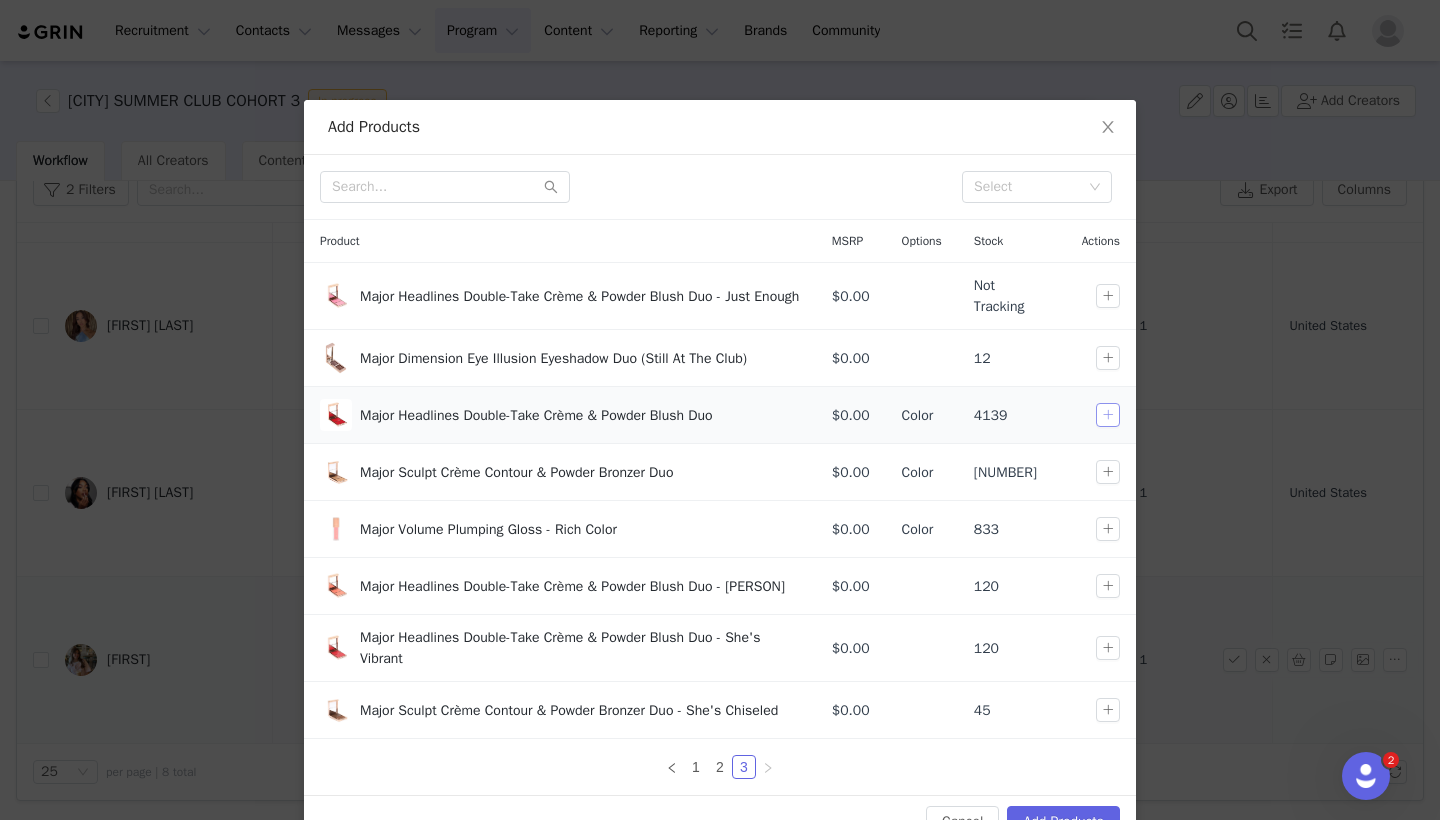 click at bounding box center (1108, 415) 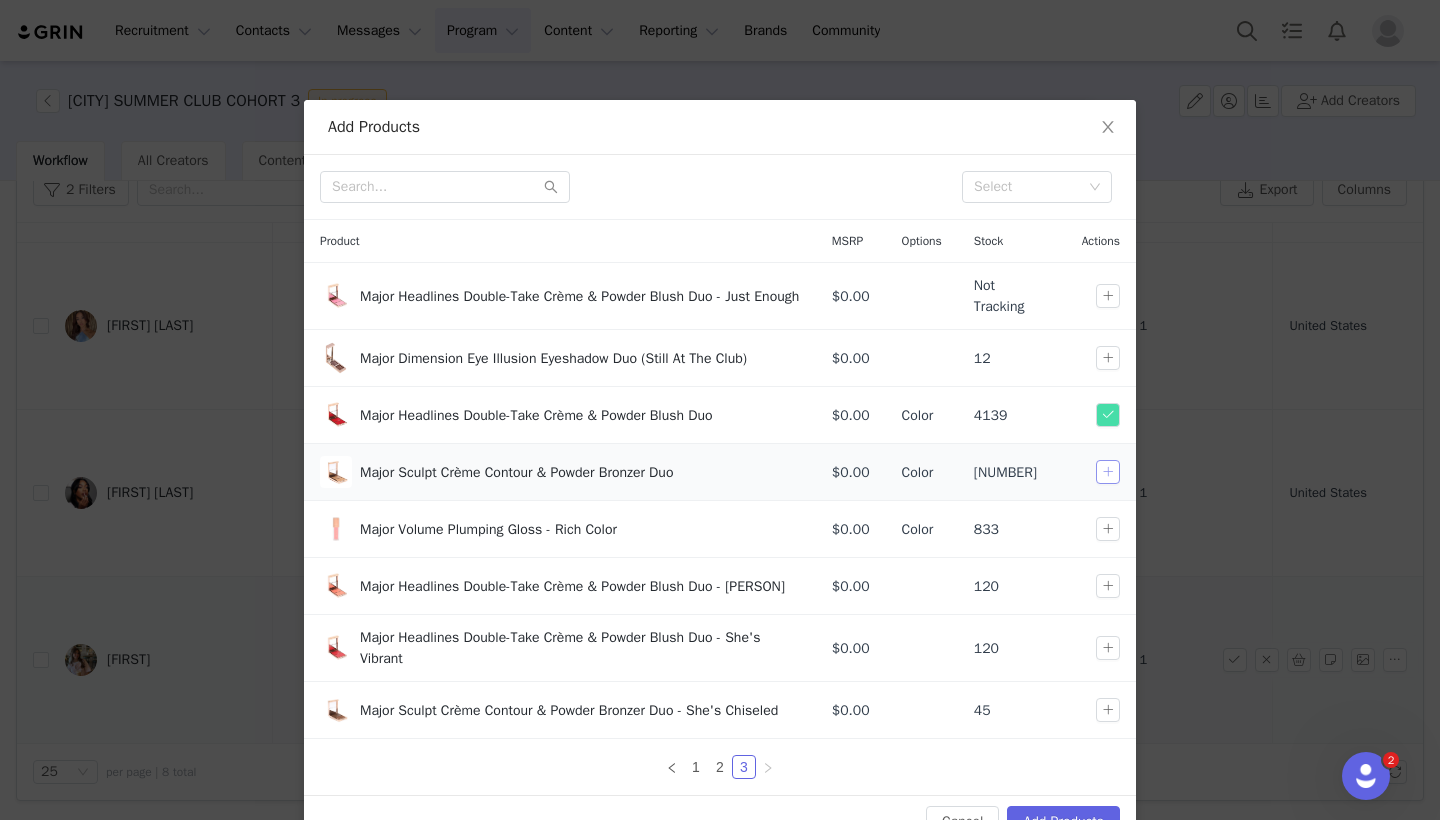 click at bounding box center [1108, 472] 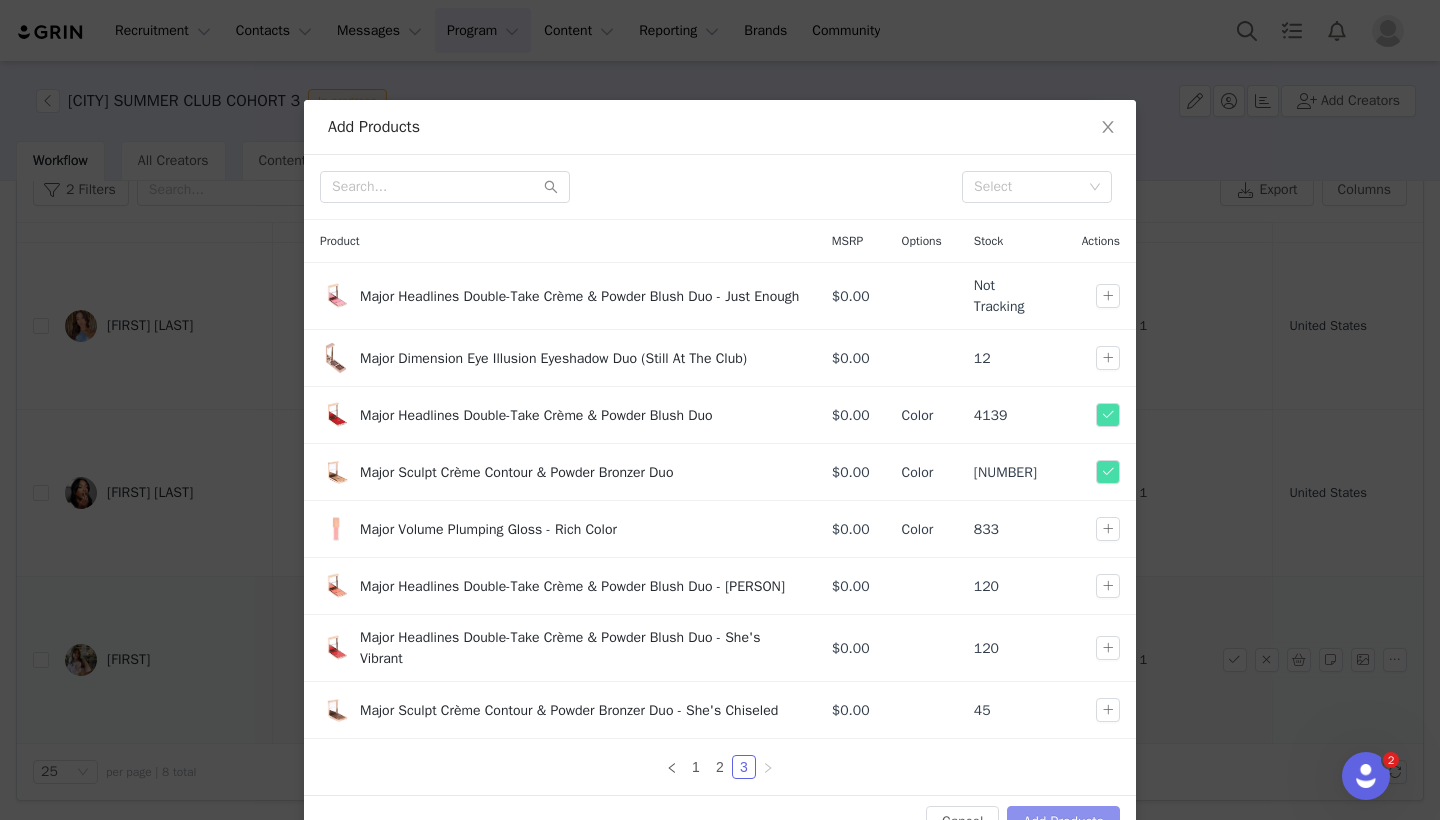 click on "Add Products" at bounding box center (1063, 822) 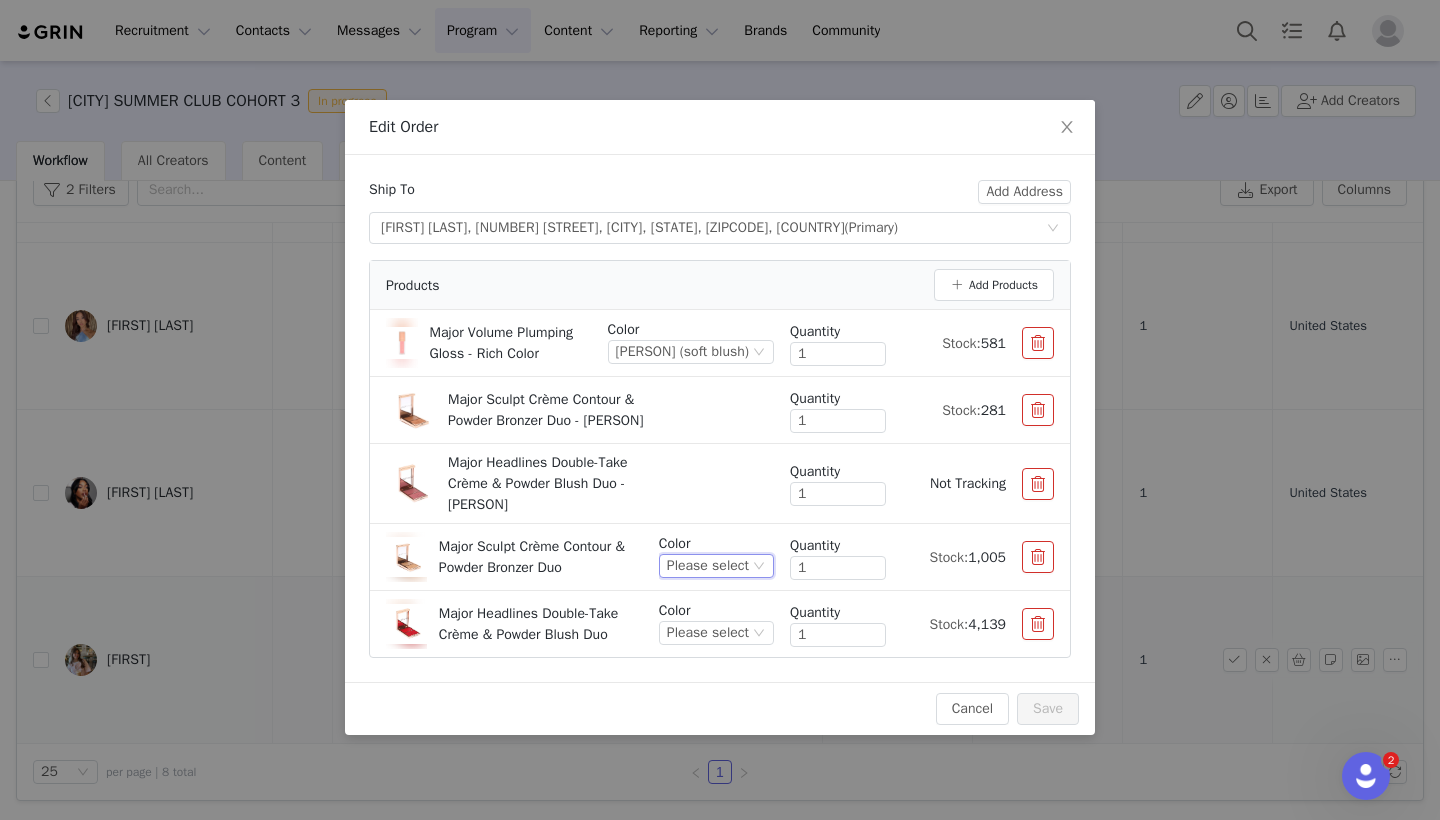 click on "Please select" at bounding box center [708, 566] 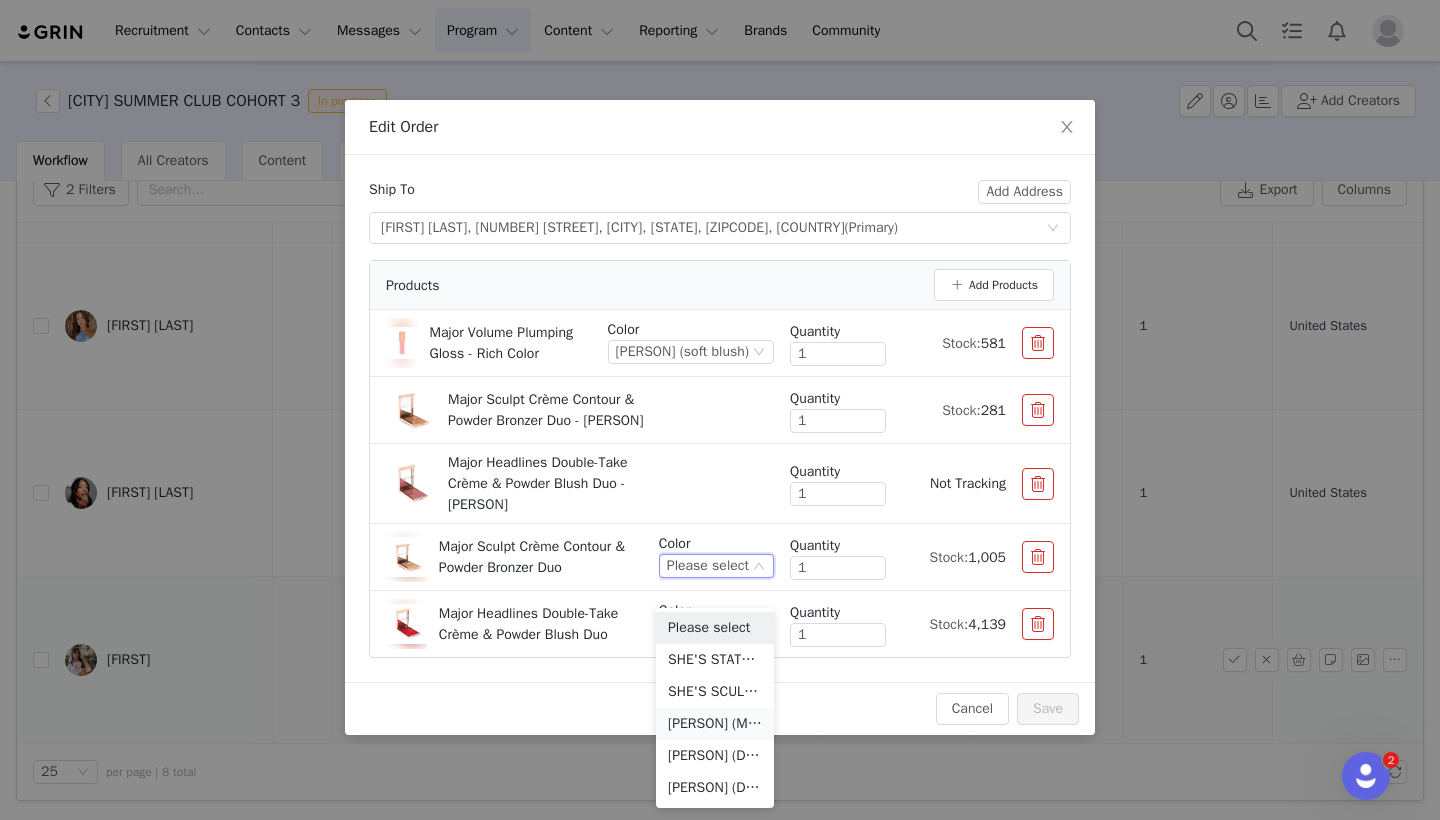 click on "[PERSON] (MEDIUM WITH WARM UNDERTONE)" at bounding box center (715, 724) 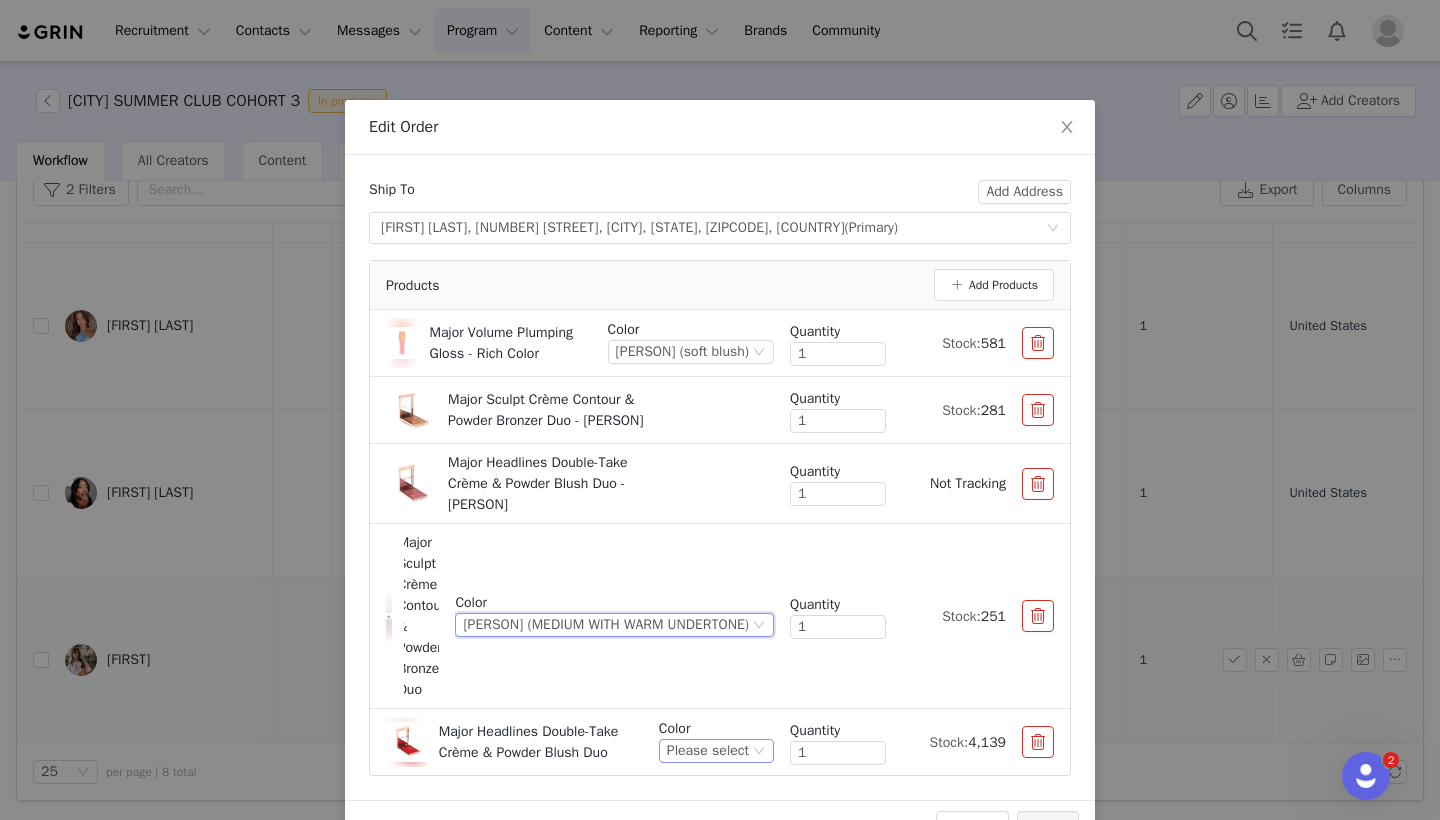 click on "Please select" at bounding box center (708, 751) 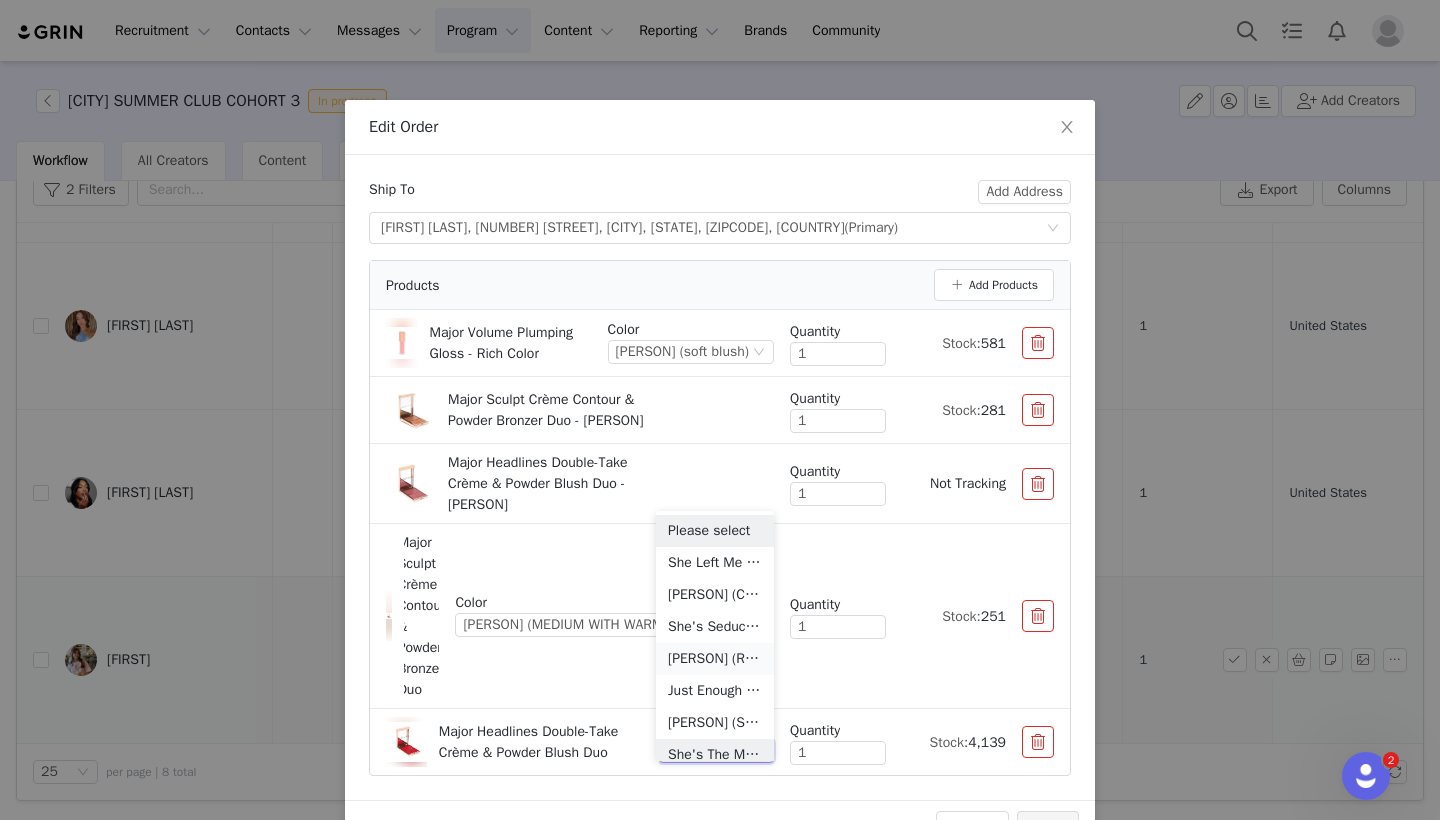 scroll, scrollTop: 10, scrollLeft: 0, axis: vertical 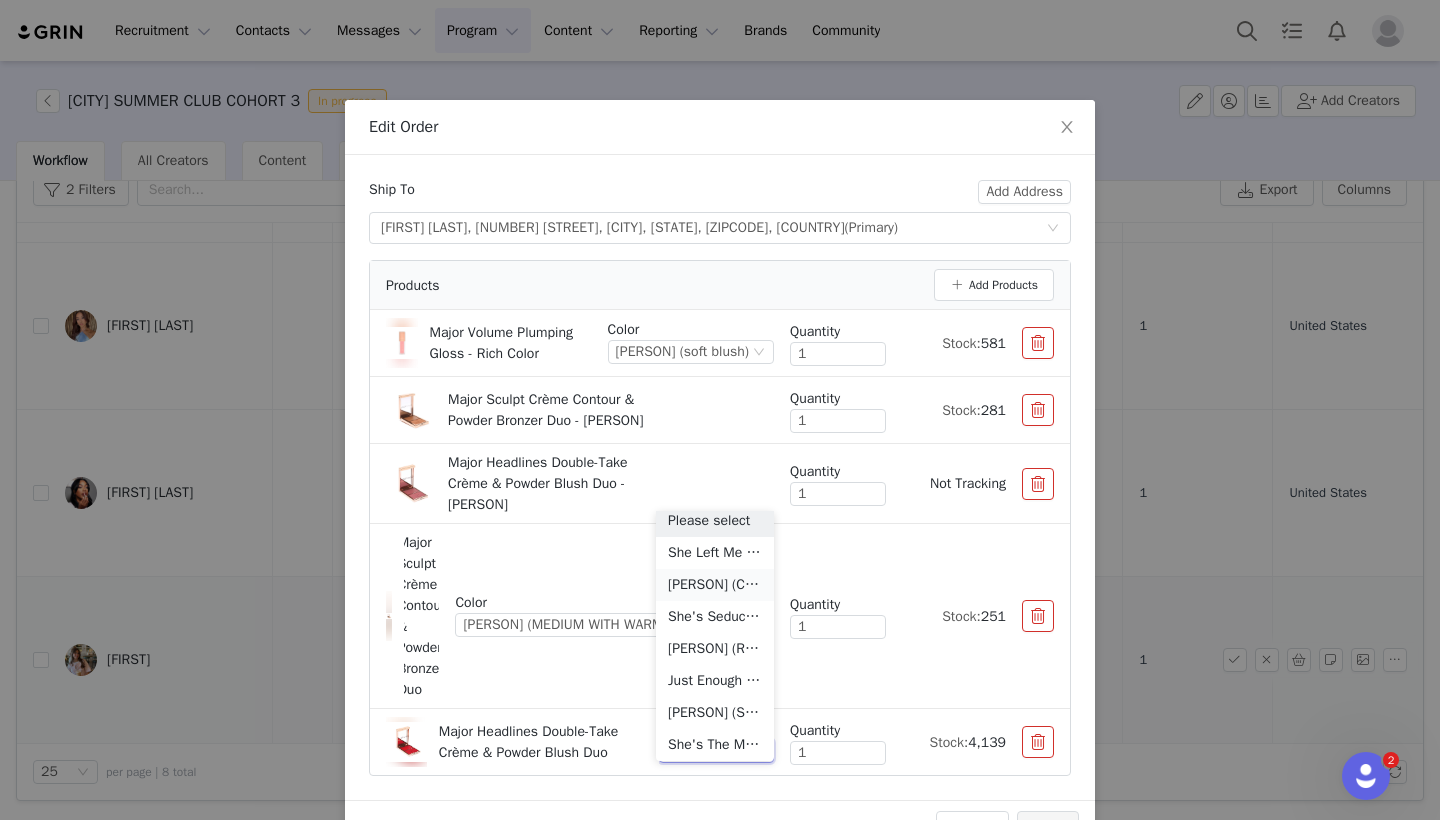 click on "[PERSON] (Cool Mauve Rose)" at bounding box center [715, 585] 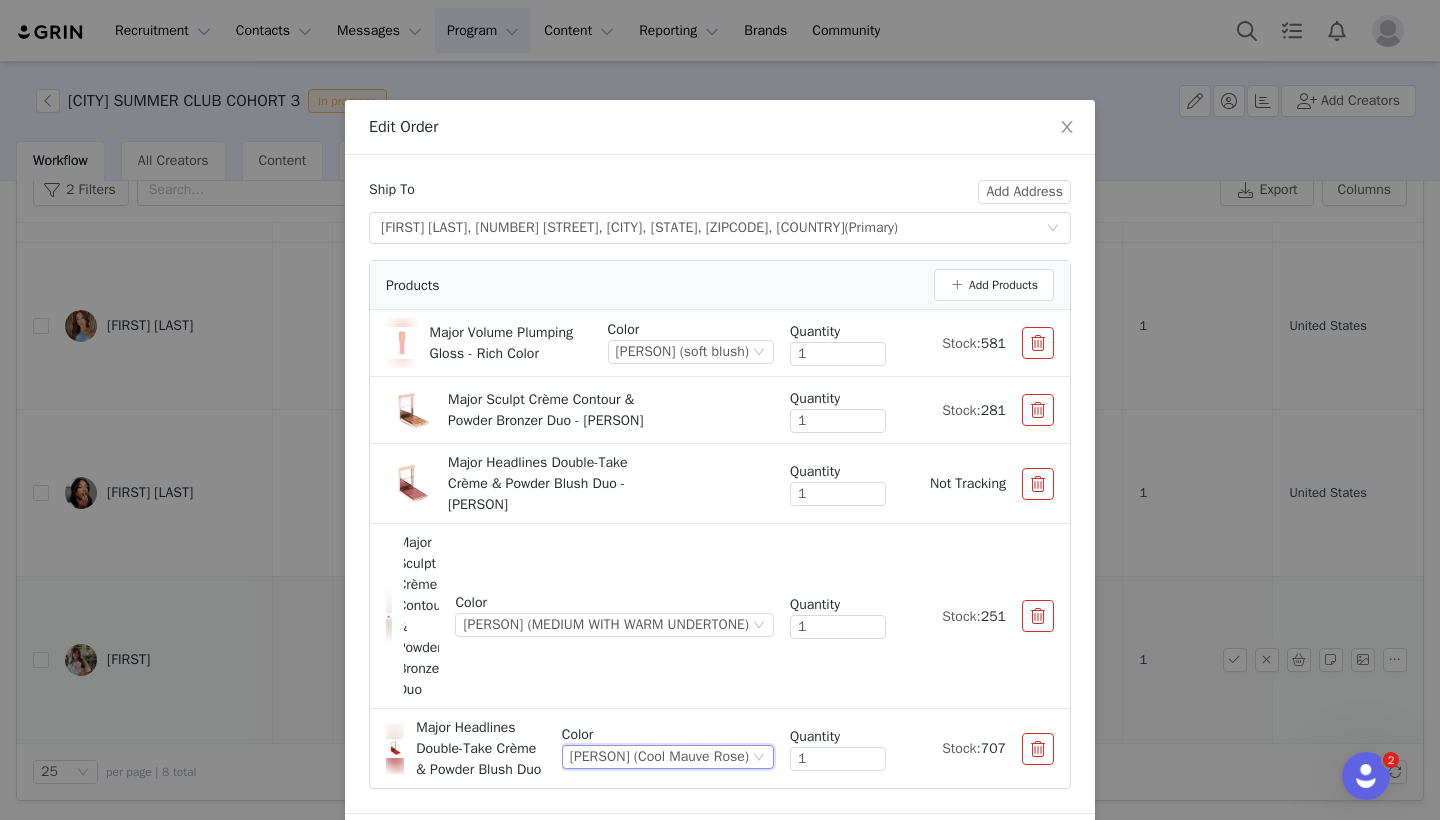 click at bounding box center (1038, 410) 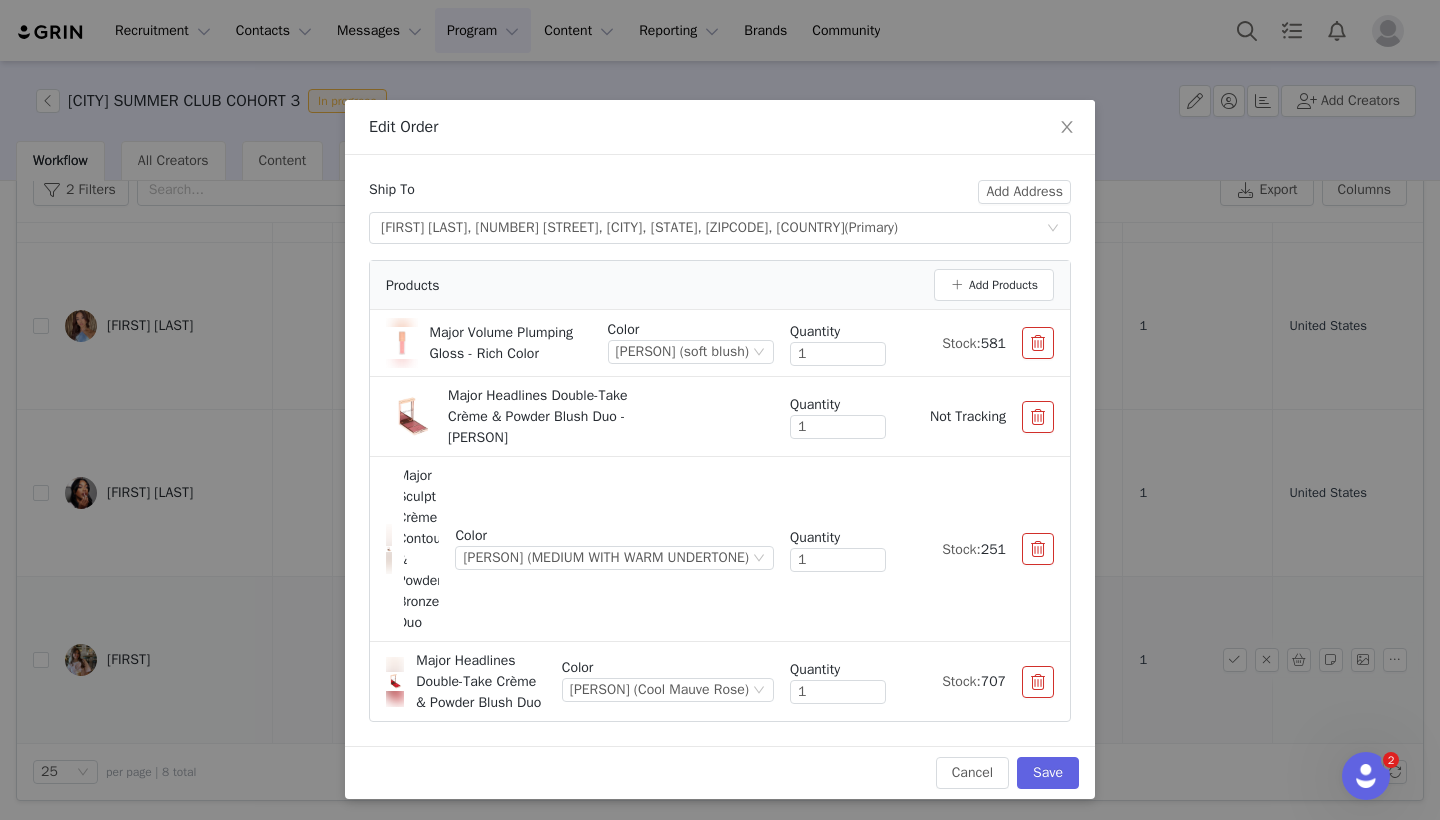 click at bounding box center (1038, 417) 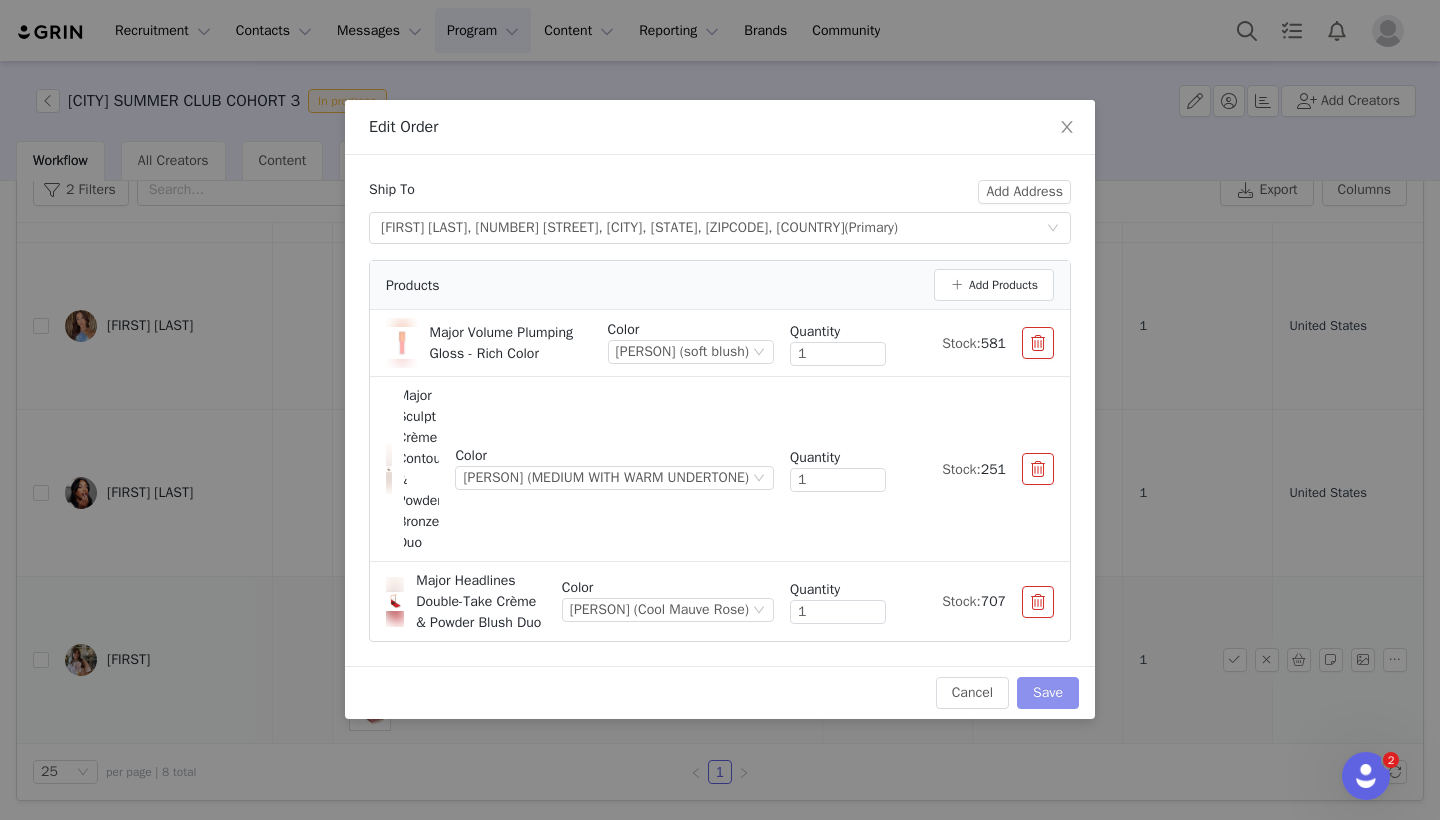 click on "Save" at bounding box center [1048, 693] 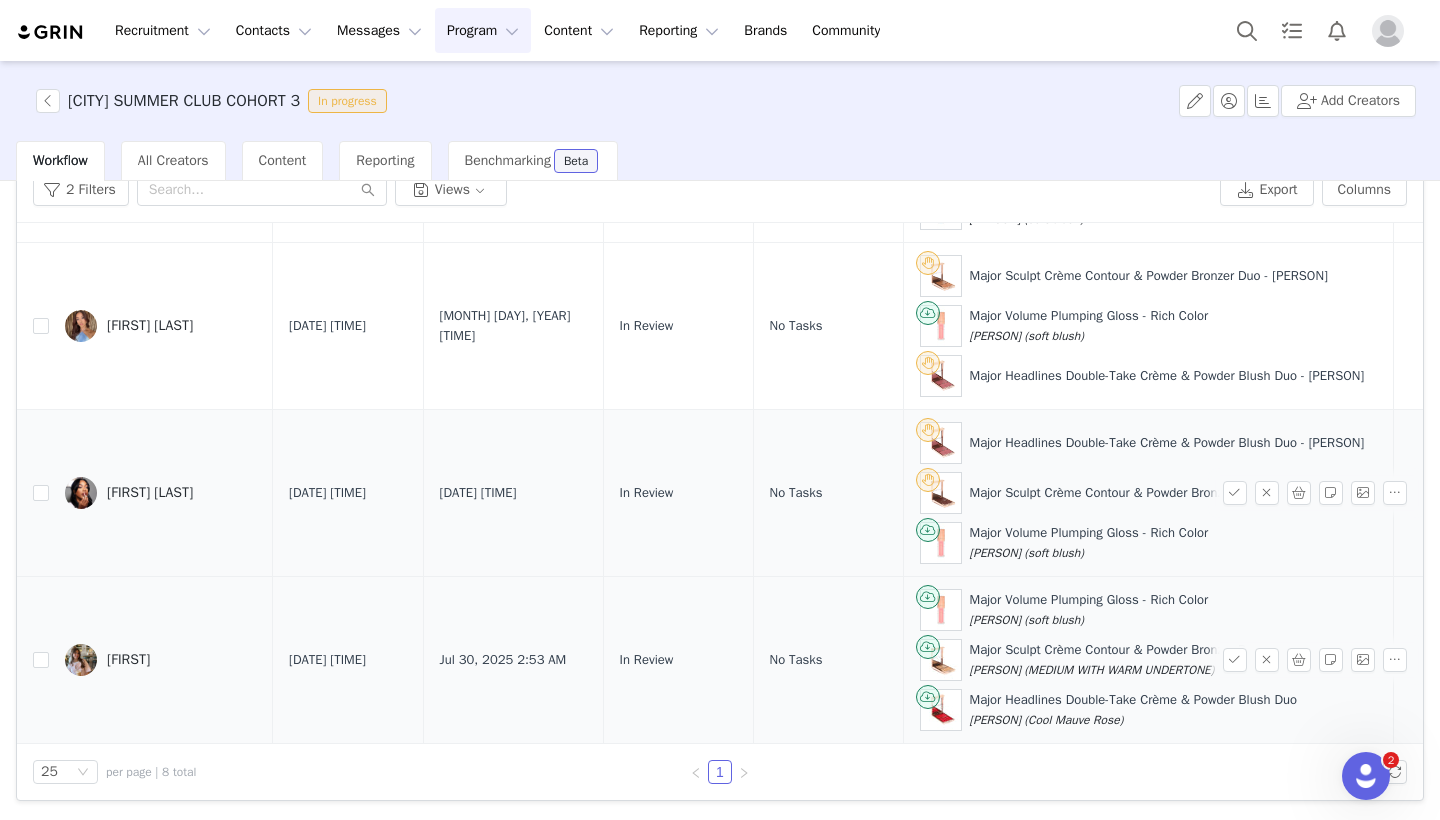 scroll, scrollTop: 863, scrollLeft: 0, axis: vertical 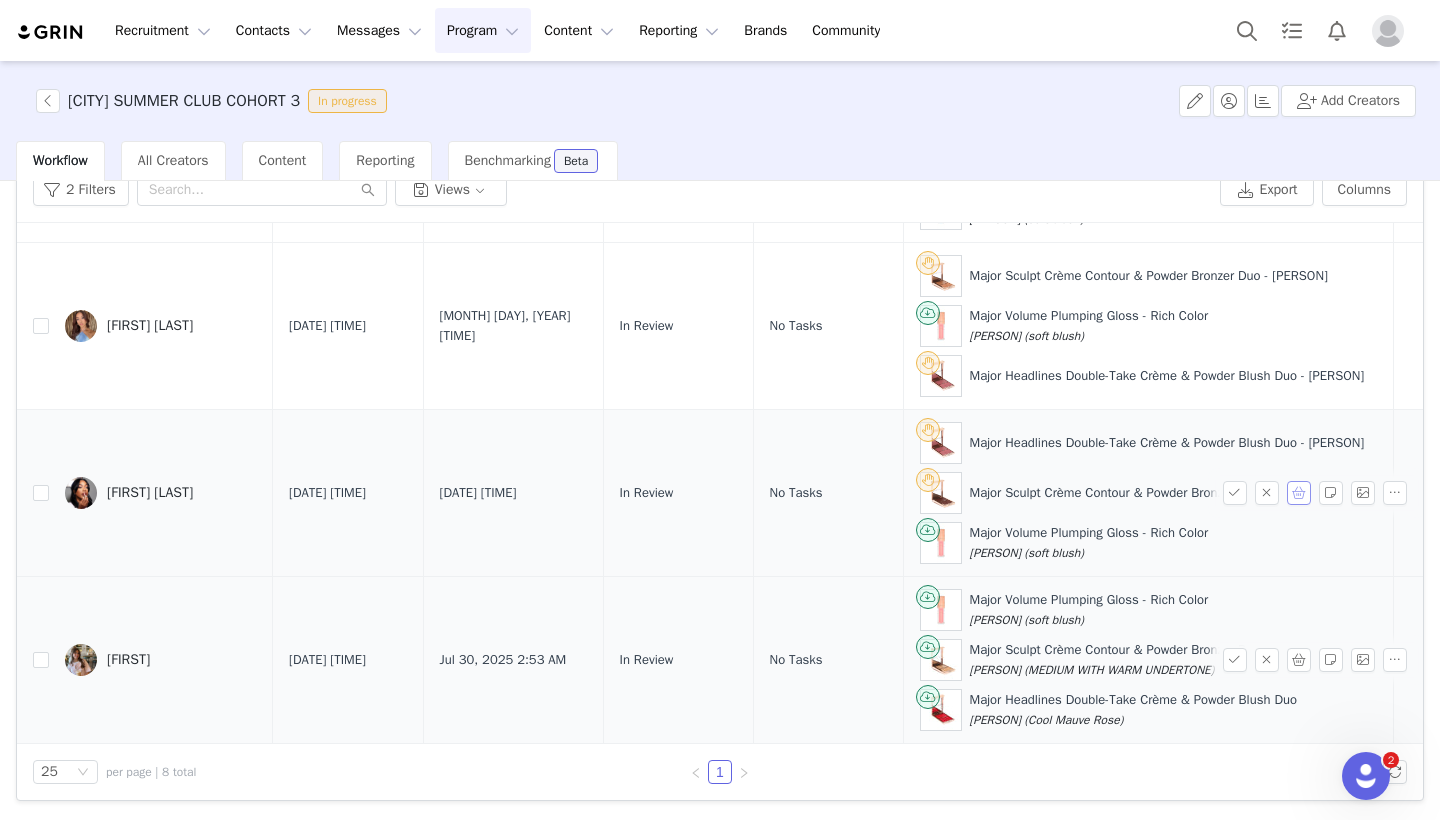 click at bounding box center [1299, 493] 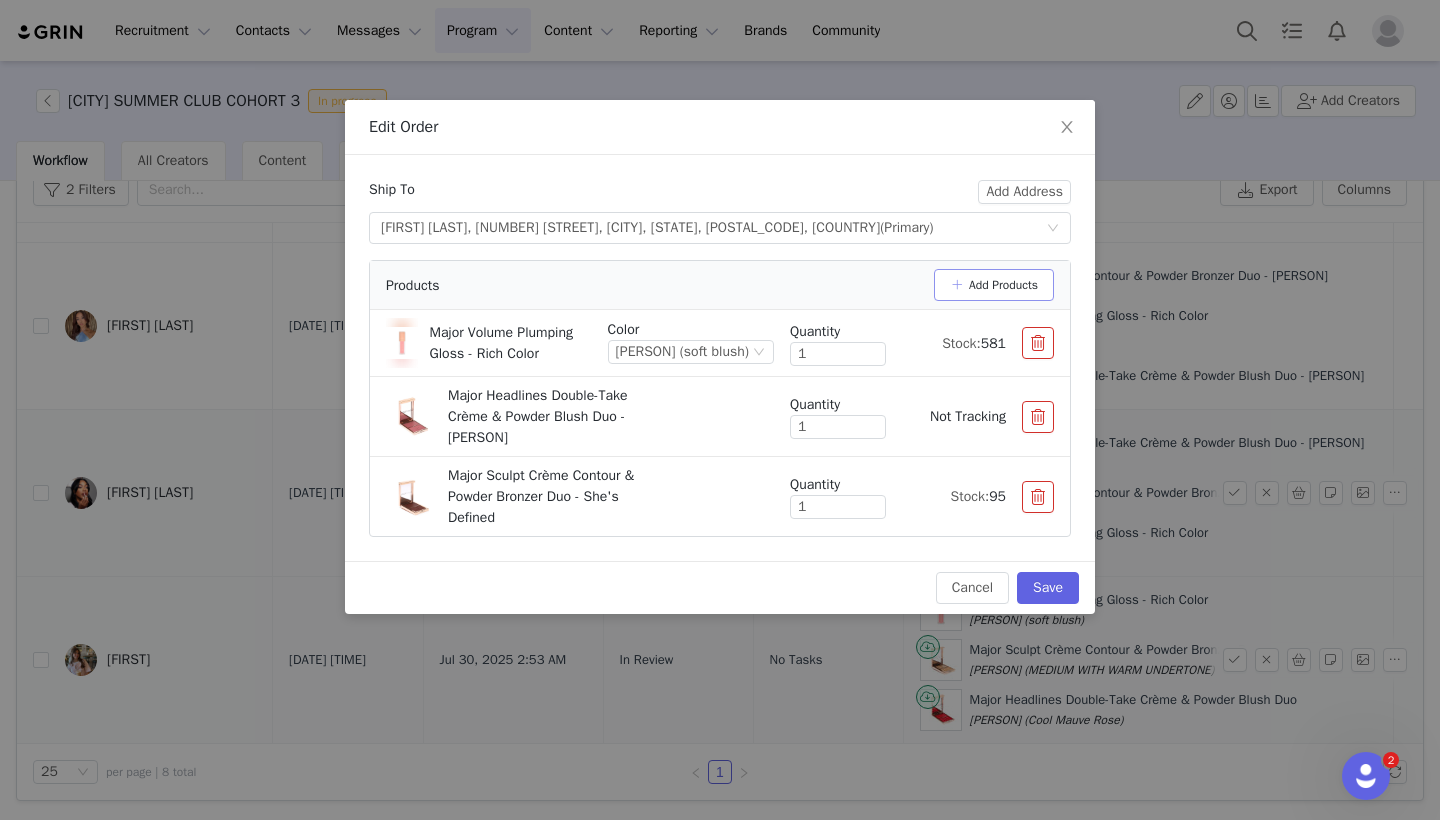 click on "Add Products" at bounding box center [994, 285] 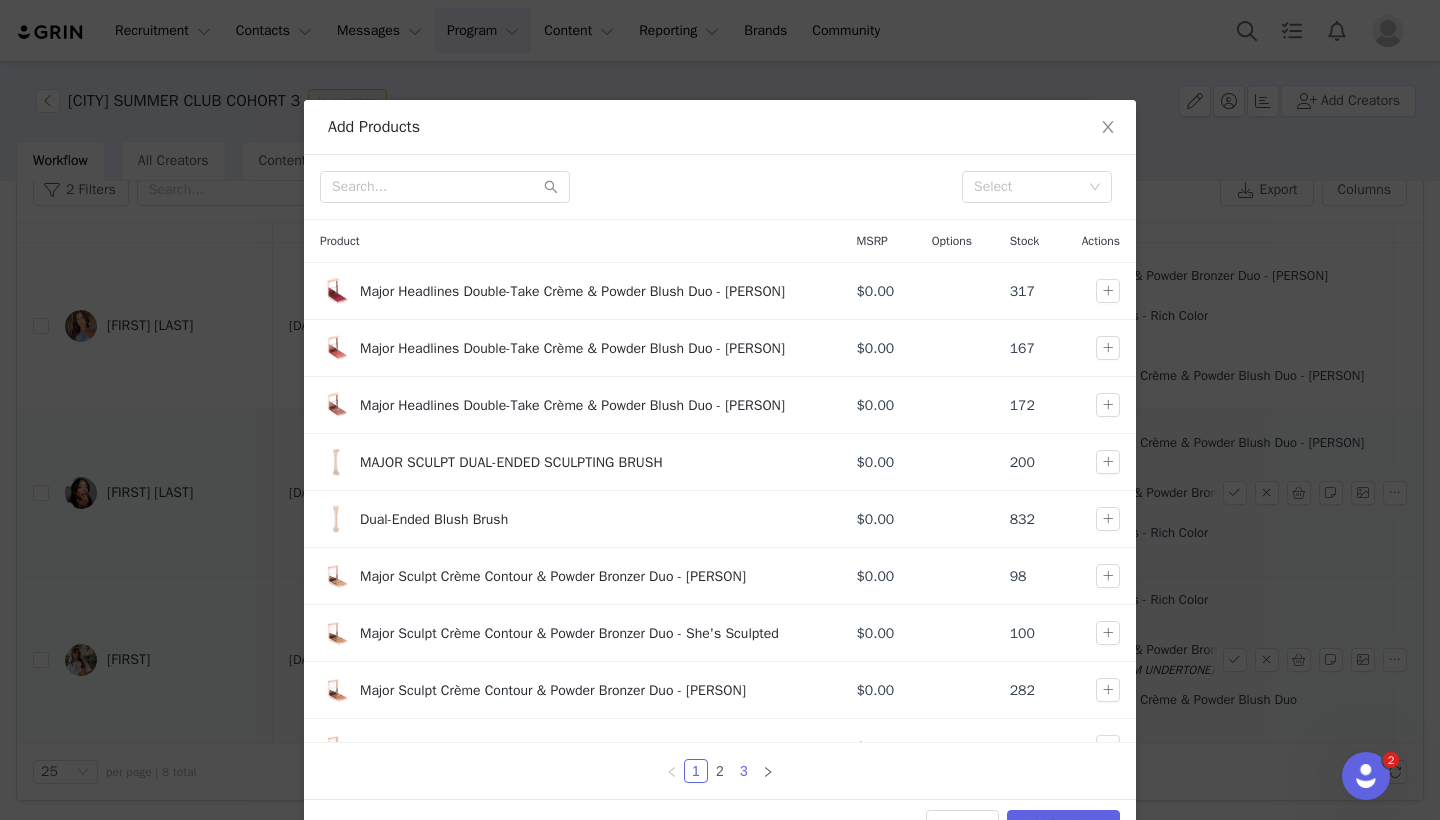 click on "3" at bounding box center [744, 771] 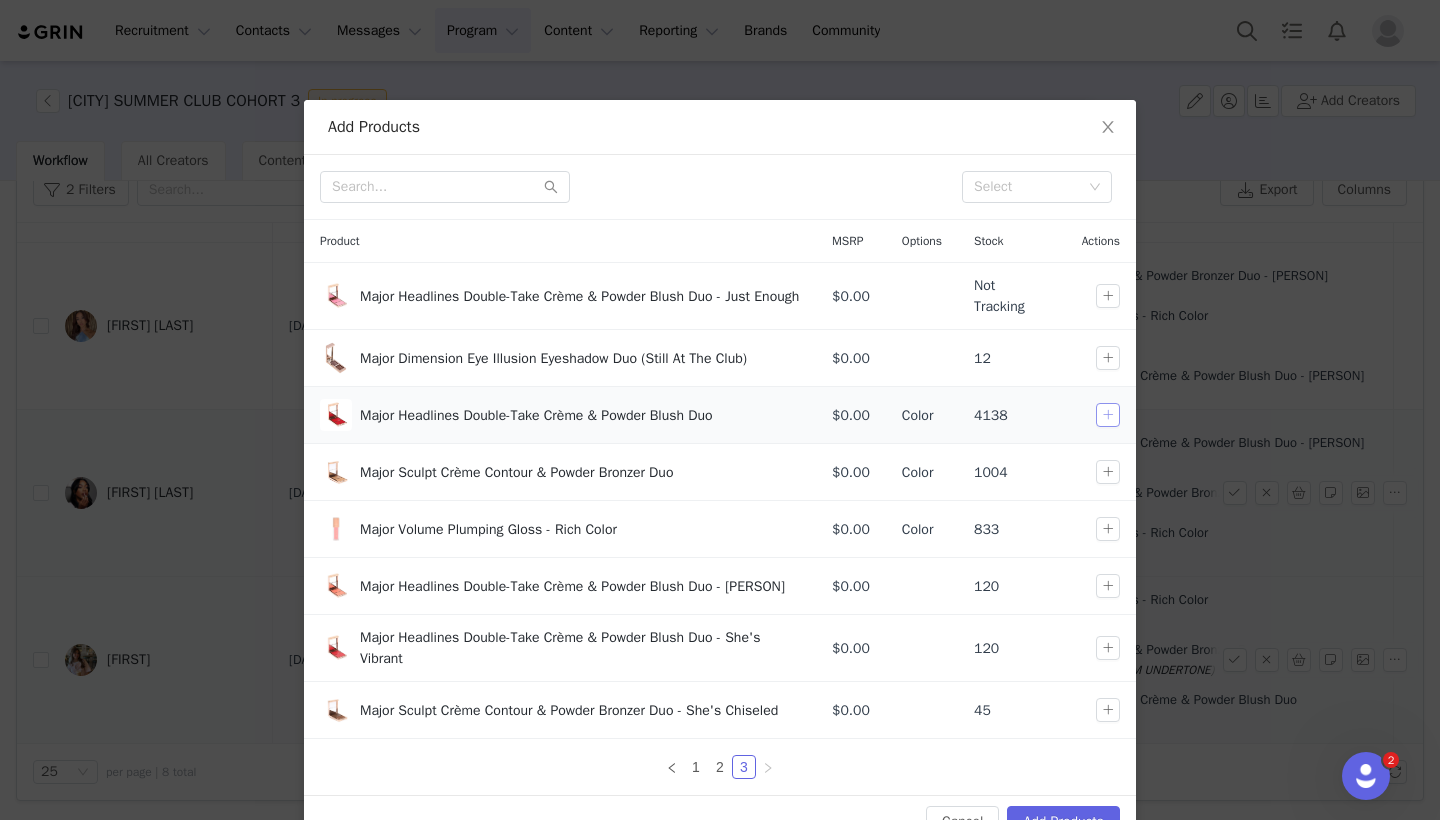 click at bounding box center [1108, 415] 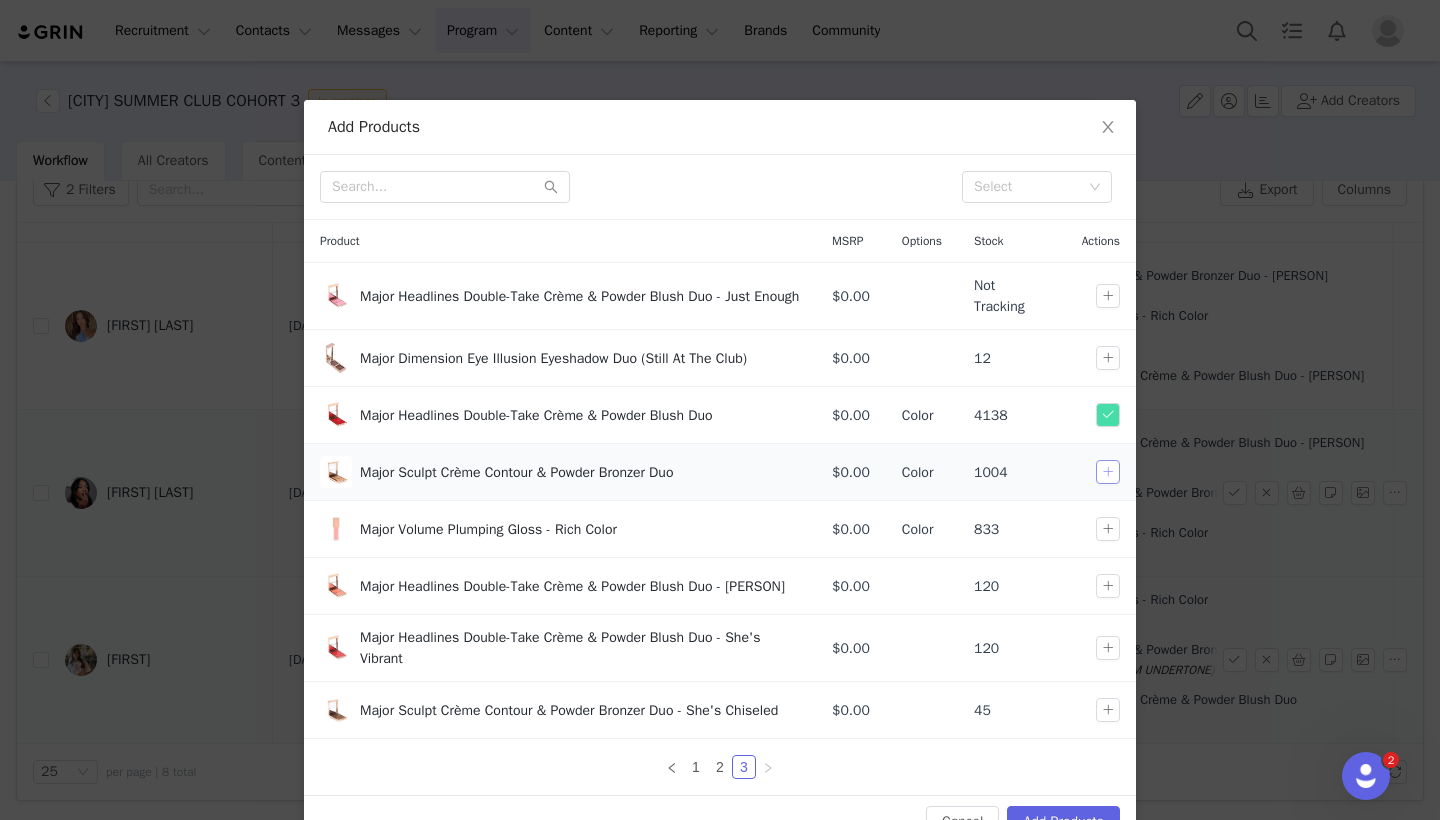 click at bounding box center (1108, 472) 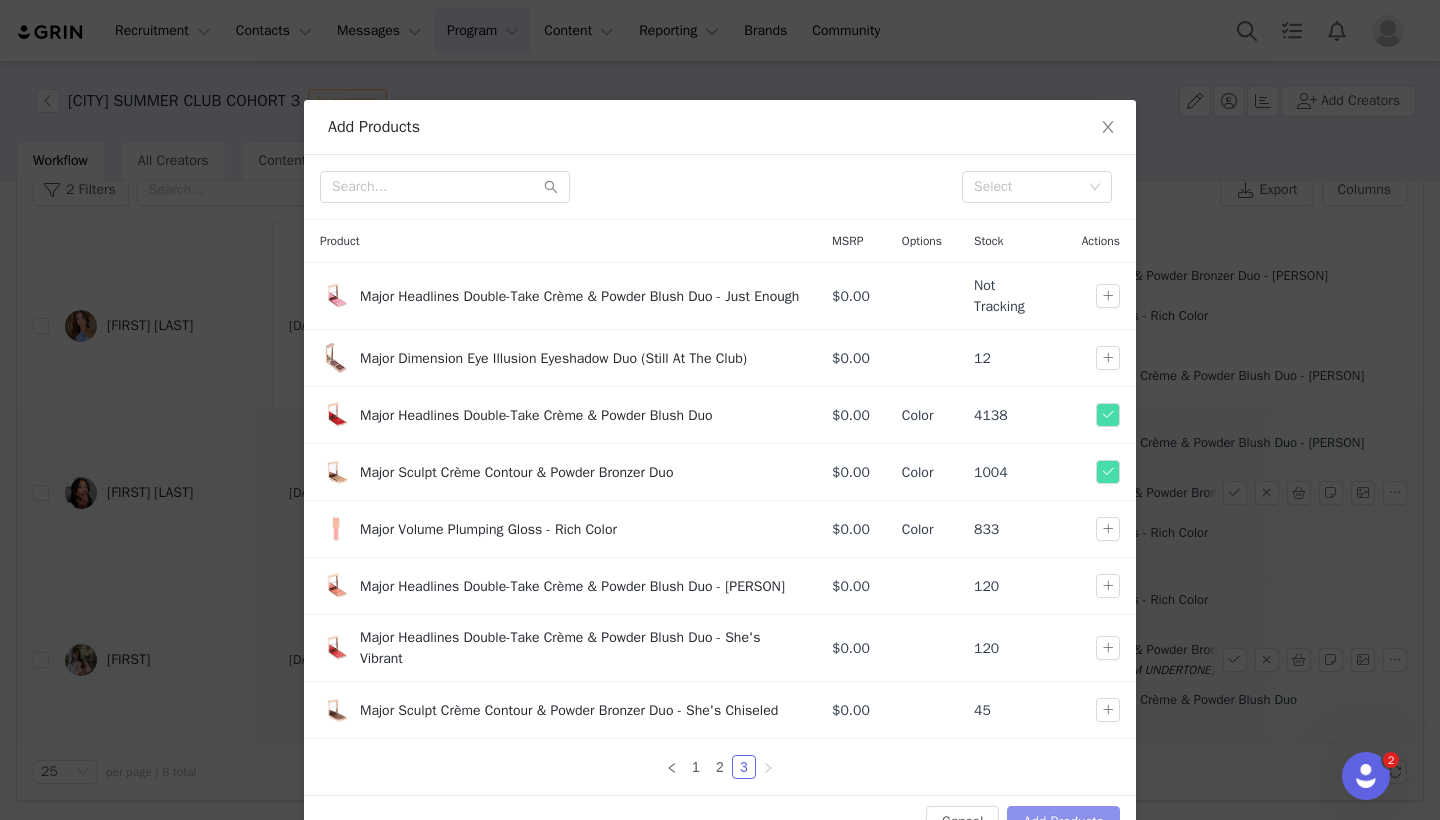 click on "Add Products" at bounding box center [1063, 822] 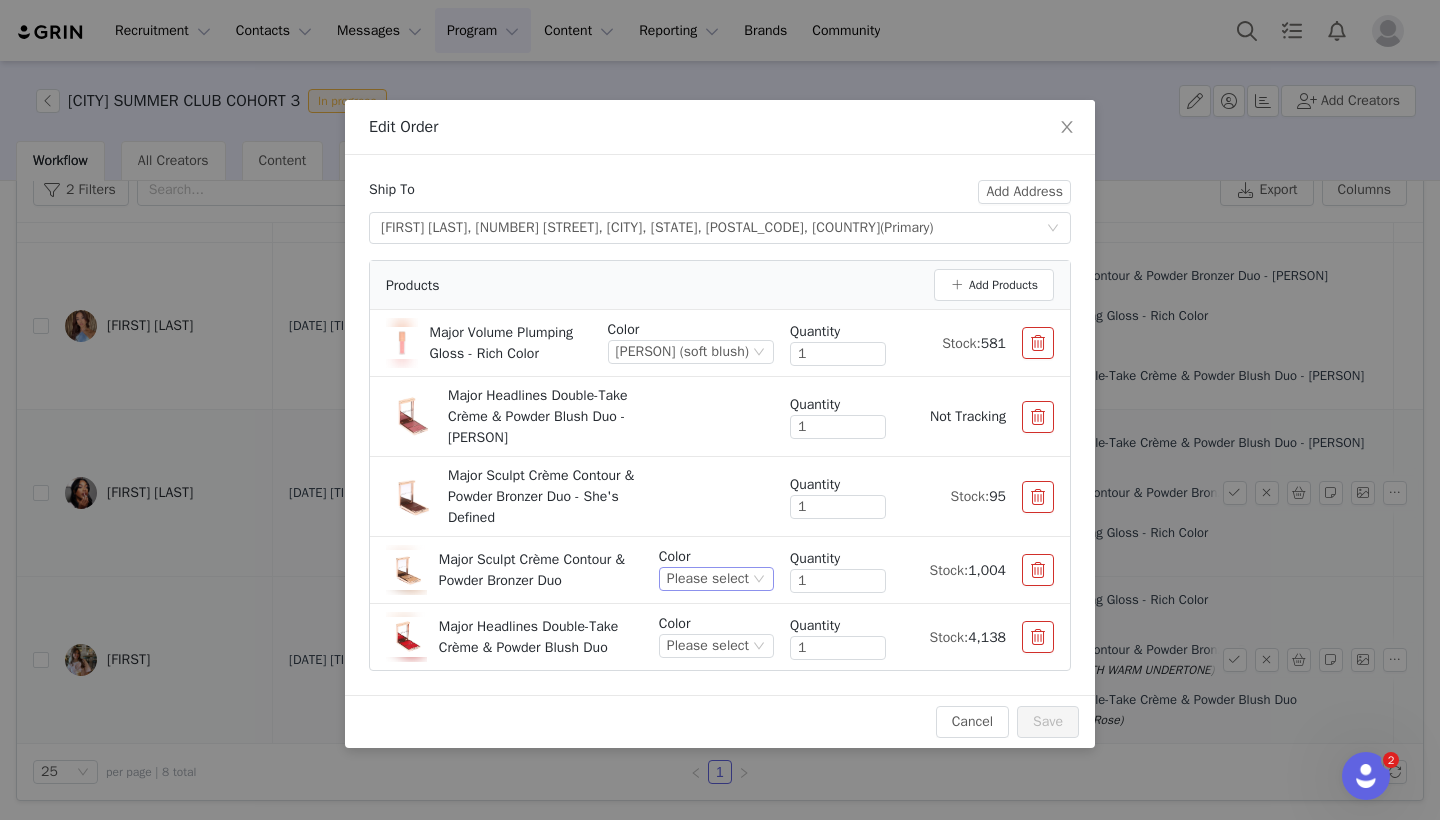 click on "Please select" at bounding box center [708, 579] 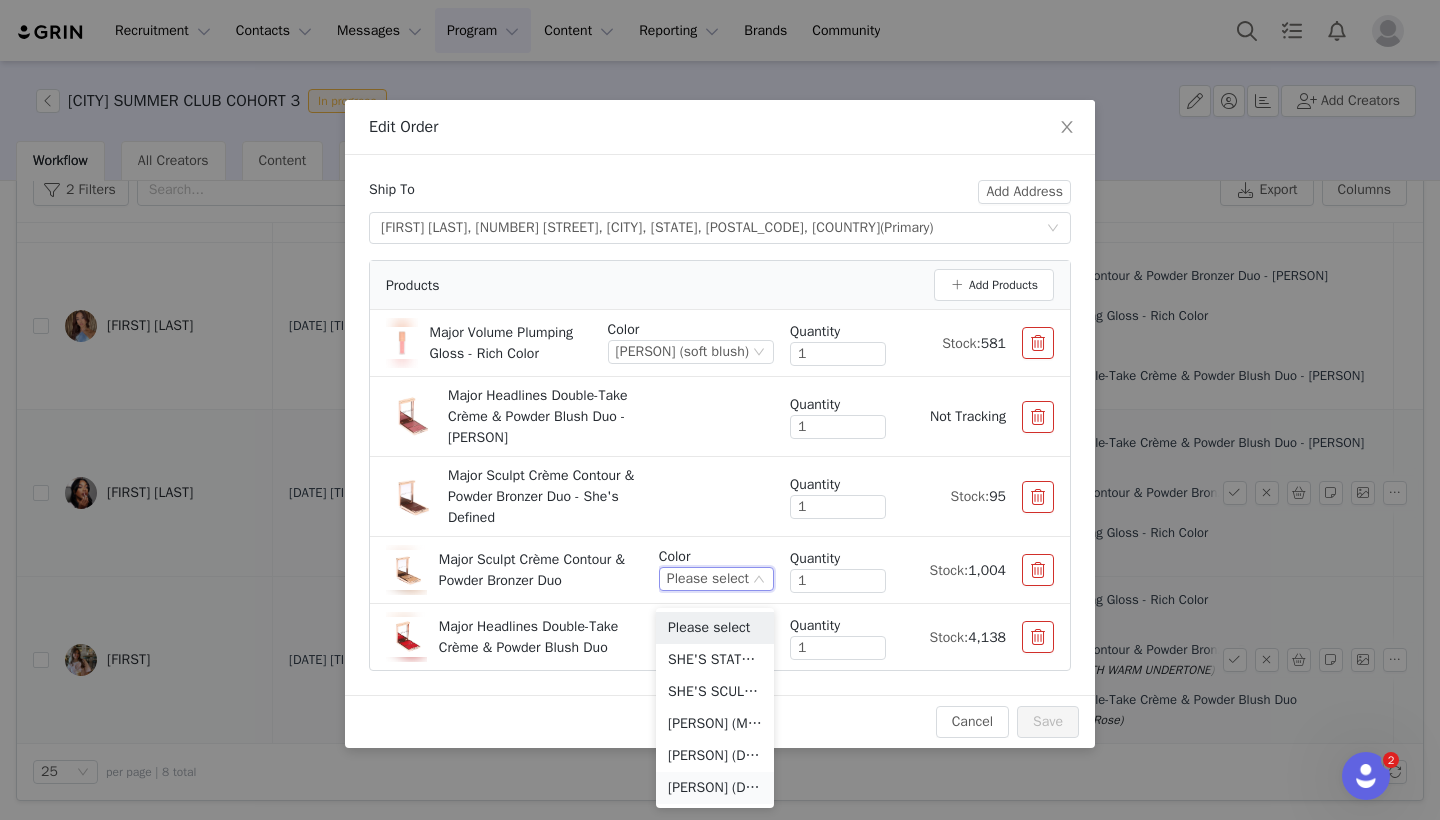 click on "[PERSON] (DEEP WITH WARM UNDERTONE)" at bounding box center (715, 788) 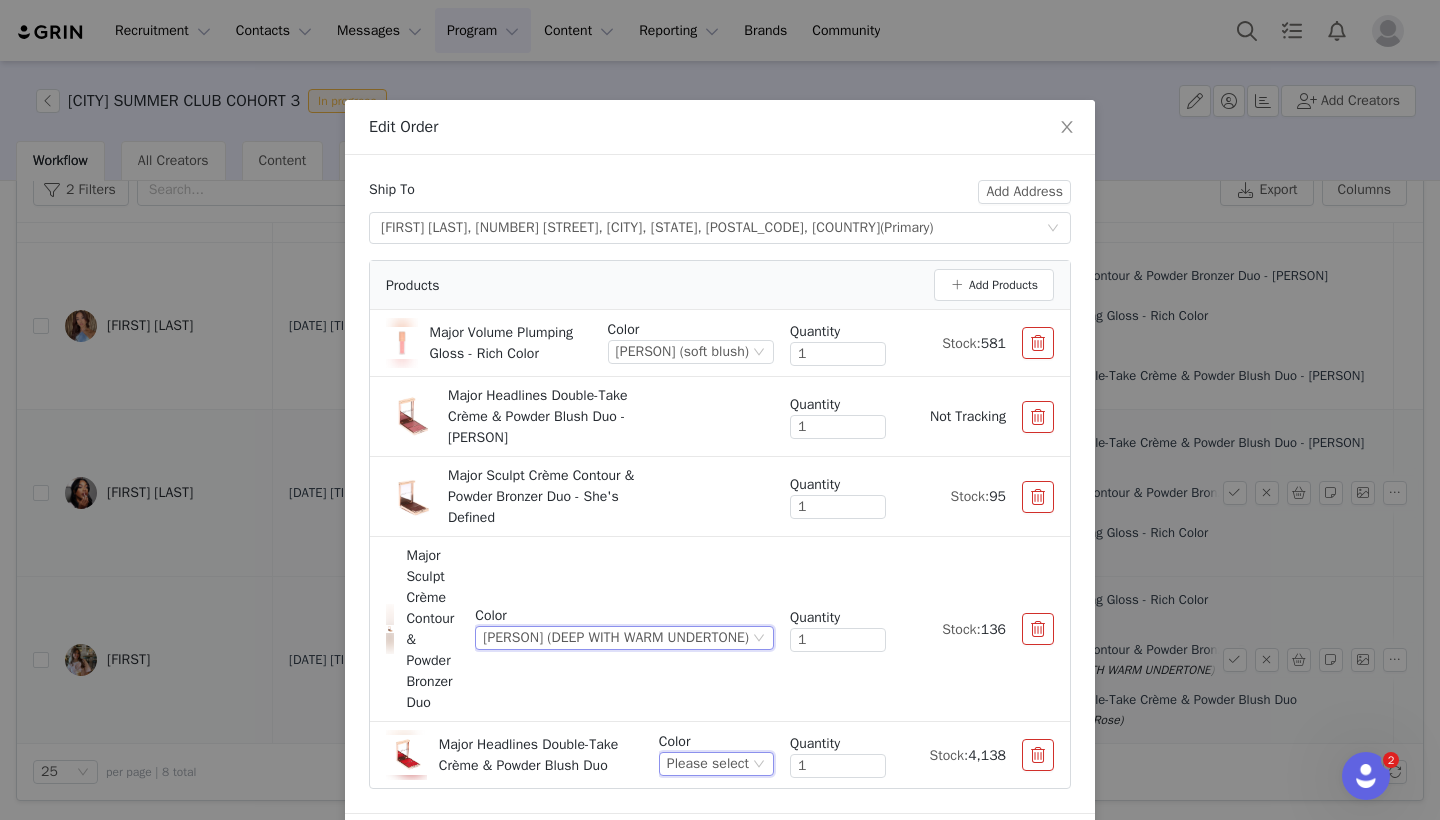 click on "Please select" at bounding box center (708, 764) 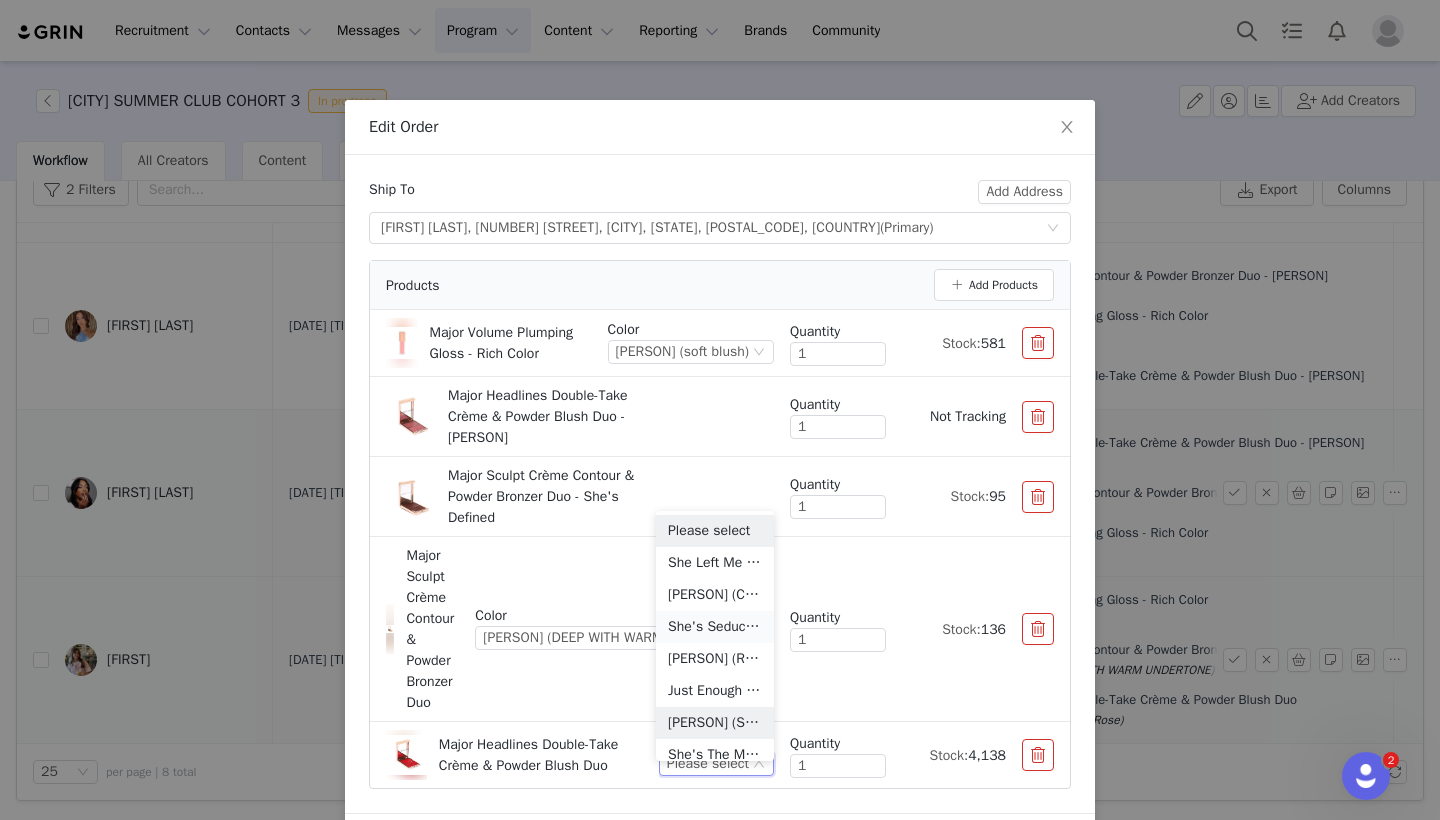 scroll, scrollTop: 10, scrollLeft: 0, axis: vertical 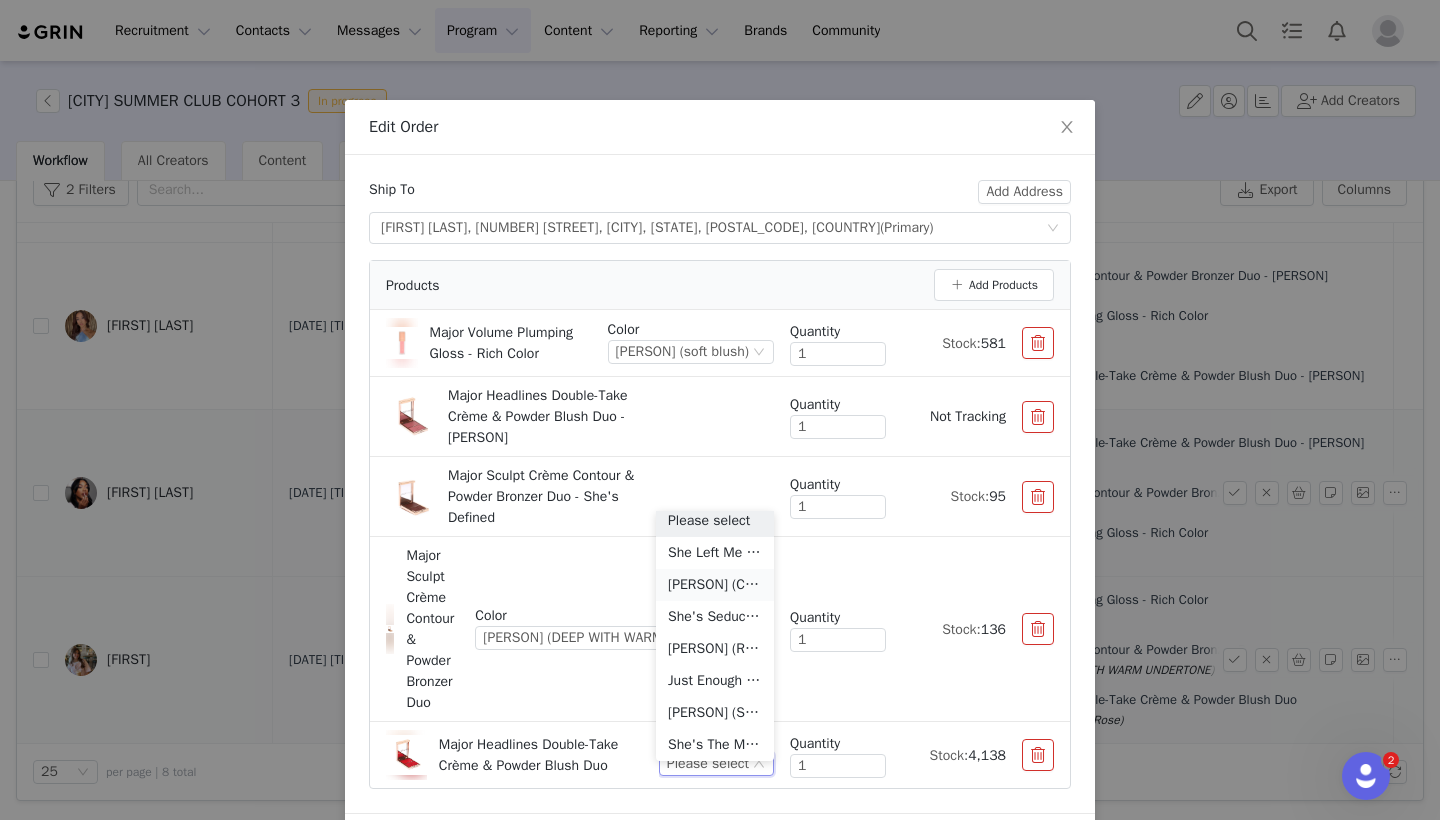click on "[PERSON] (Cool Mauve Rose)" at bounding box center [715, 585] 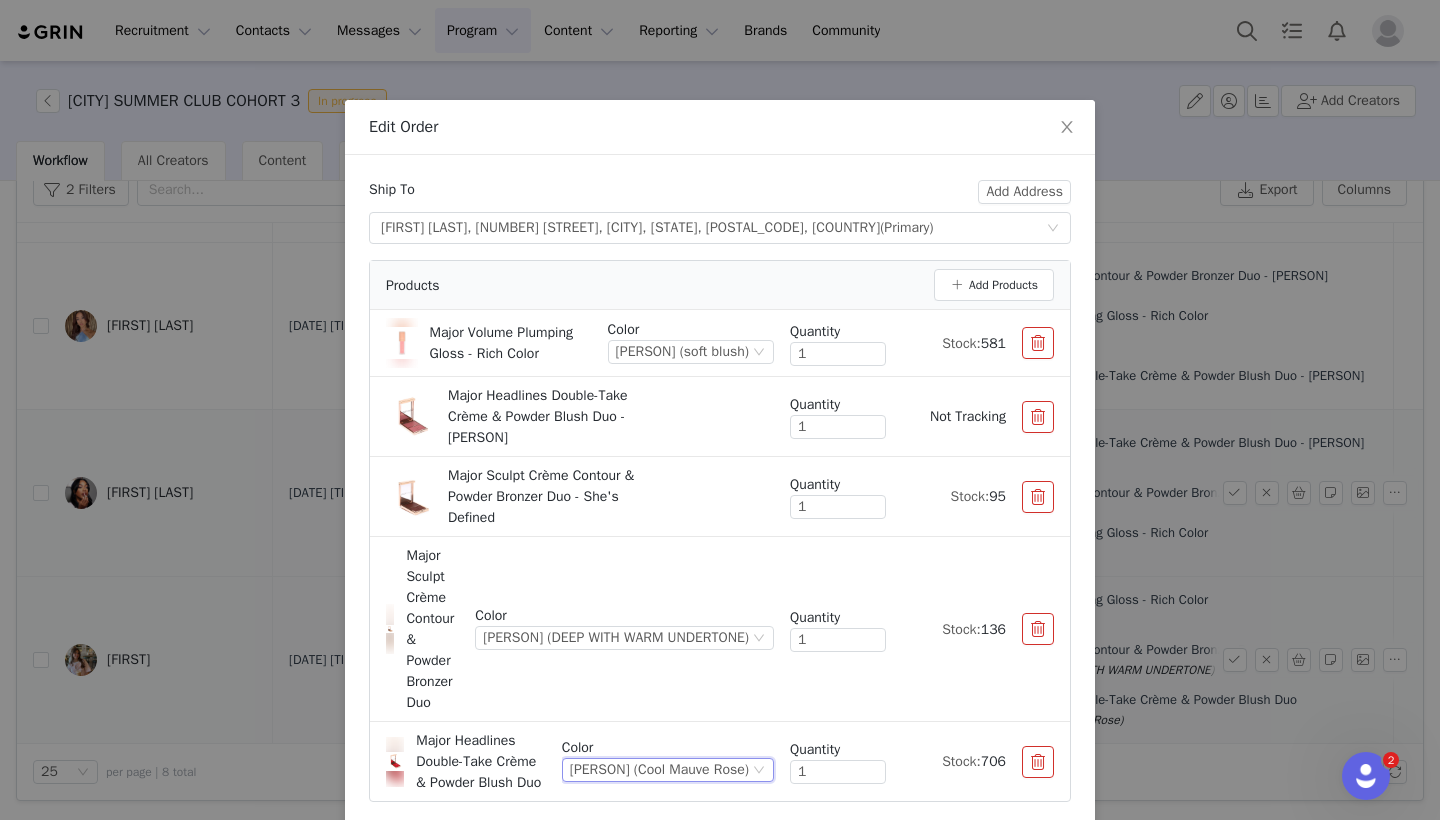 click at bounding box center [1038, 417] 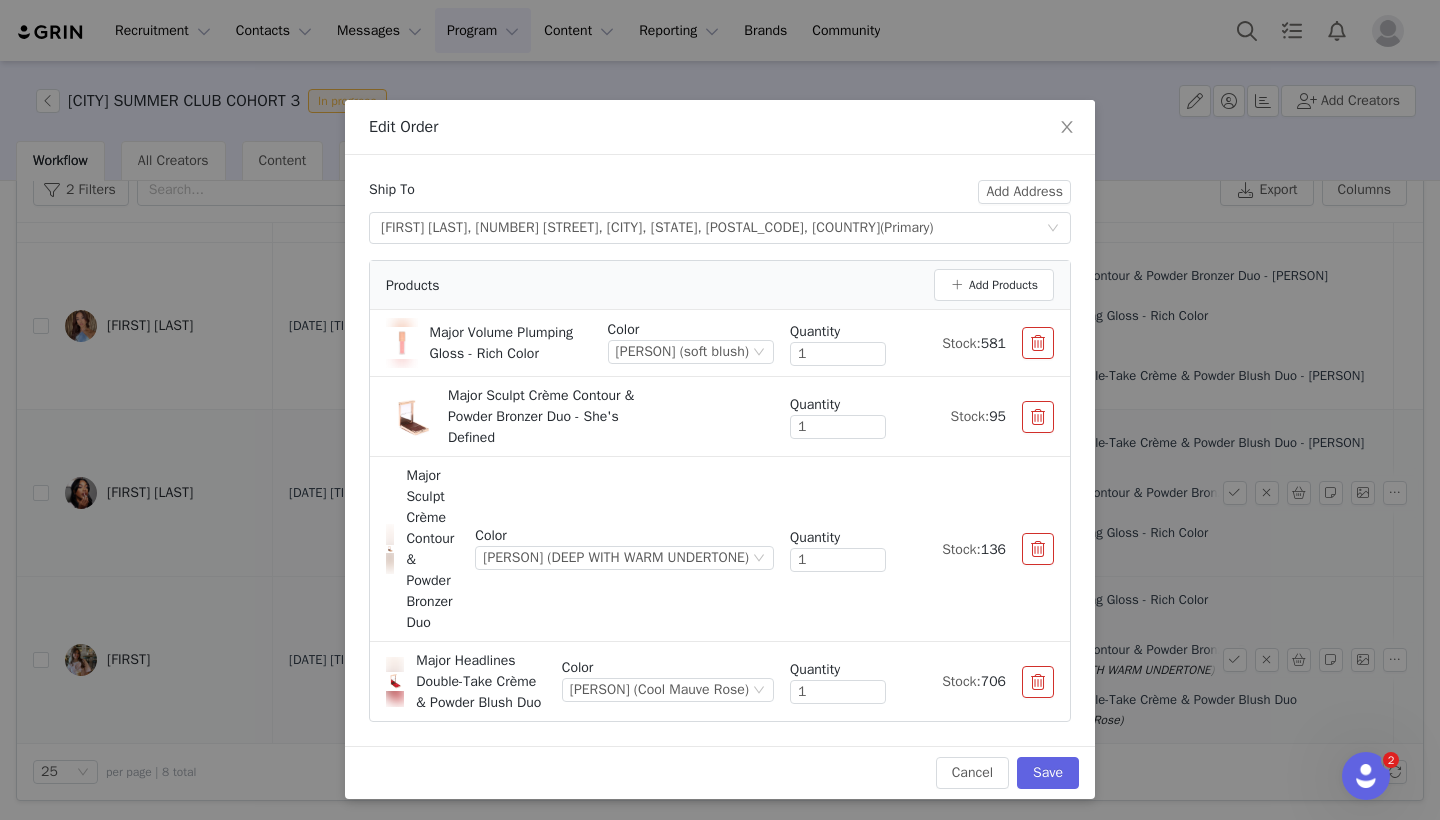 click at bounding box center (1038, 417) 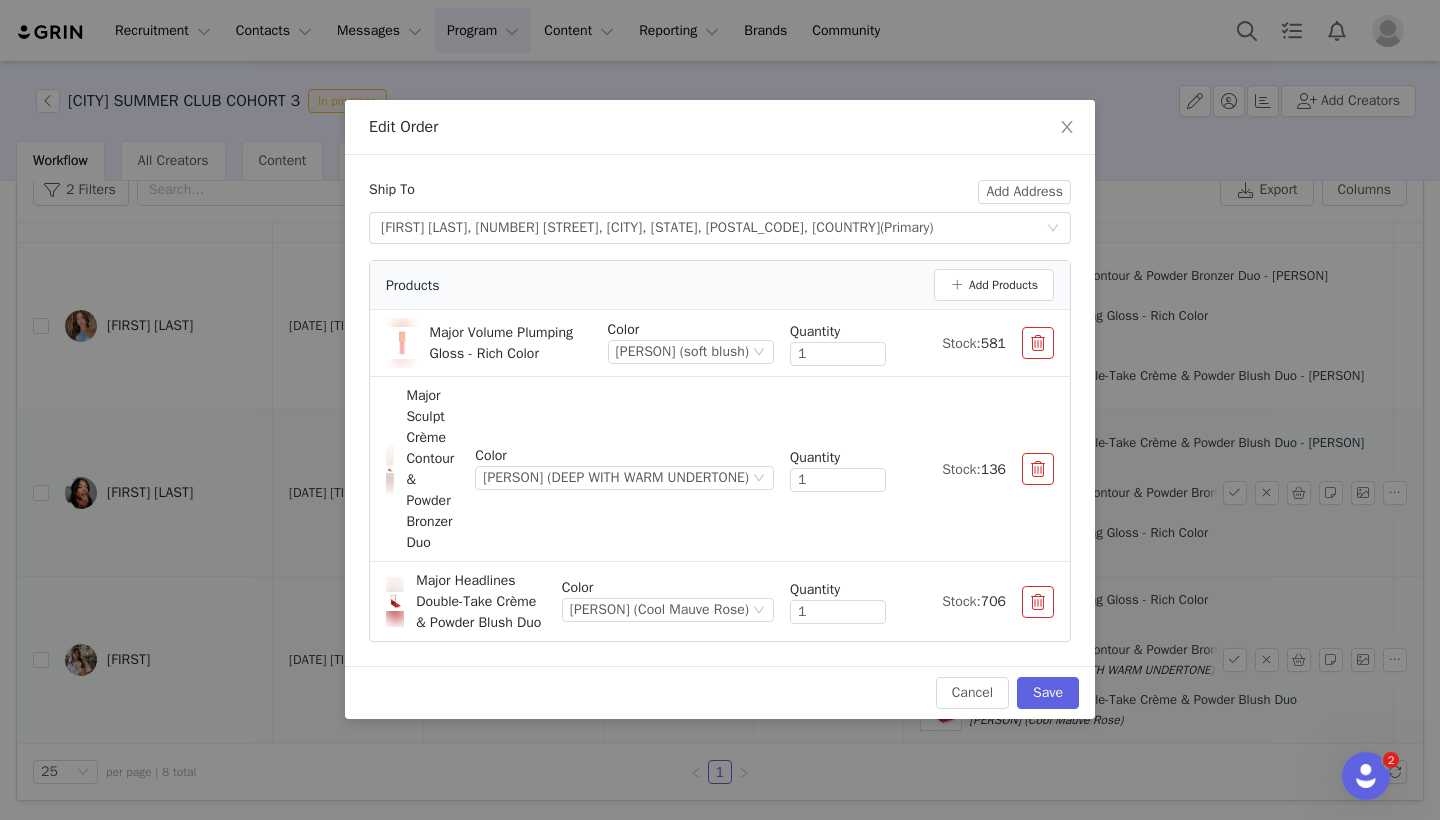 scroll, scrollTop: 41, scrollLeft: 0, axis: vertical 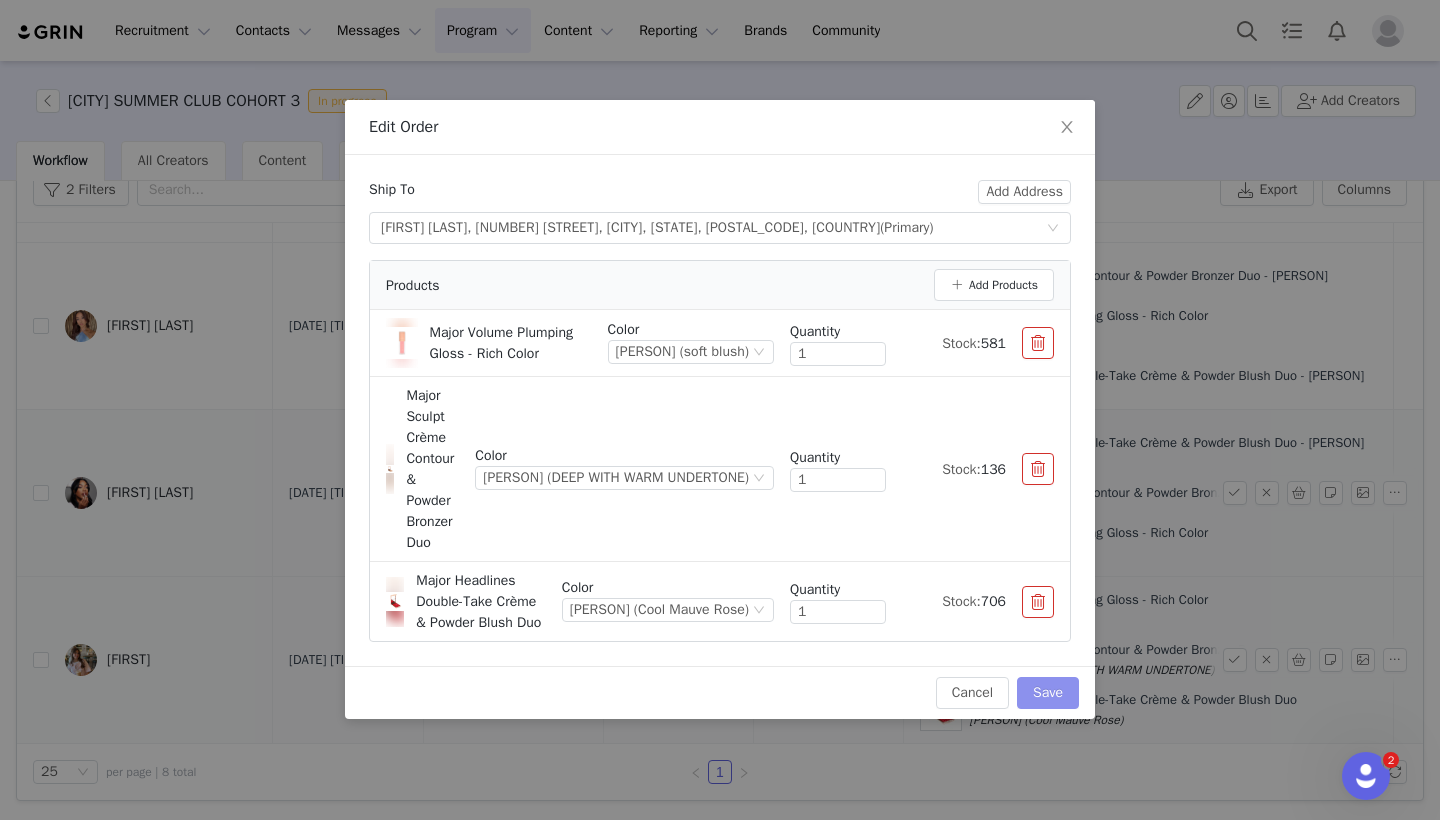 click on "Save" at bounding box center (1048, 693) 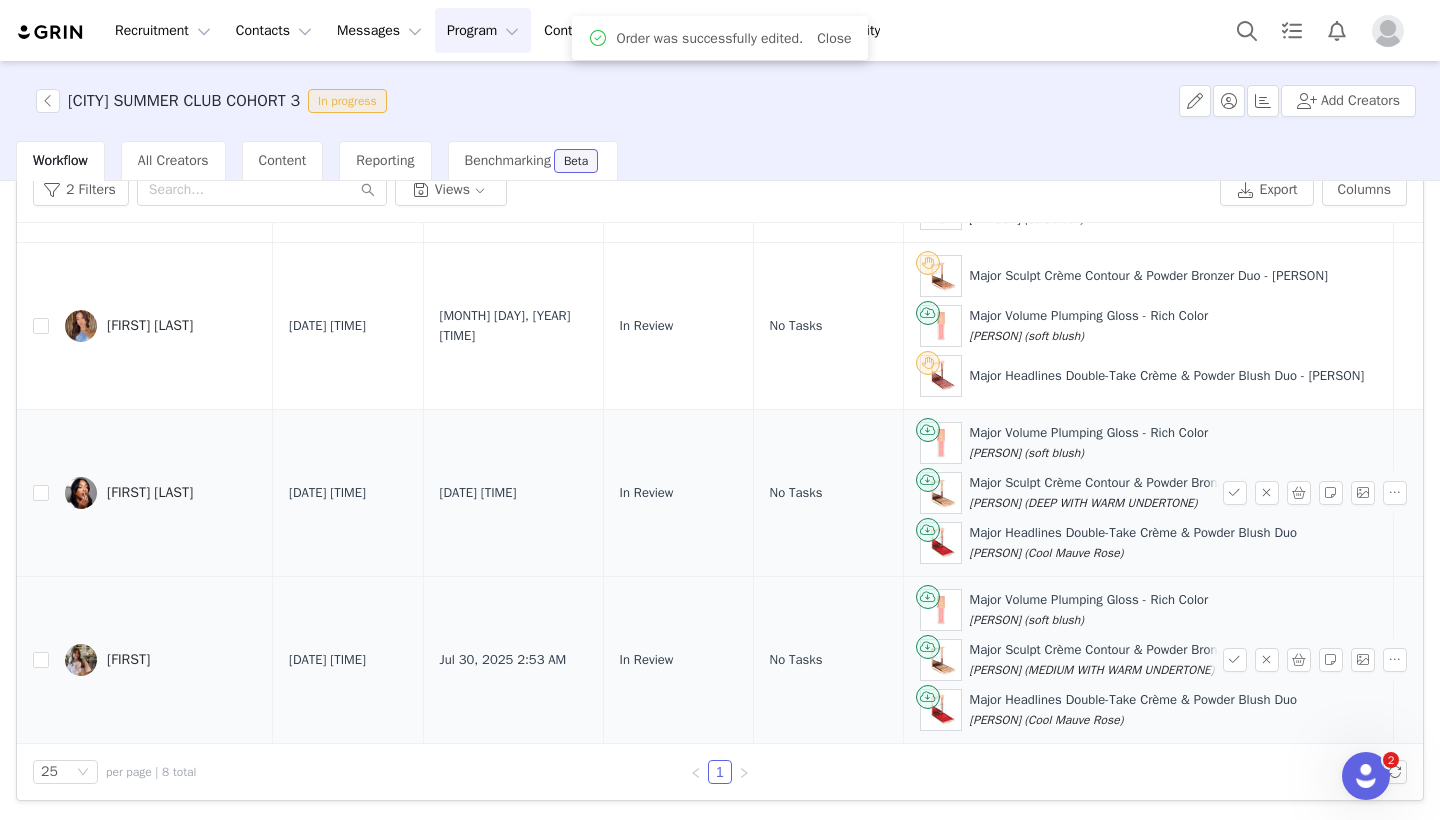 scroll, scrollTop: 863, scrollLeft: 0, axis: vertical 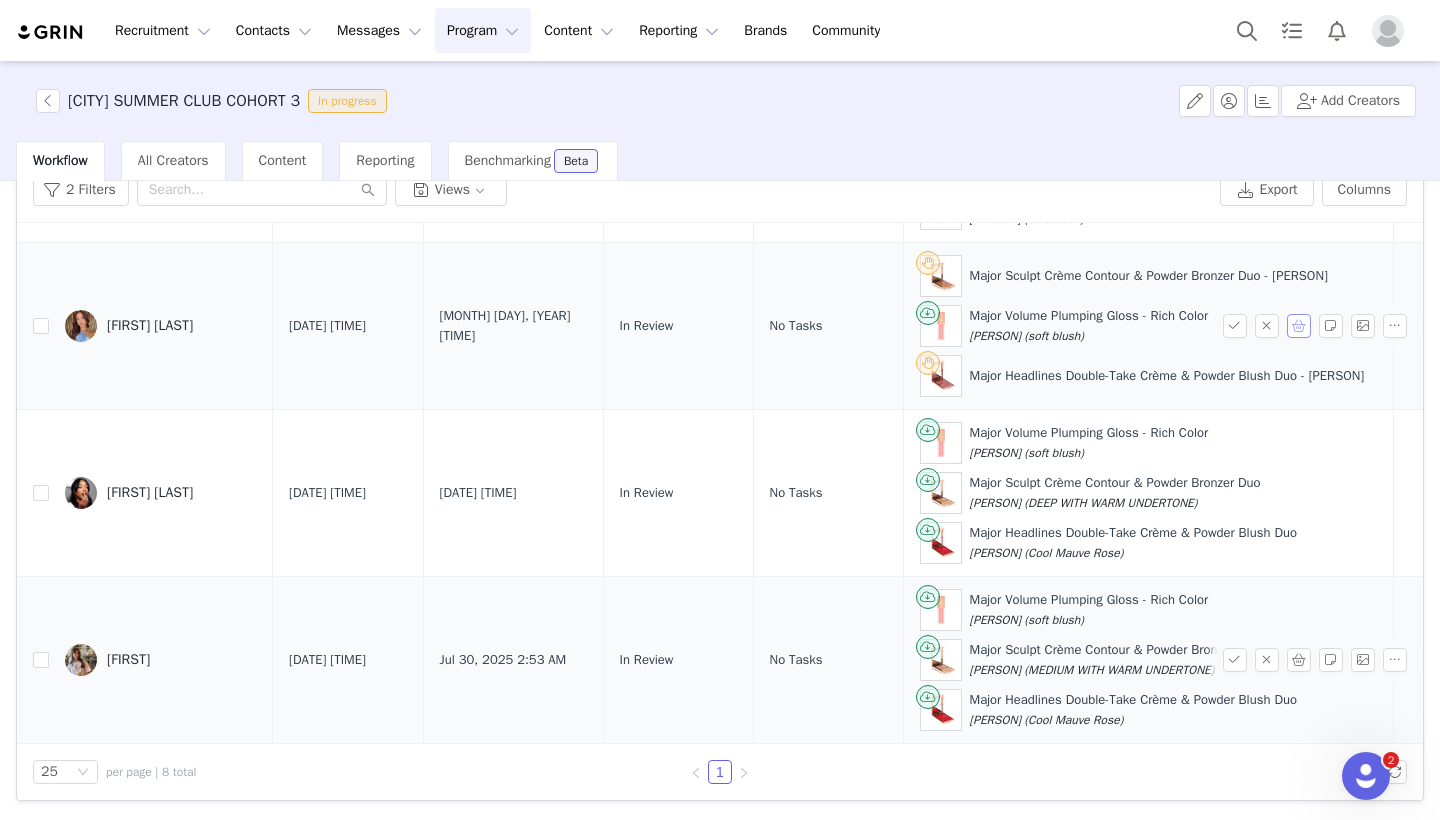 click at bounding box center [1299, 326] 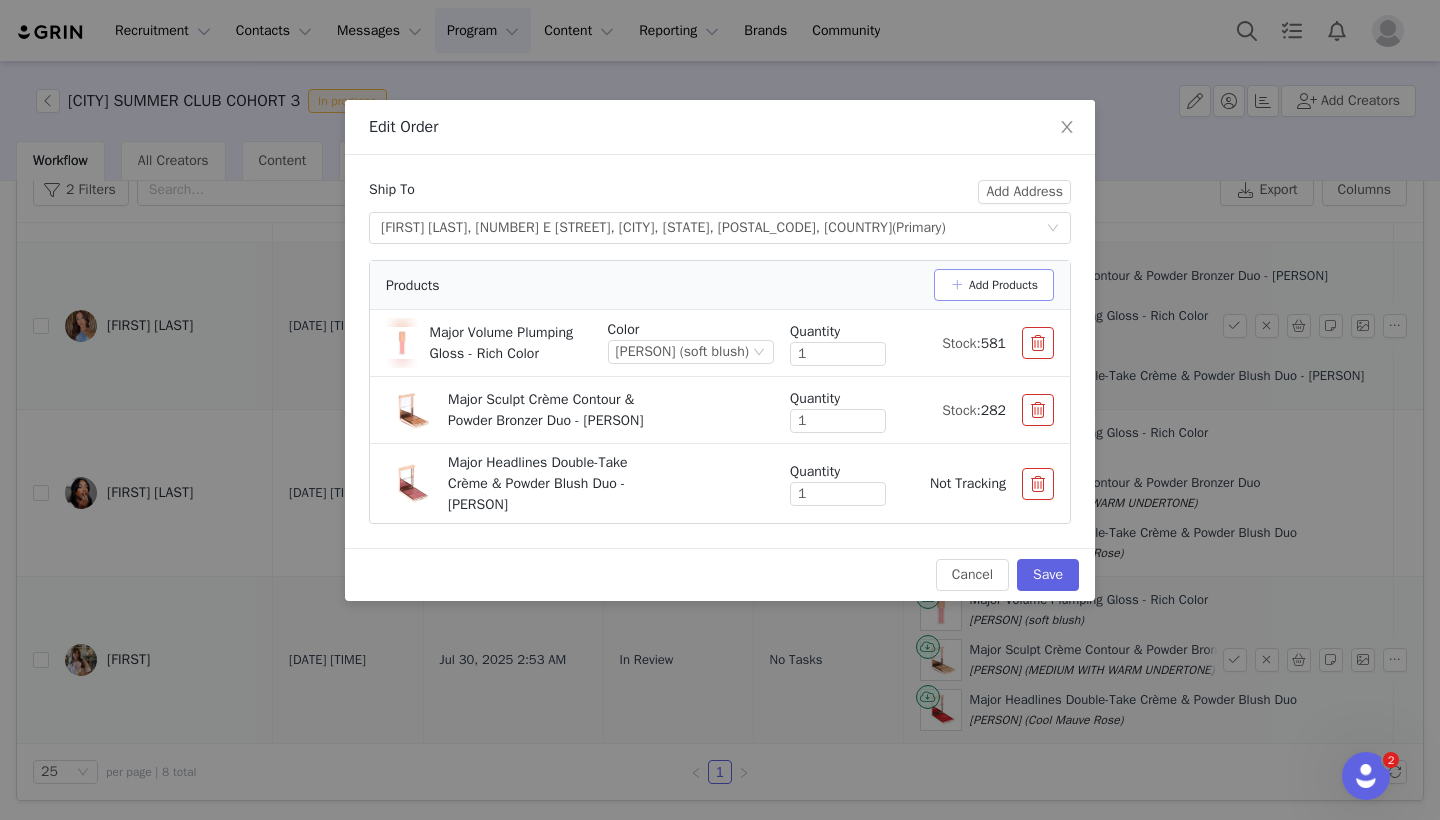 click on "Add Products" at bounding box center (994, 285) 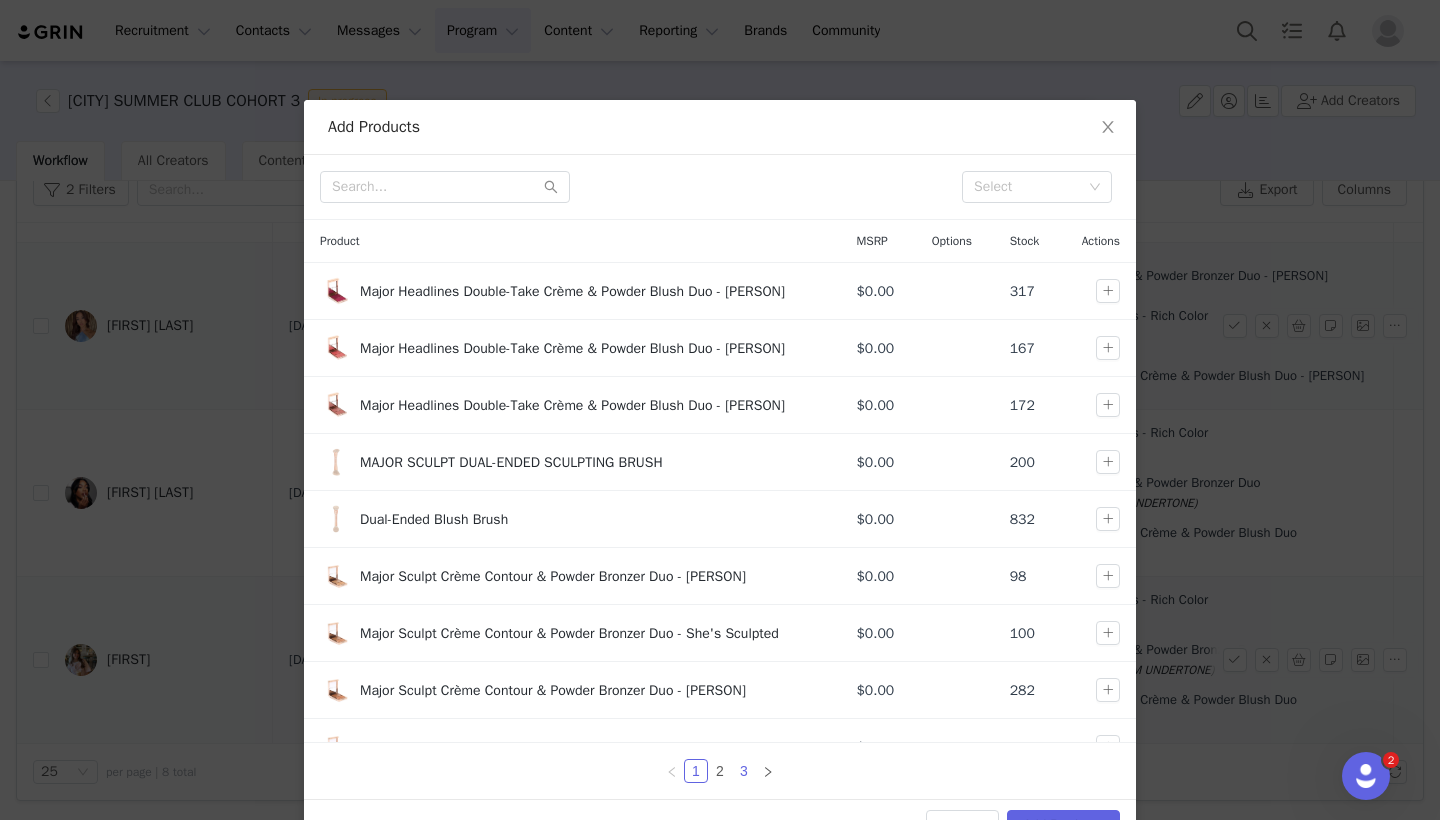 click on "3" at bounding box center [744, 771] 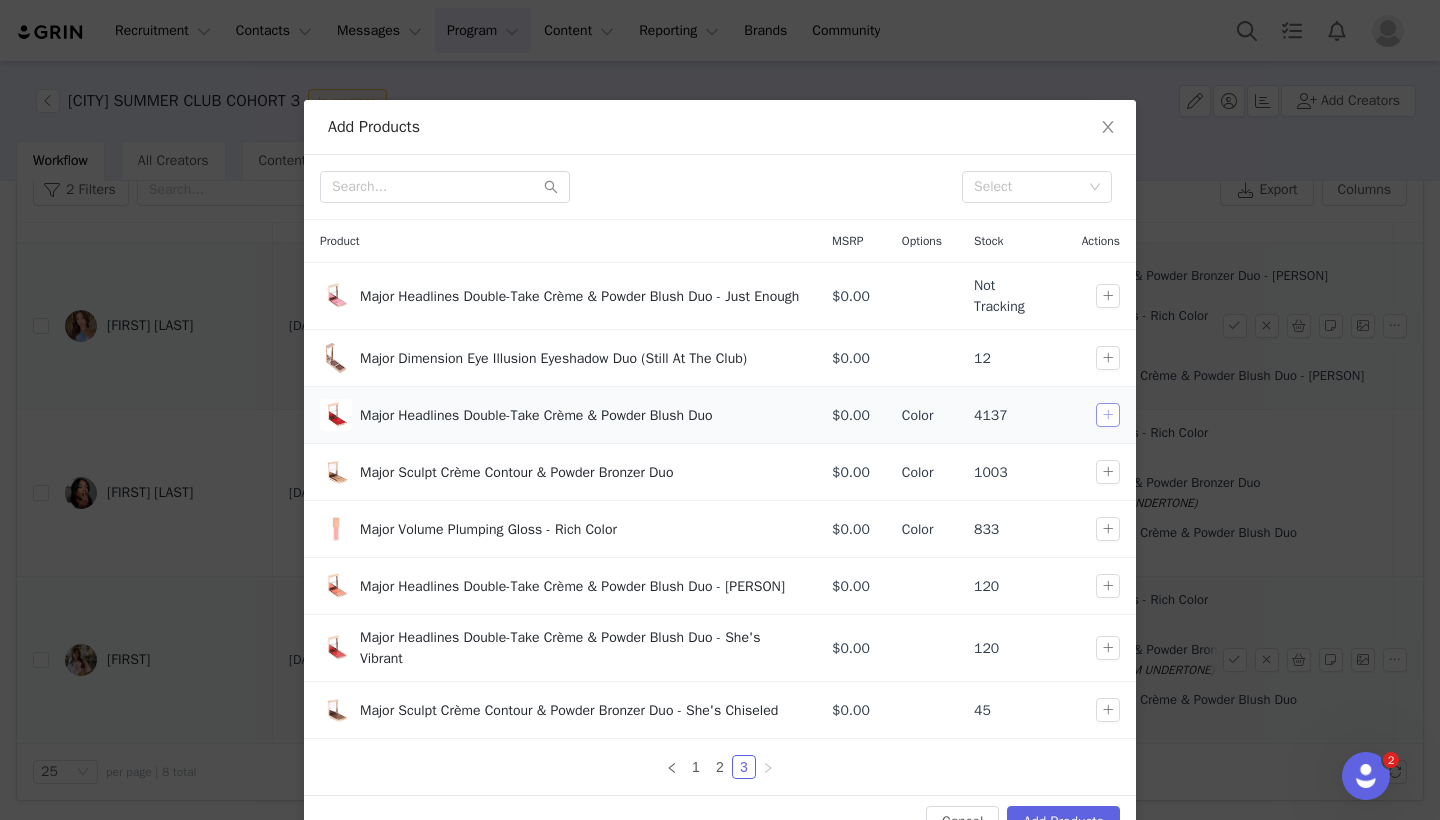 click at bounding box center [1108, 415] 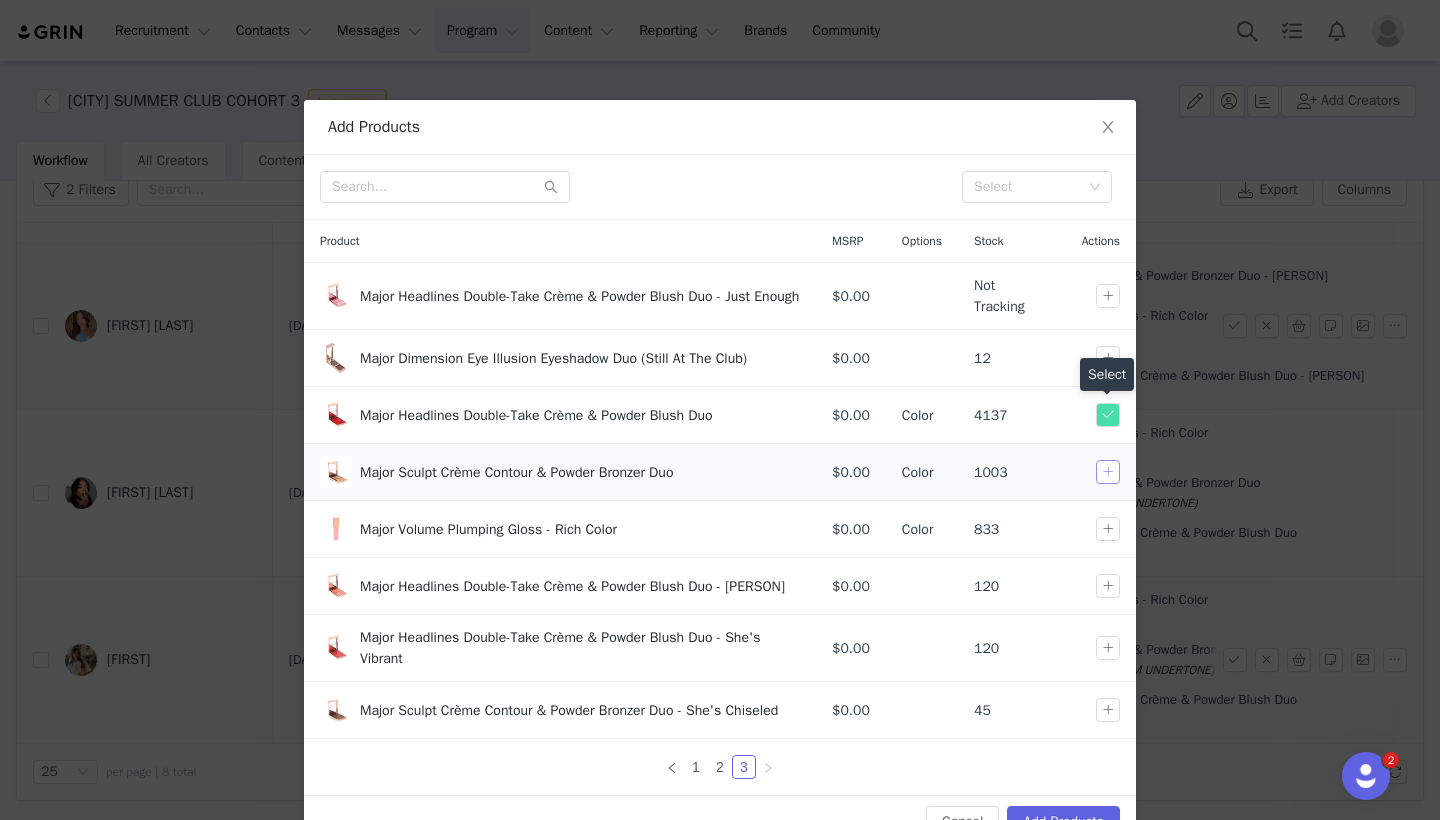 click at bounding box center (1108, 472) 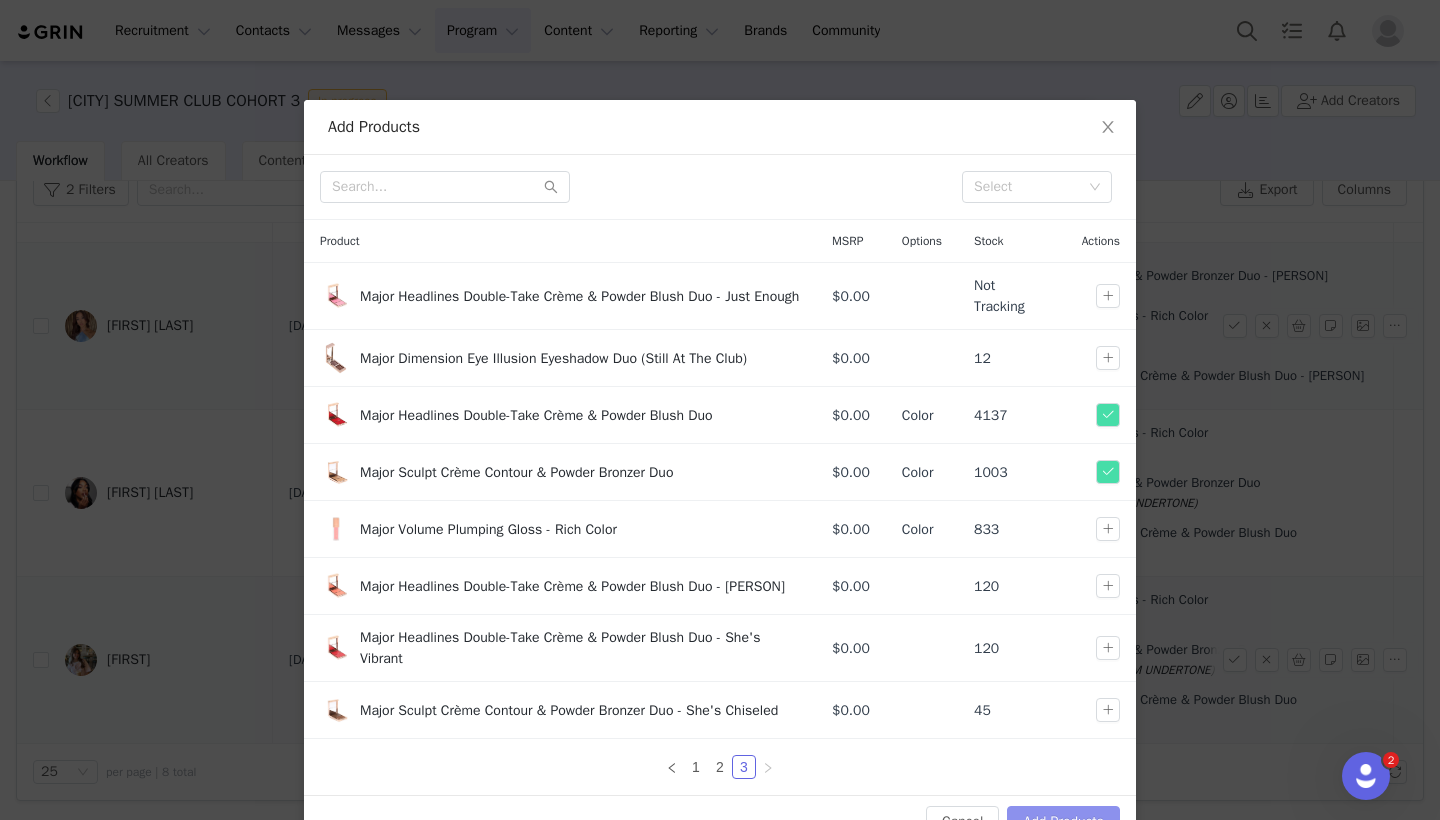 click on "Add Products" at bounding box center [1063, 822] 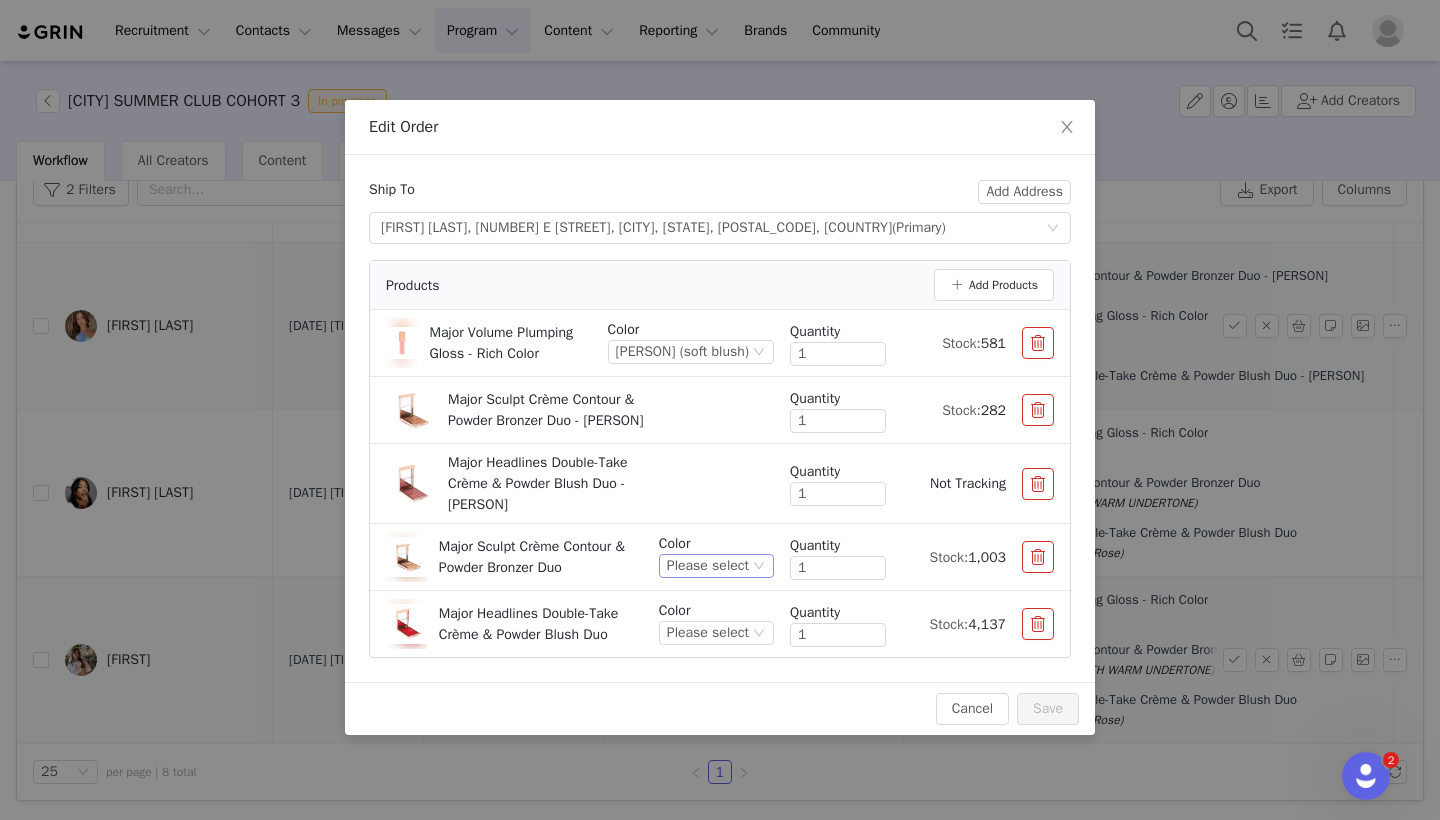 click on "Please select" at bounding box center [708, 566] 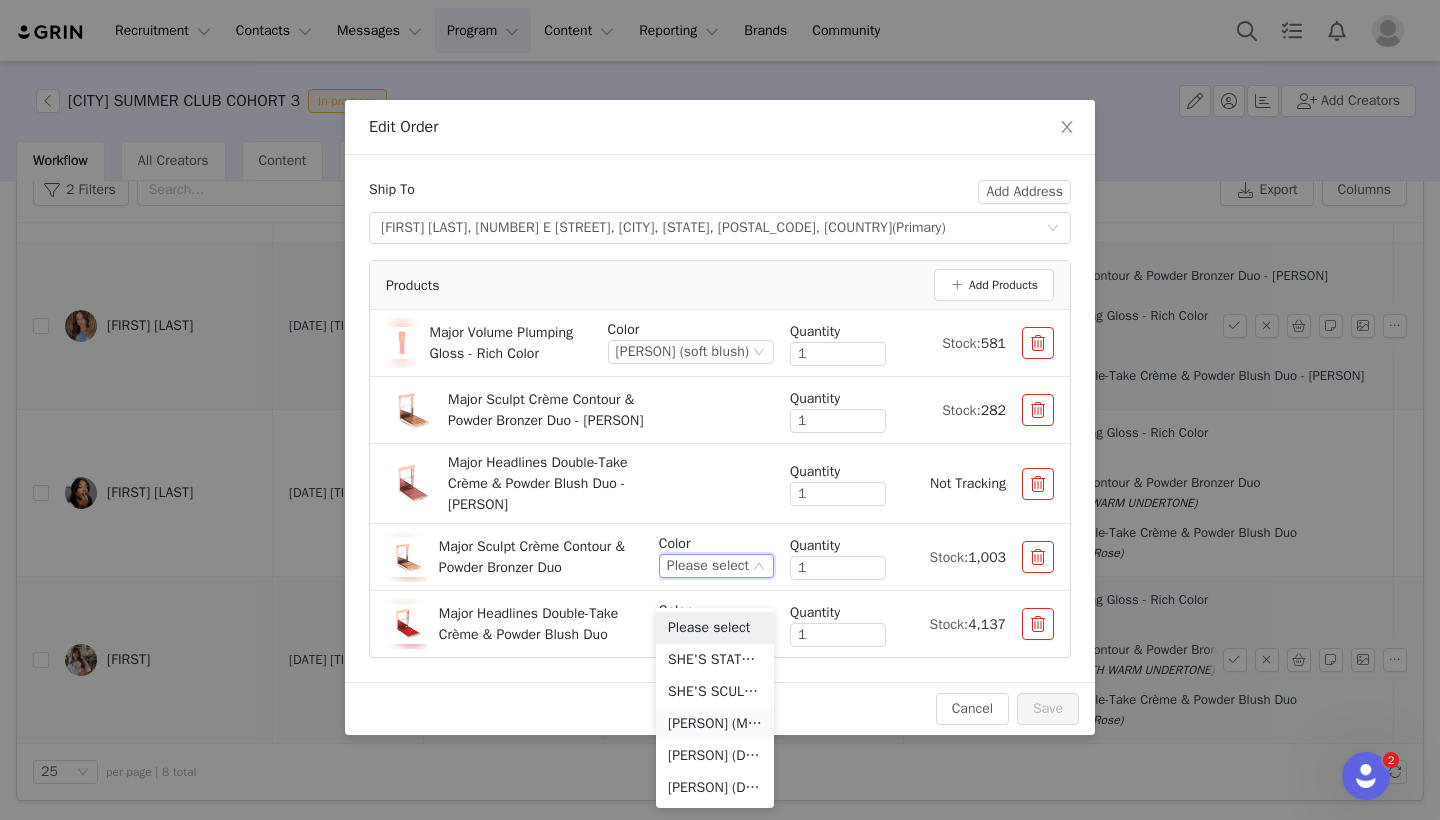 click on "[PERSON] (MEDIUM WITH WARM UNDERTONE)" at bounding box center [715, 724] 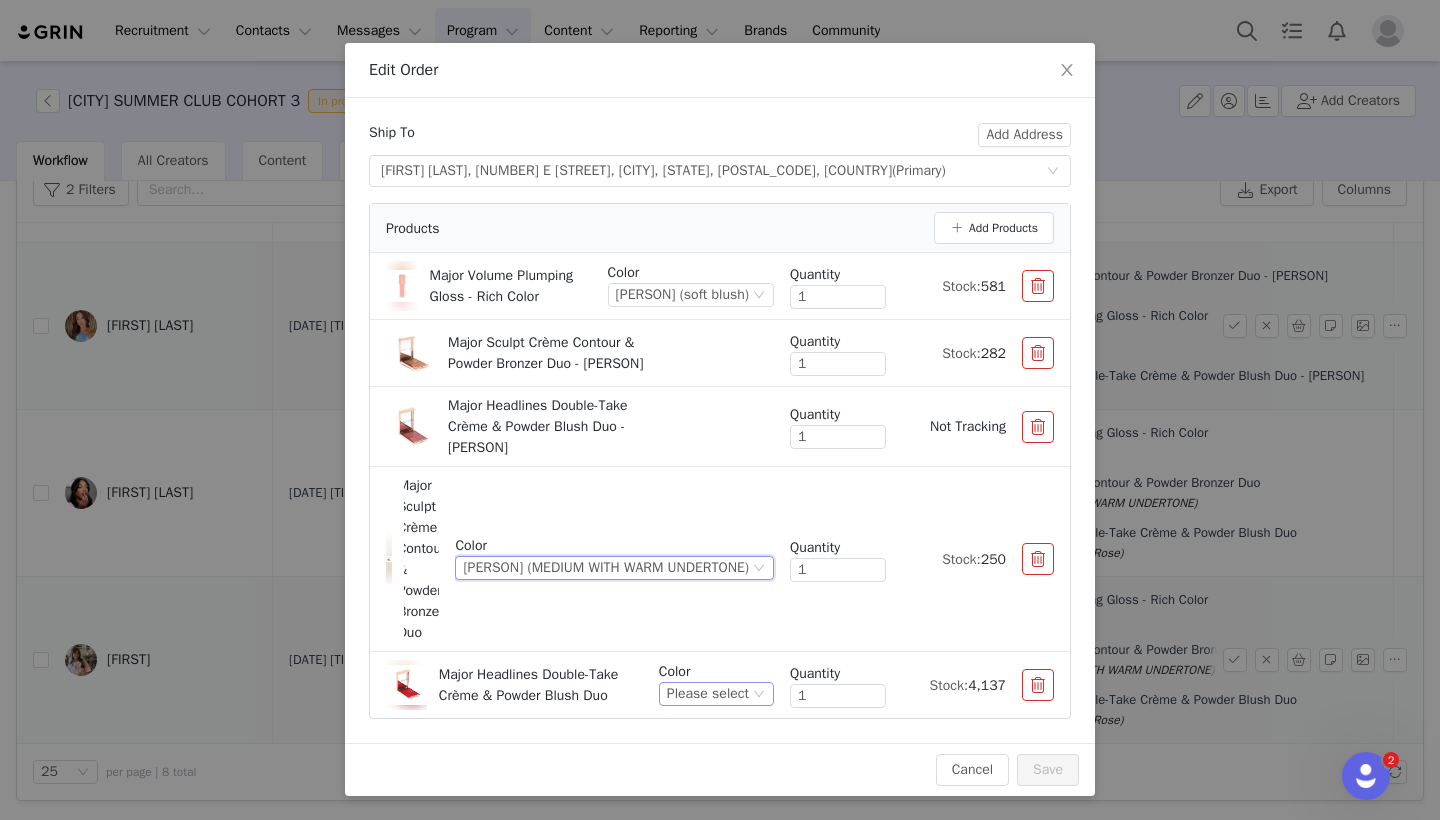 scroll, scrollTop: 83, scrollLeft: 0, axis: vertical 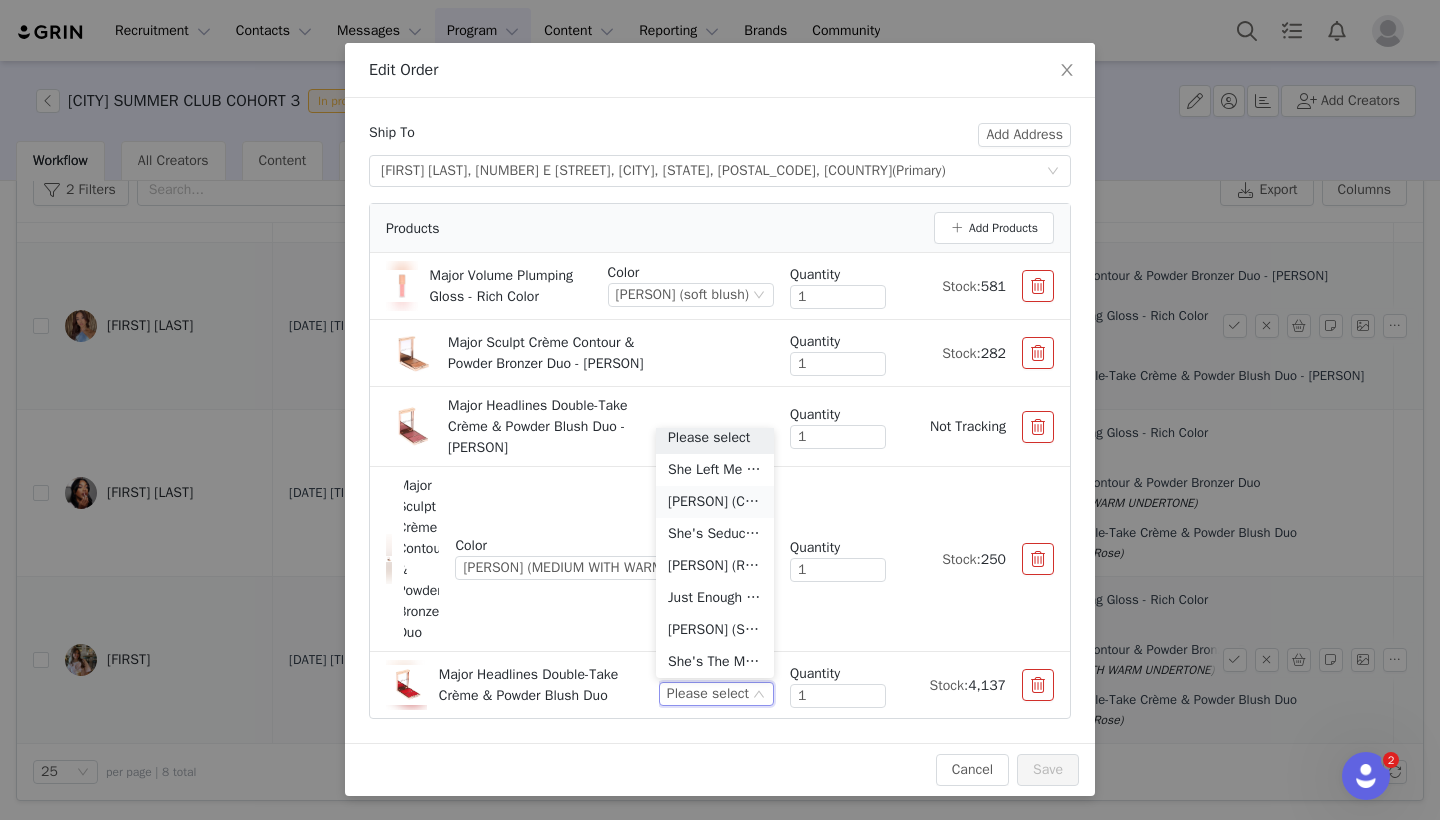 click on "[PERSON] (Cool Mauve Rose)" at bounding box center [715, 502] 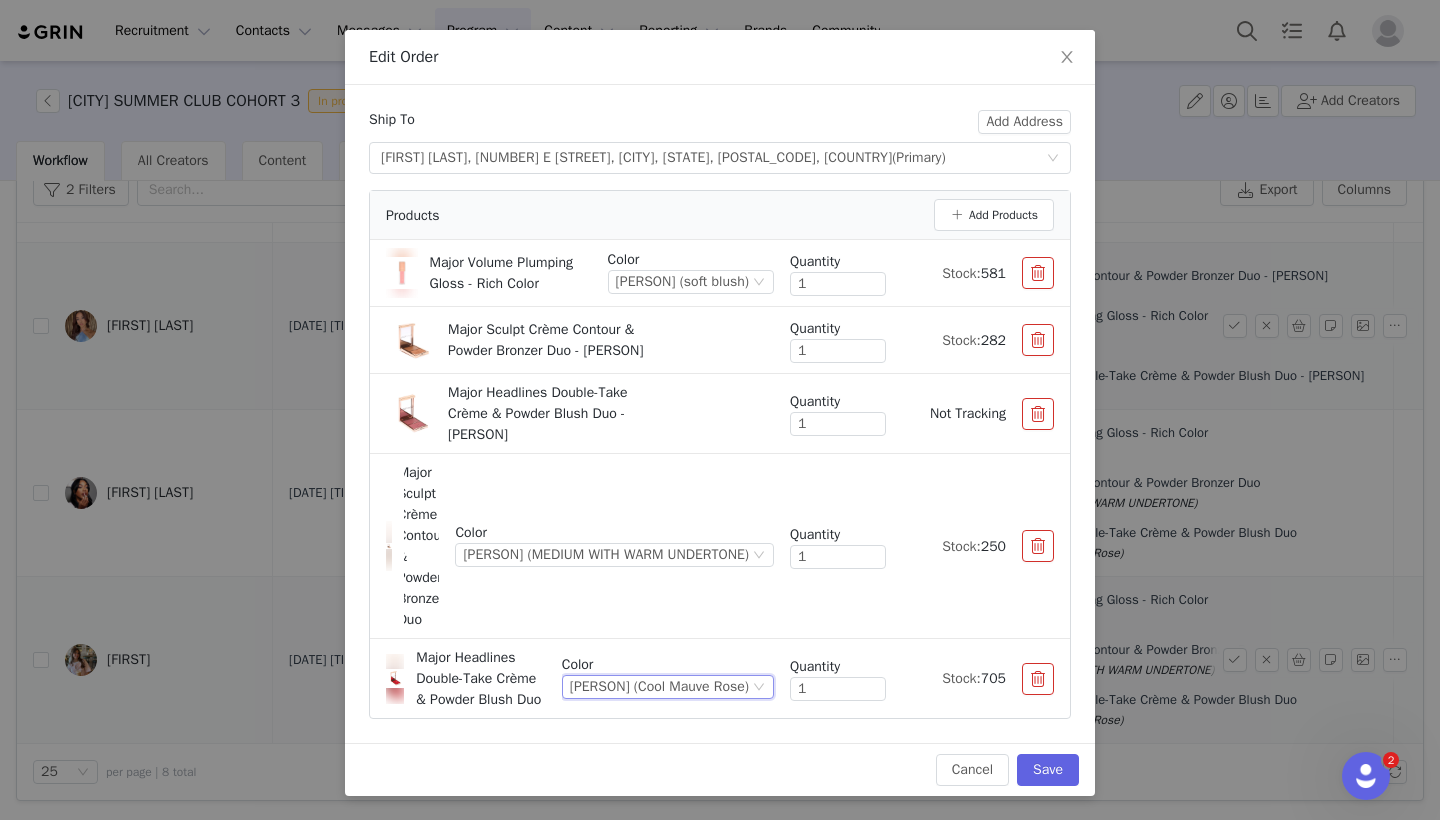 click at bounding box center [1038, 340] 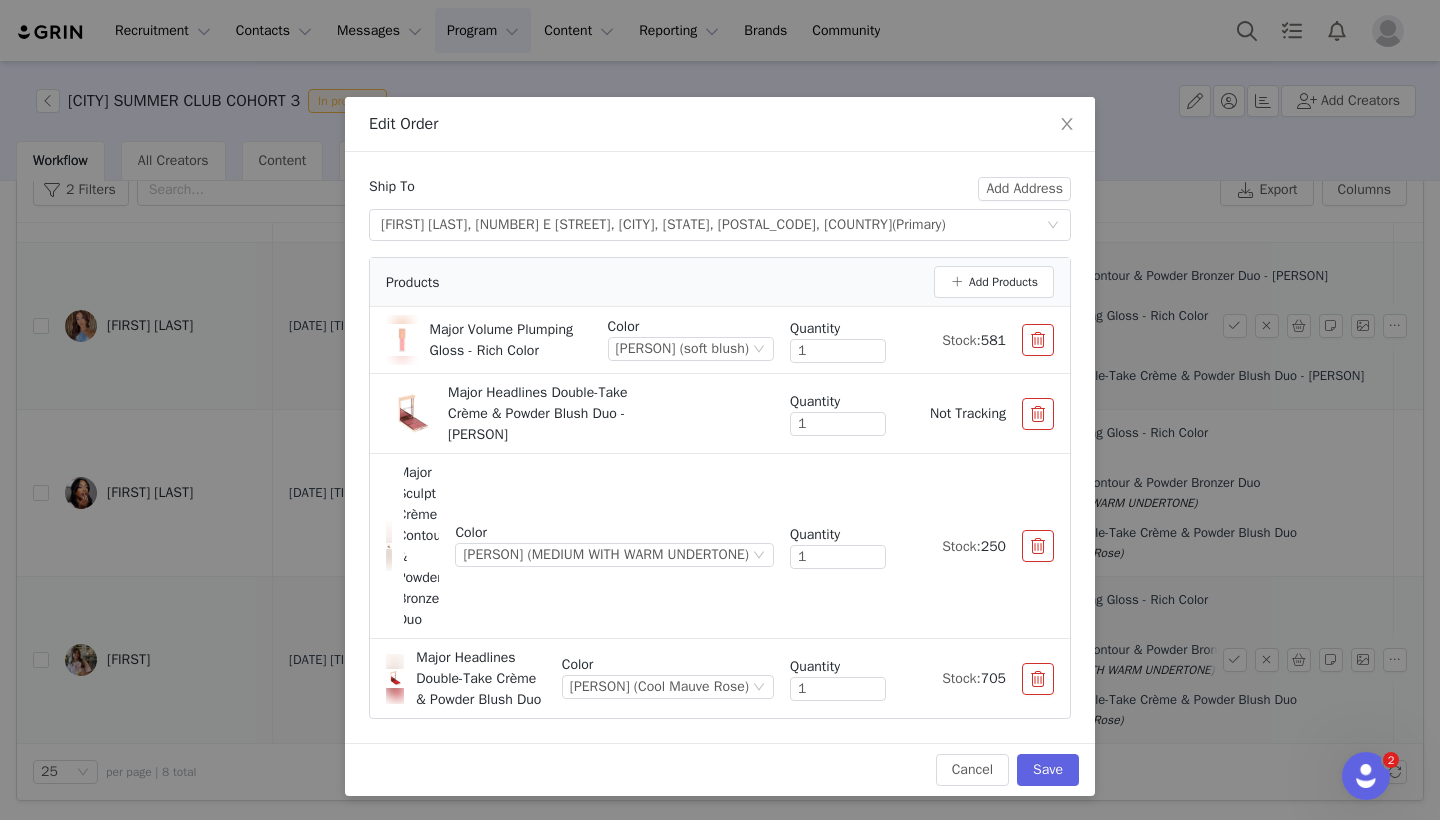 click at bounding box center [1038, 414] 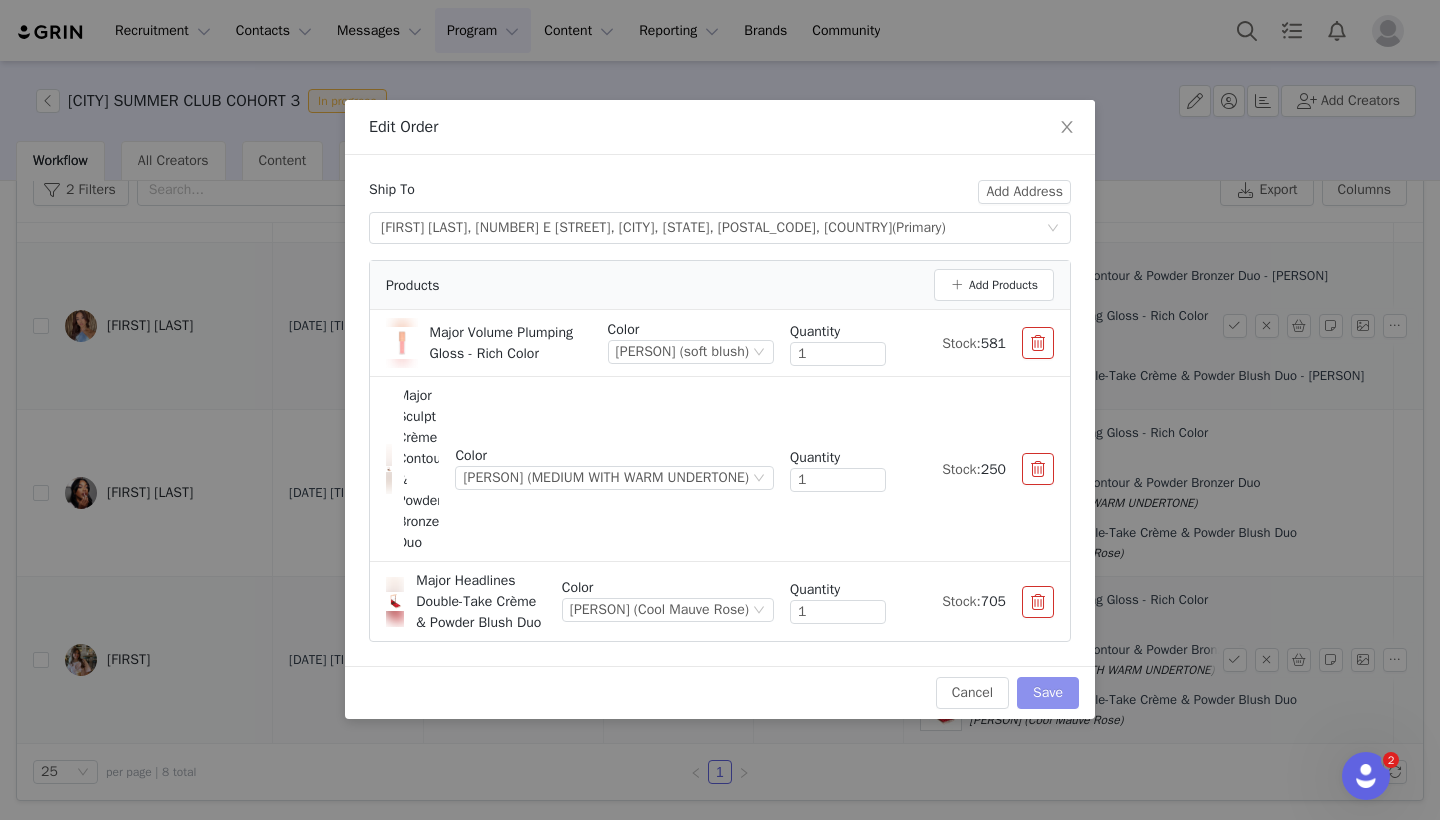 click on "Save" at bounding box center (1048, 693) 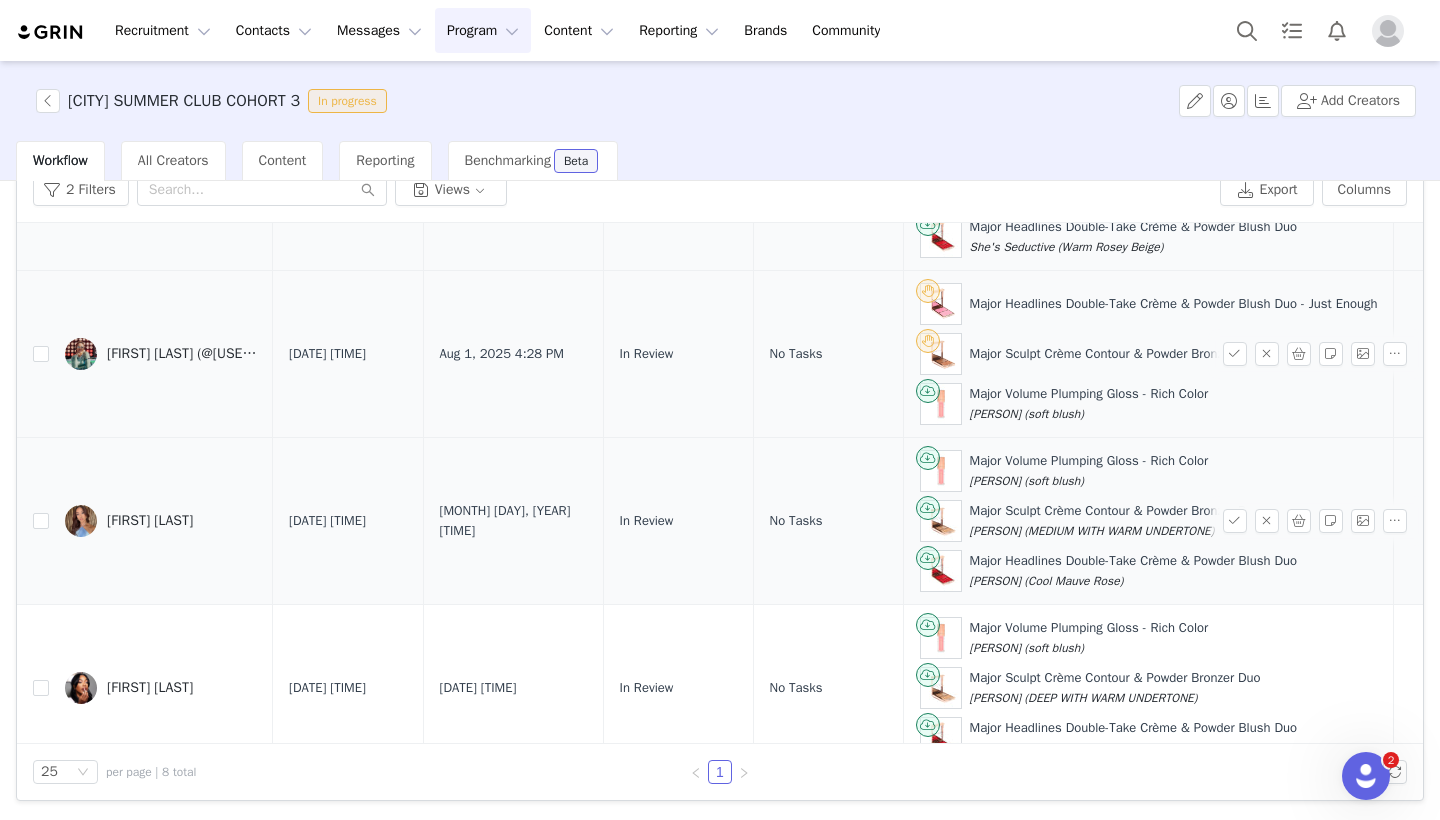 scroll, scrollTop: 611, scrollLeft: 0, axis: vertical 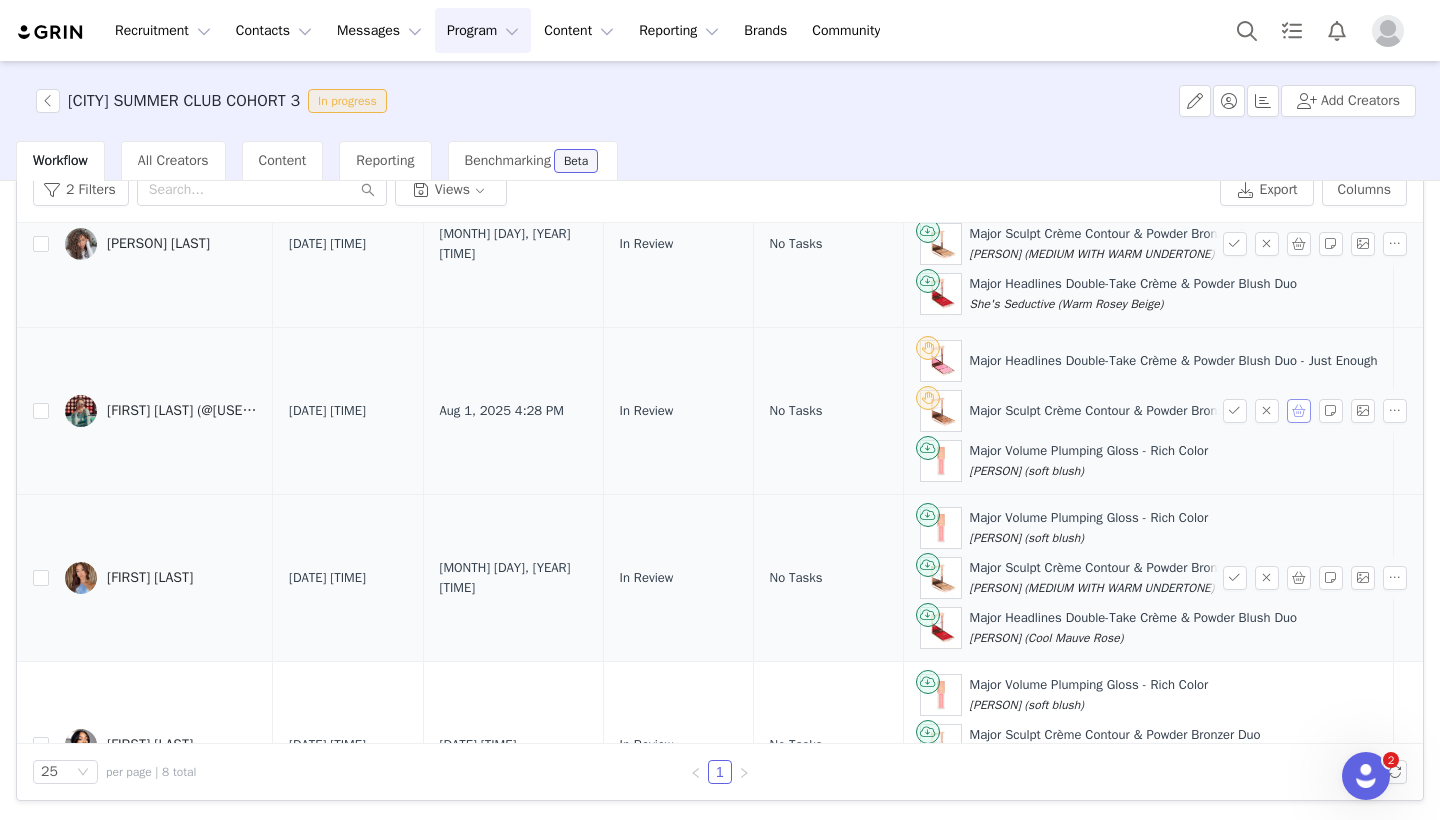 click at bounding box center (1299, 411) 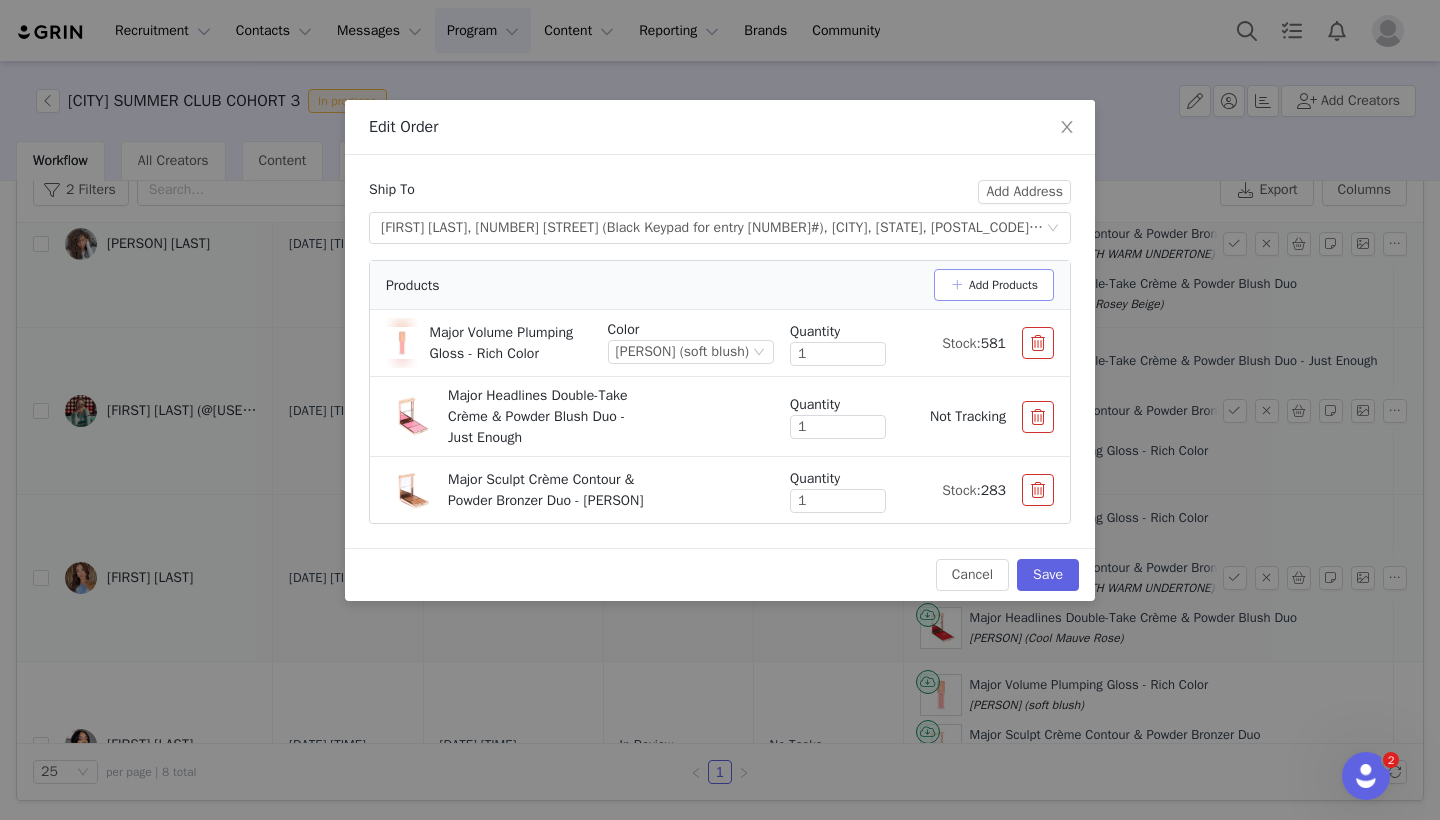 click on "Add Products" at bounding box center [994, 285] 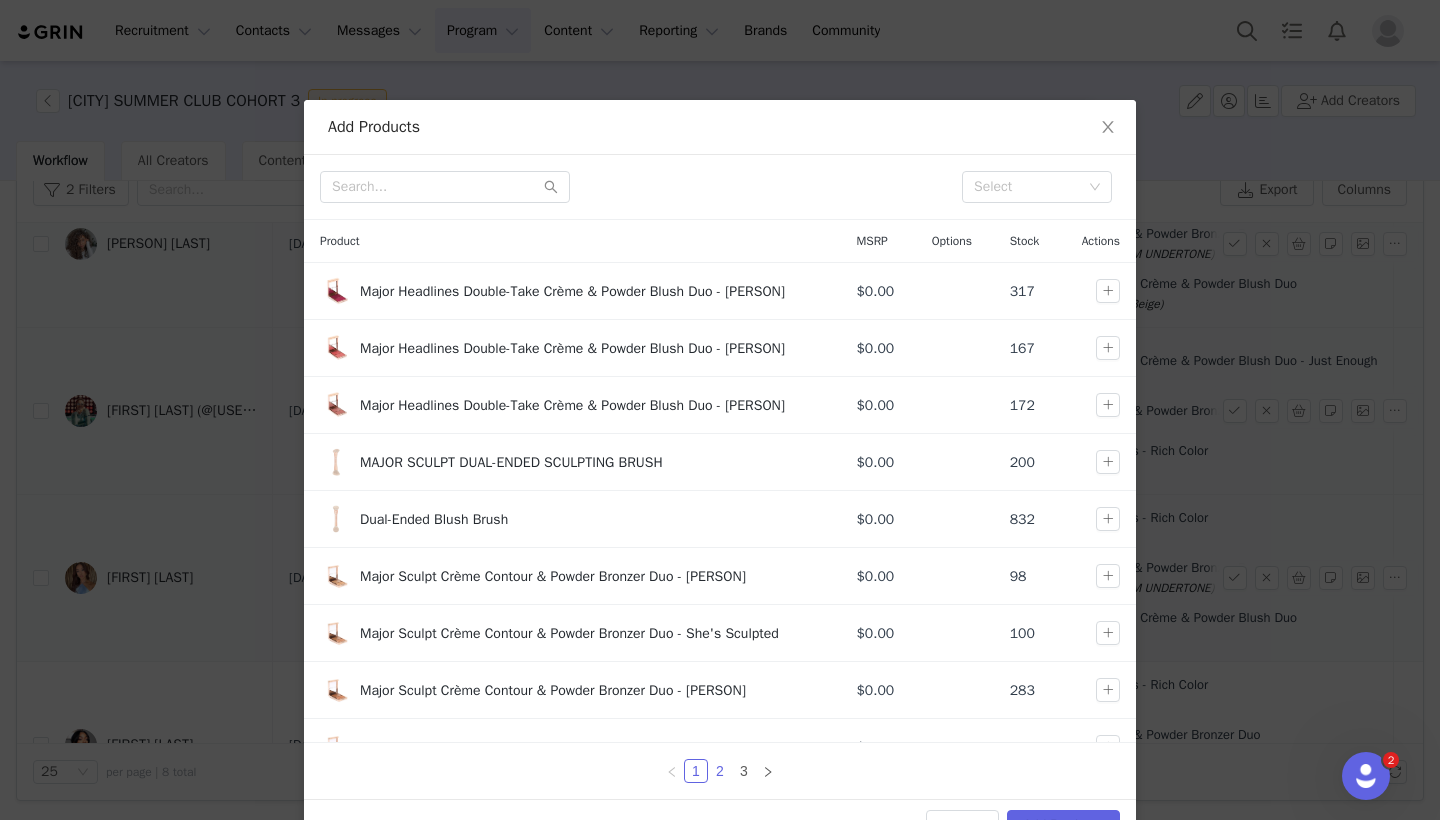 click on "2" at bounding box center (720, 771) 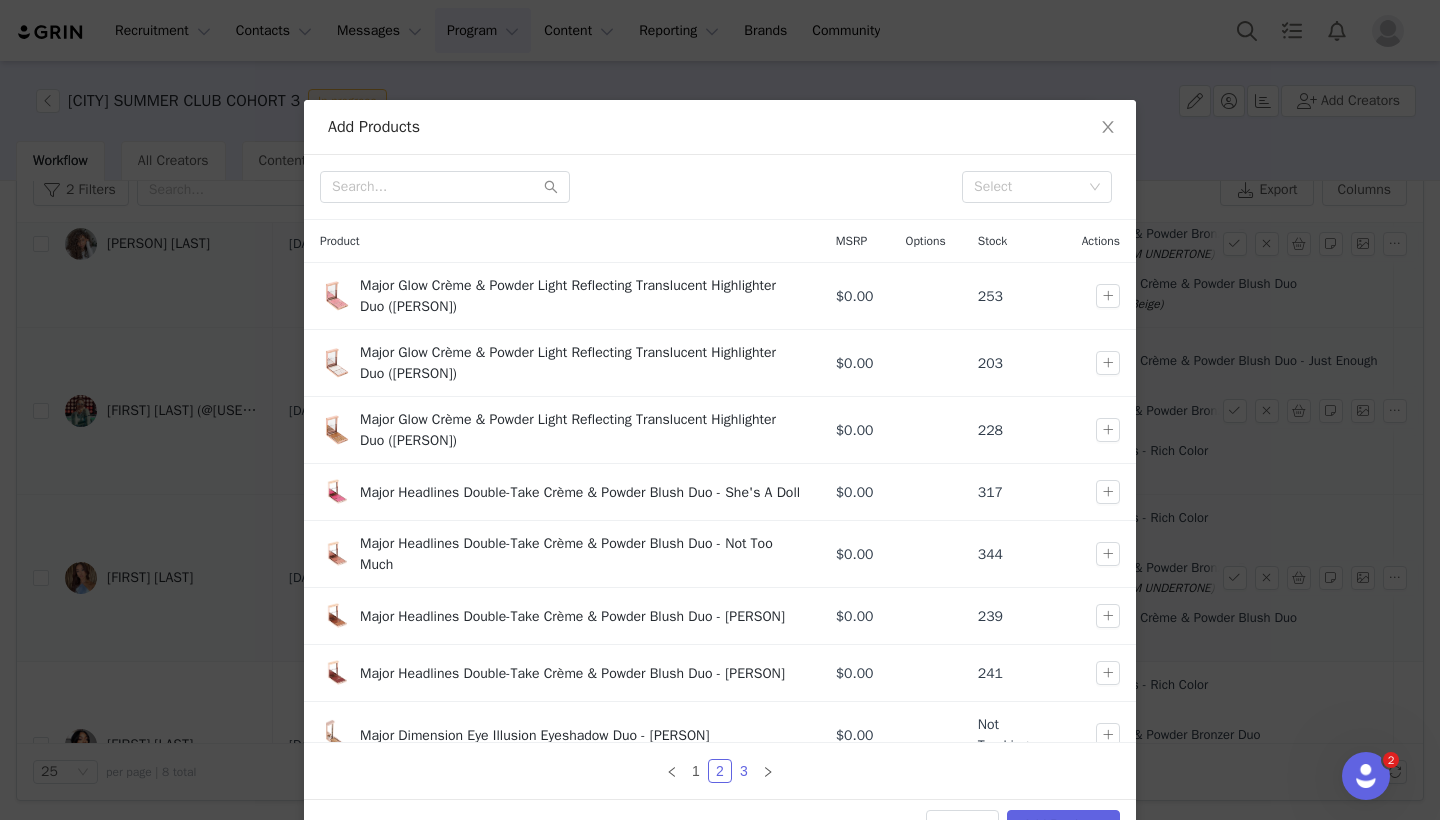 click on "3" at bounding box center (744, 771) 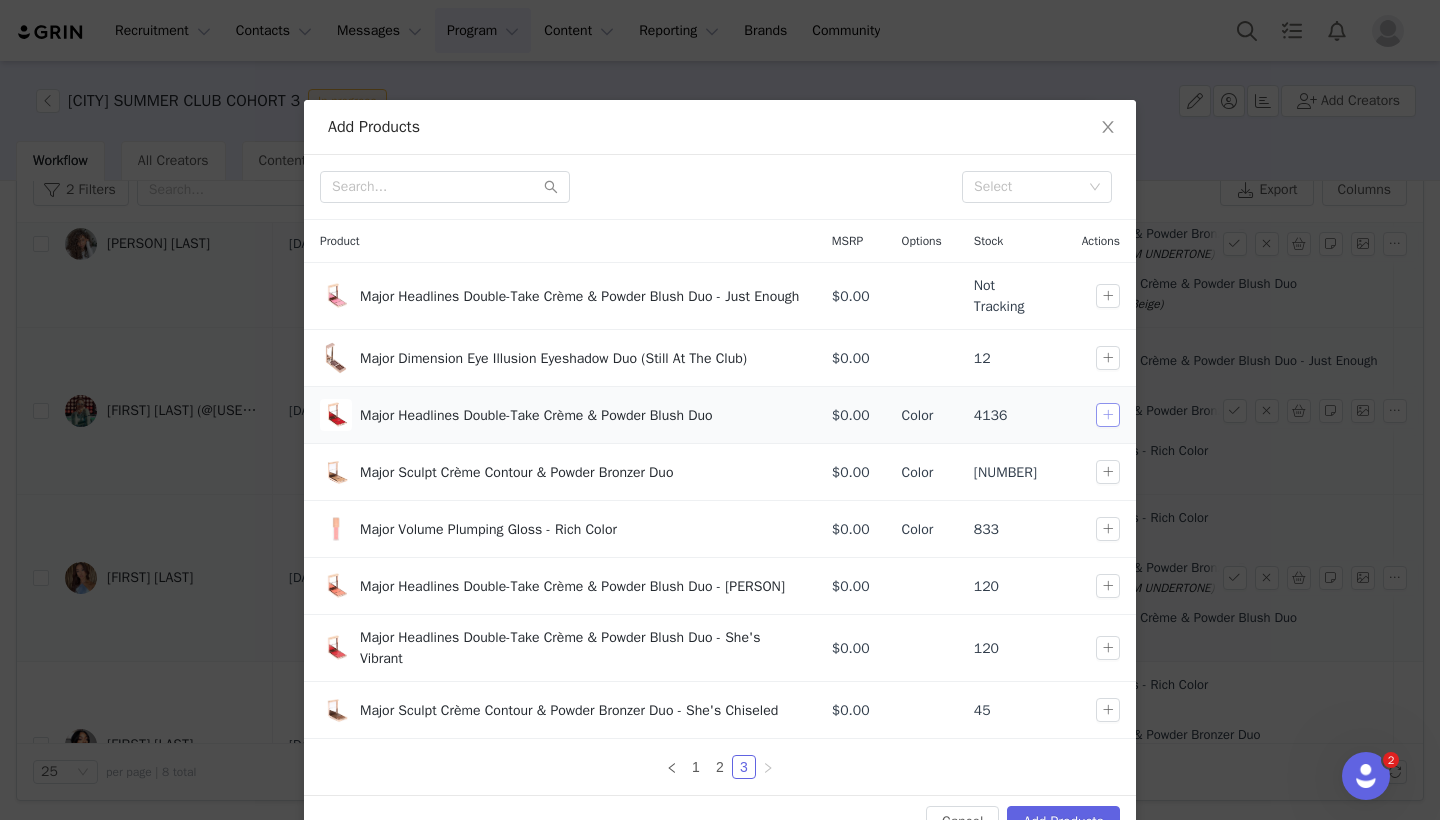 click at bounding box center (1108, 415) 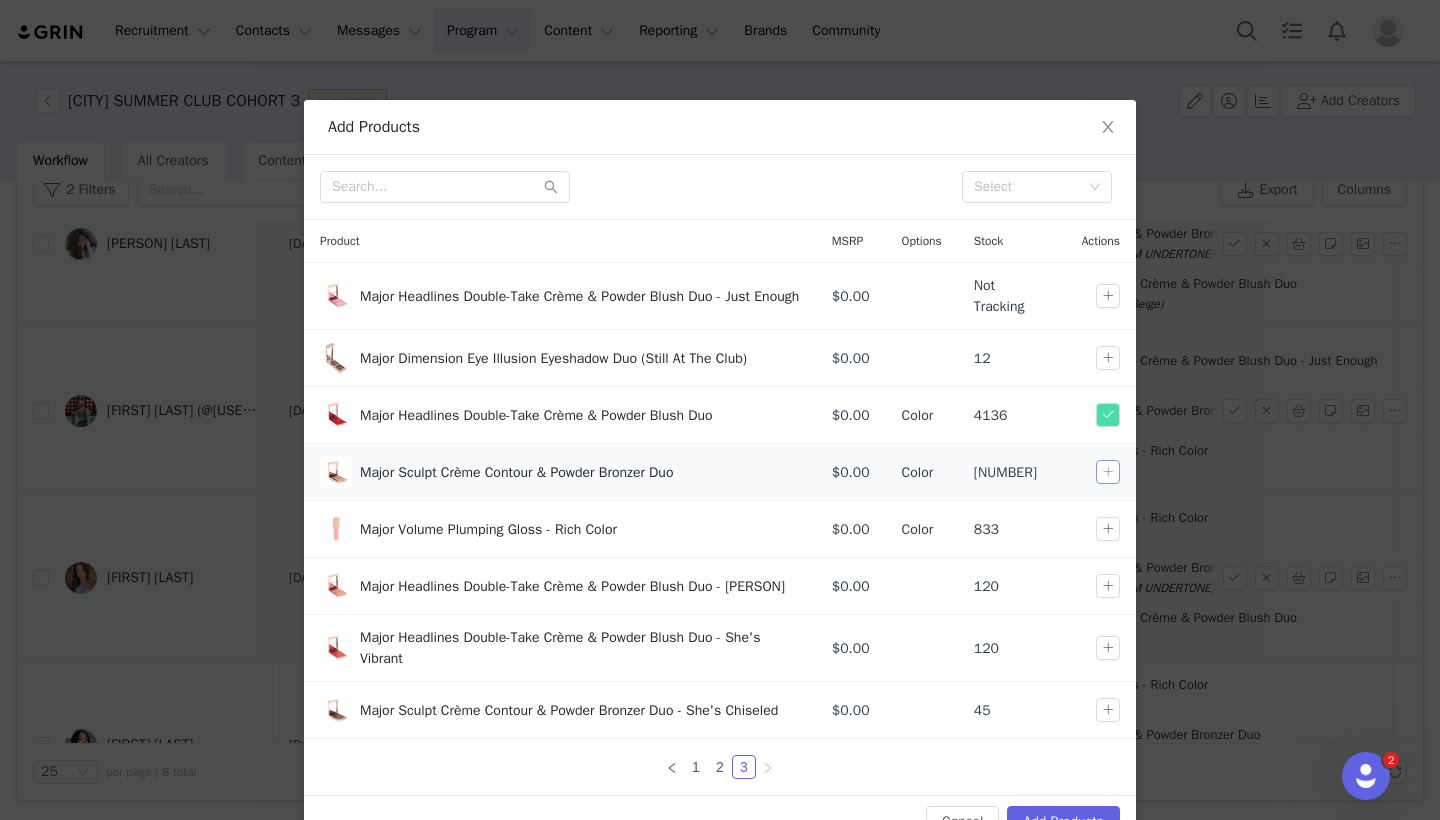 click at bounding box center (1108, 472) 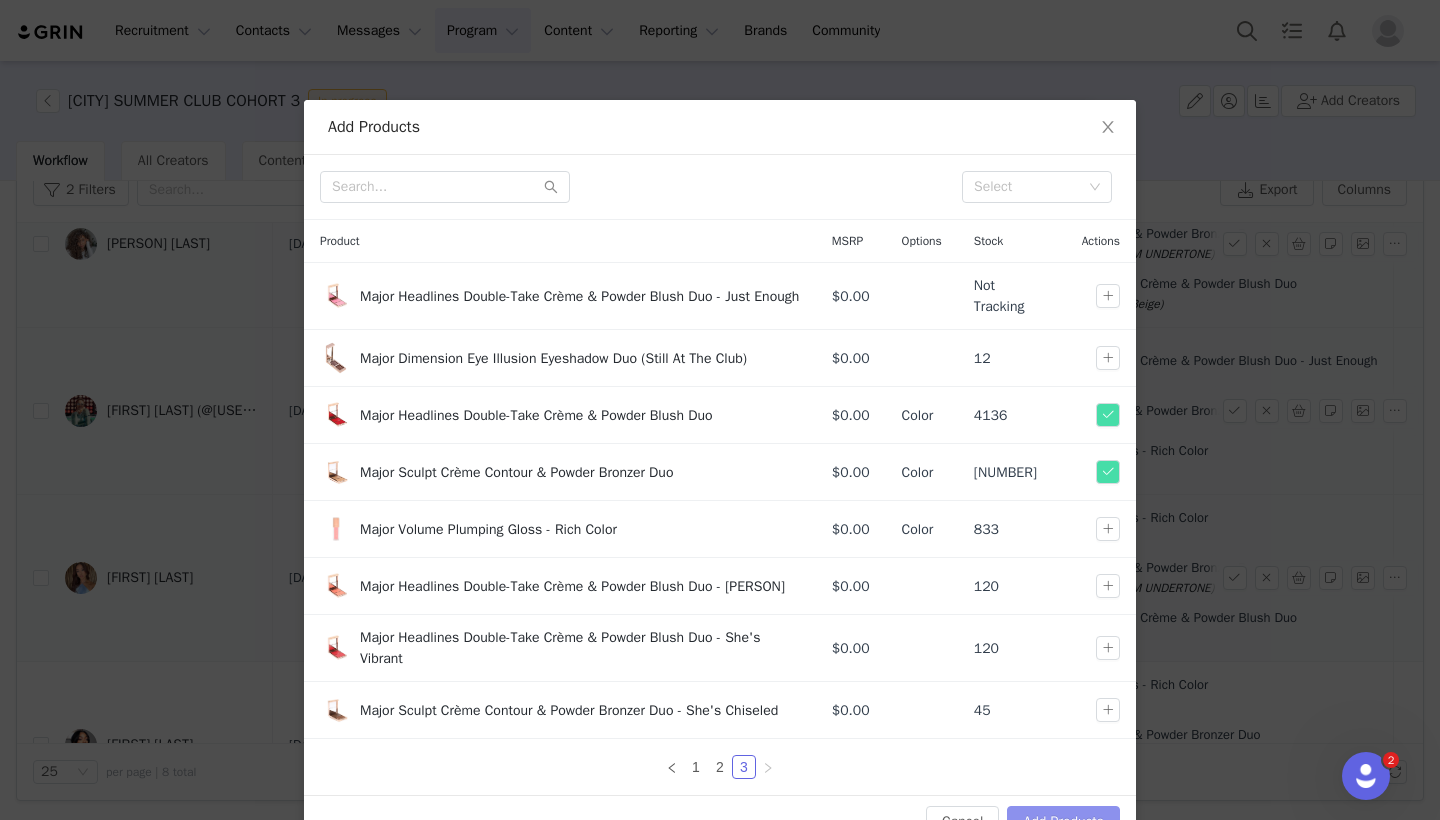click on "Add Products" at bounding box center [1063, 822] 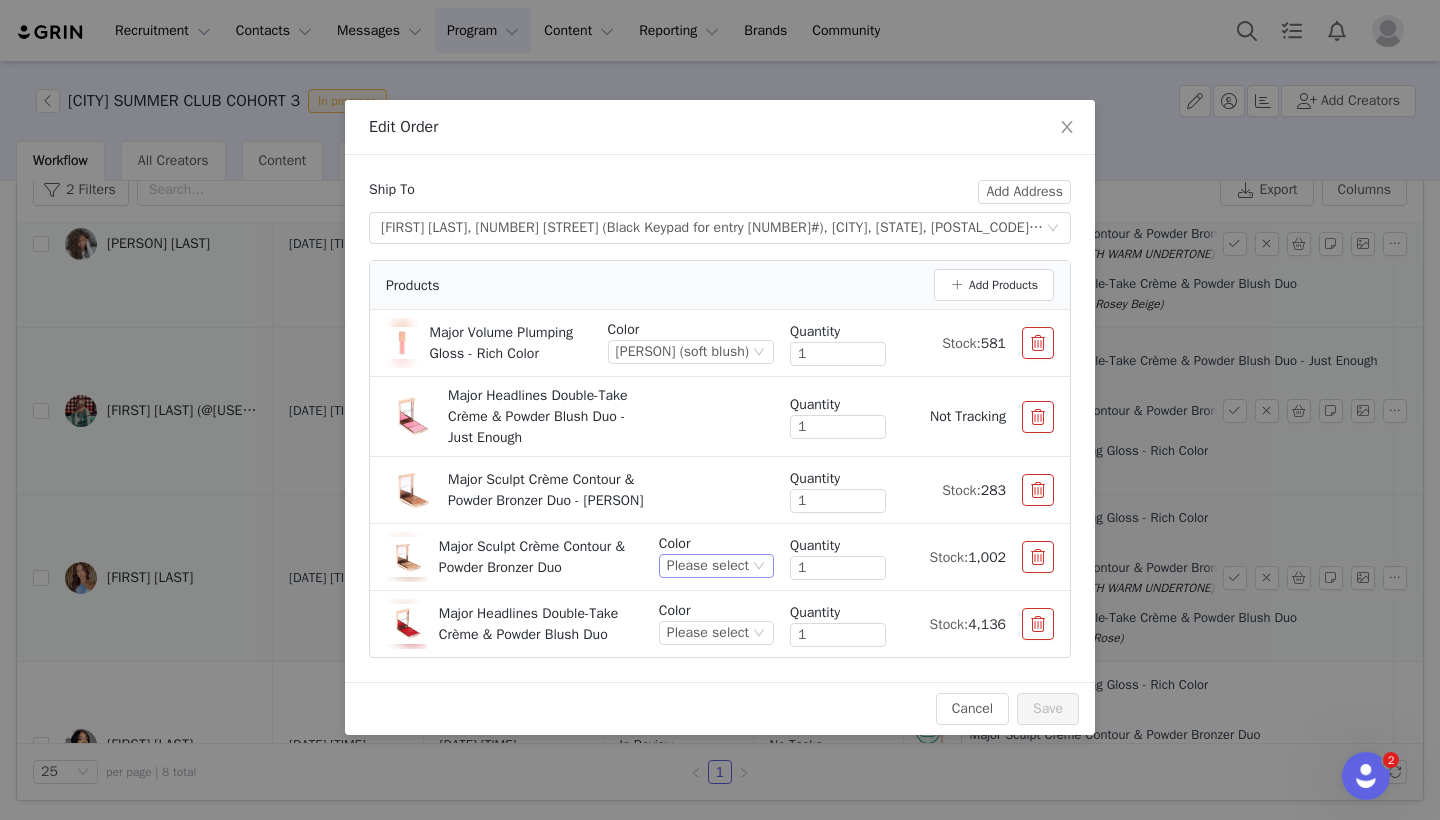 click on "Please select" at bounding box center (708, 566) 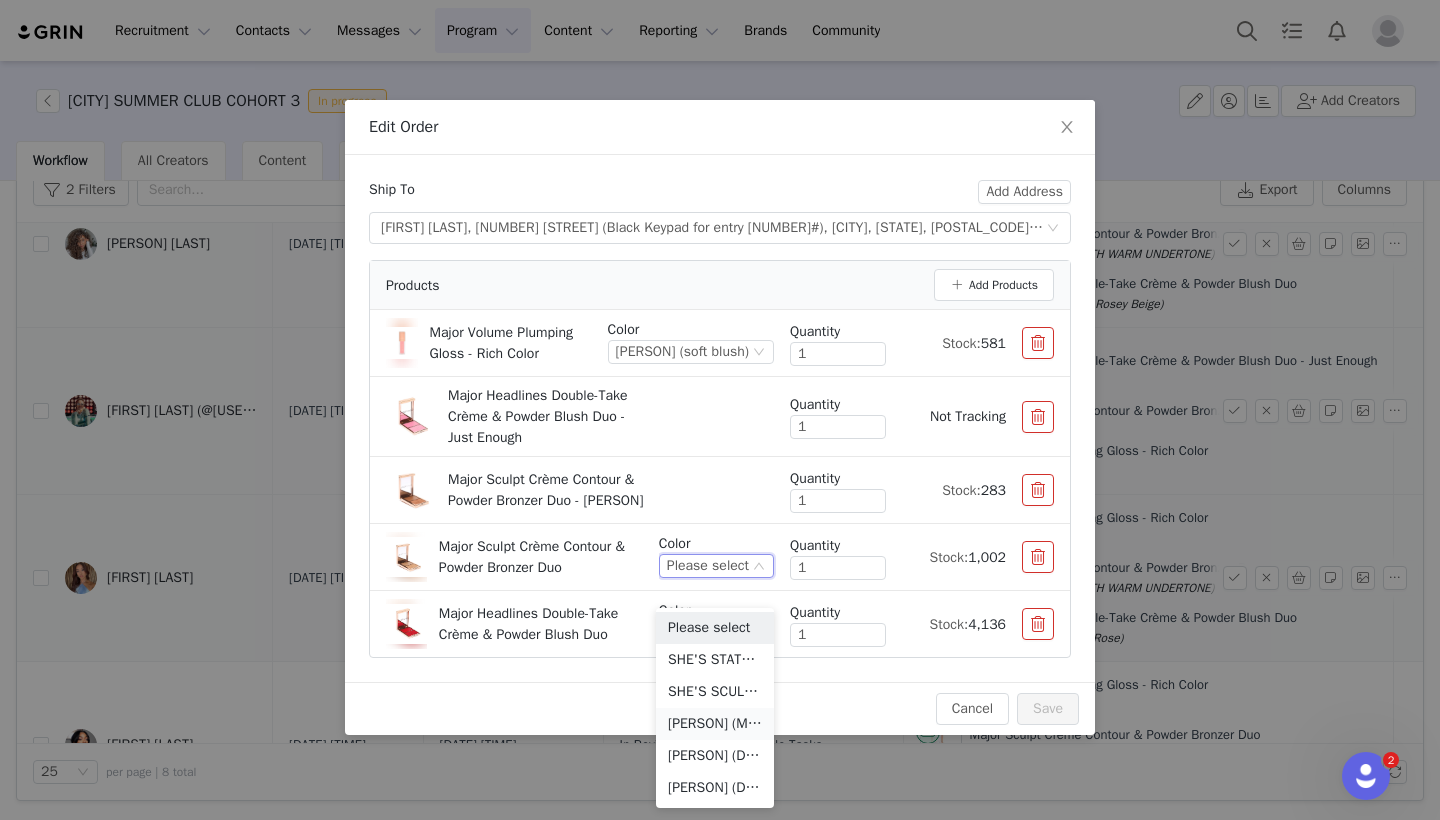 click on "[PERSON] (MEDIUM WITH WARM UNDERTONE)" at bounding box center [715, 724] 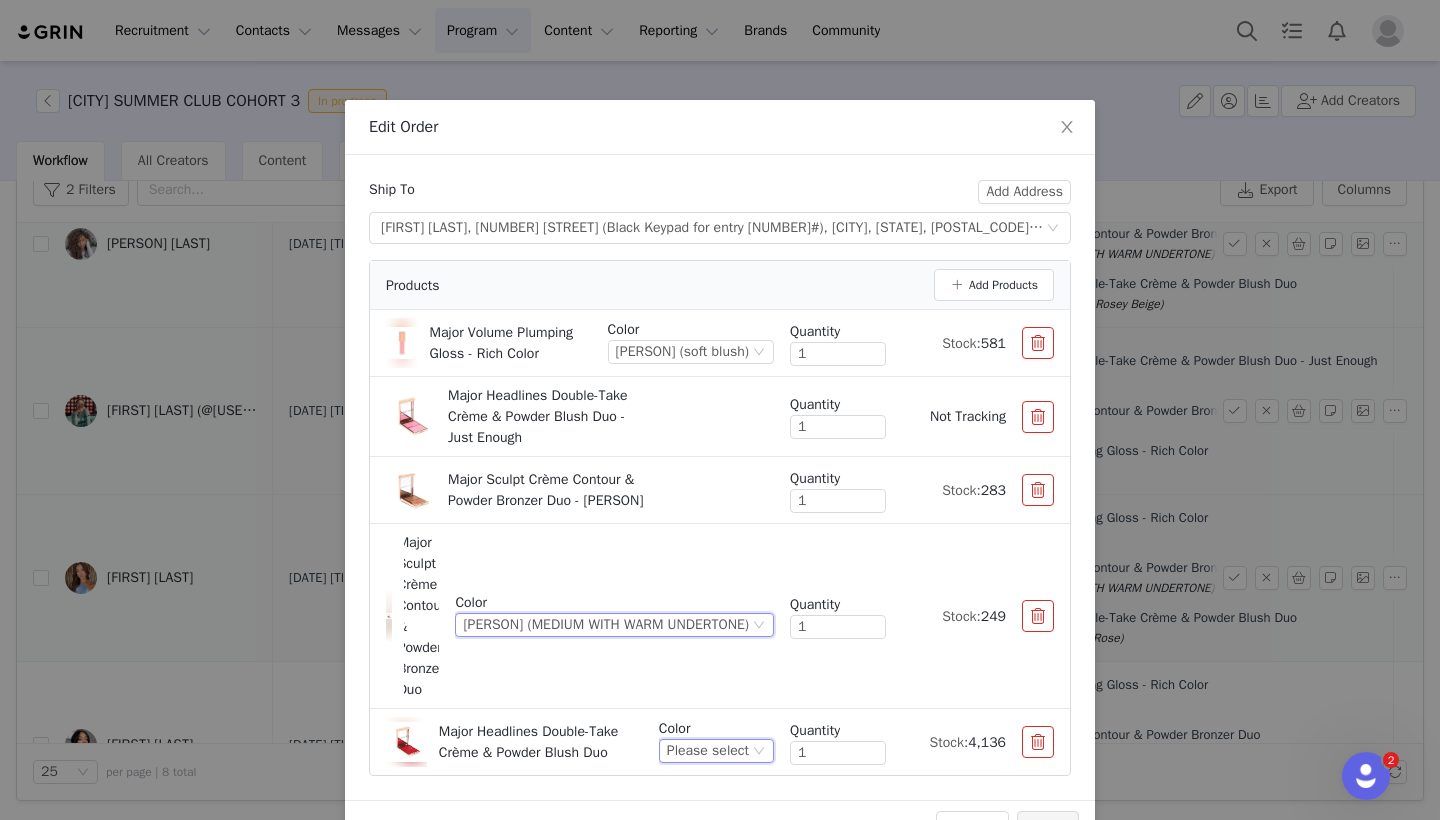 click on "Please select" at bounding box center (708, 751) 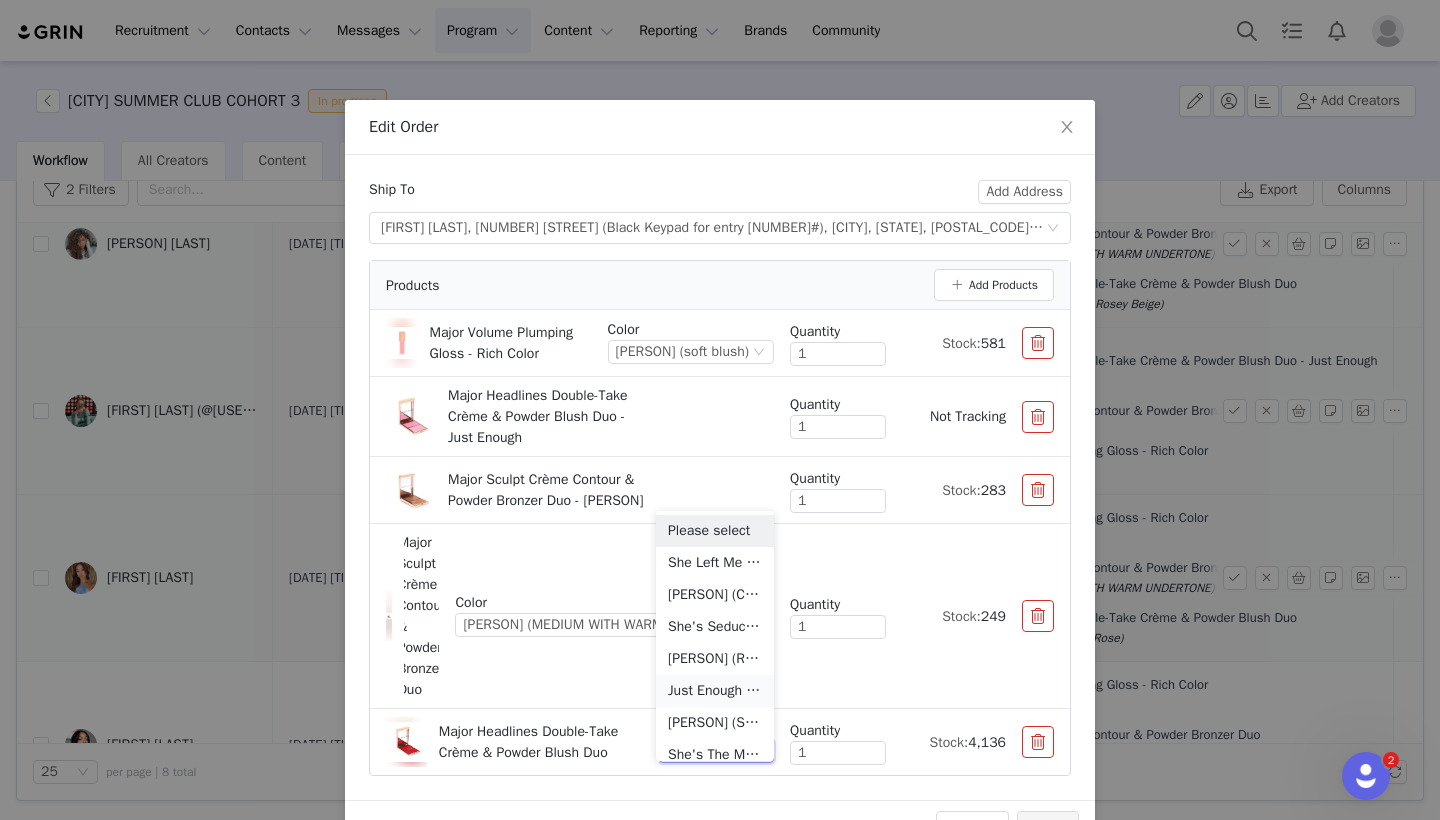 scroll, scrollTop: 10, scrollLeft: 0, axis: vertical 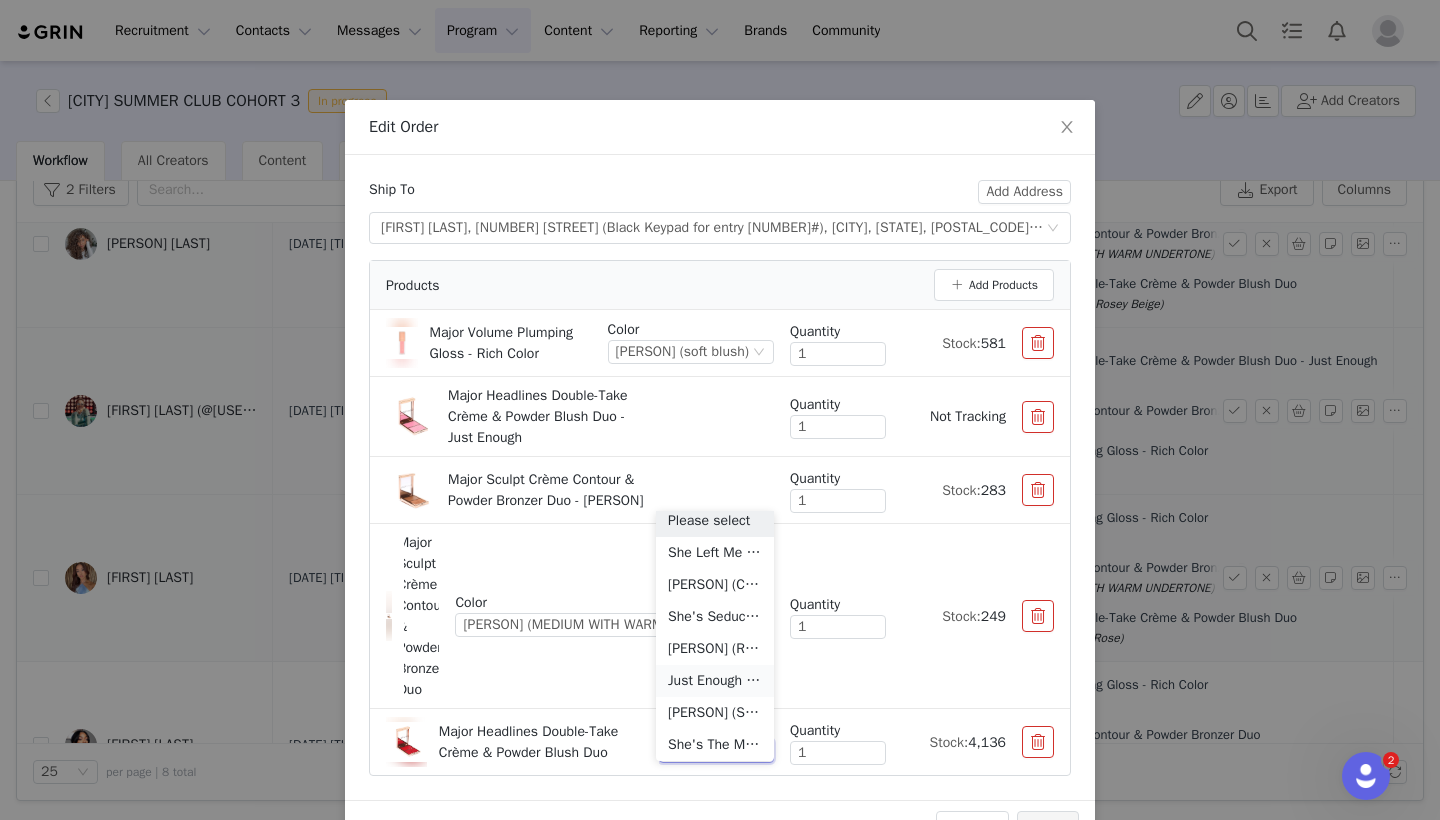 click on "Just Enough (Soft Blue Pink)" at bounding box center [715, 681] 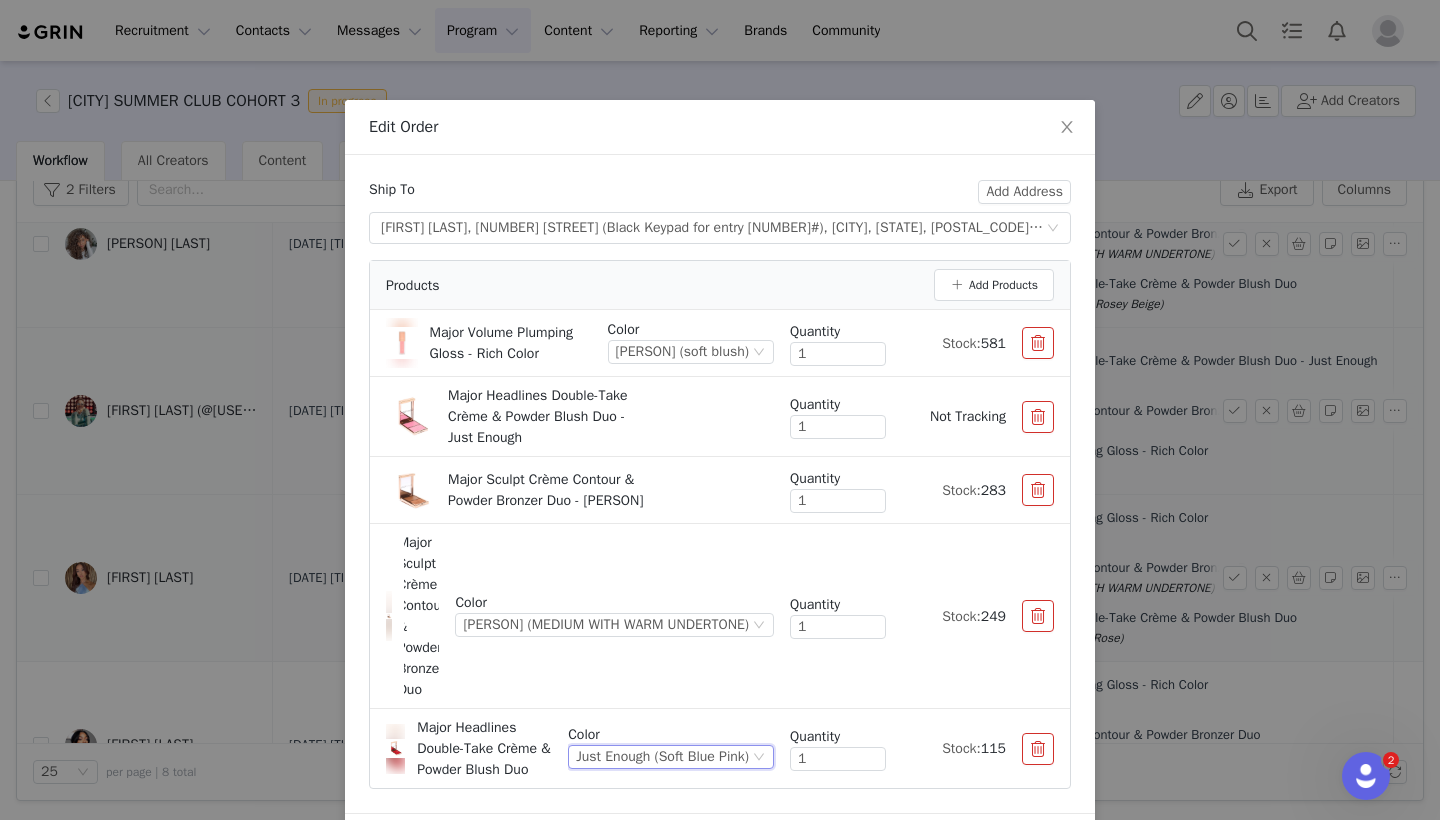 click at bounding box center [1038, 417] 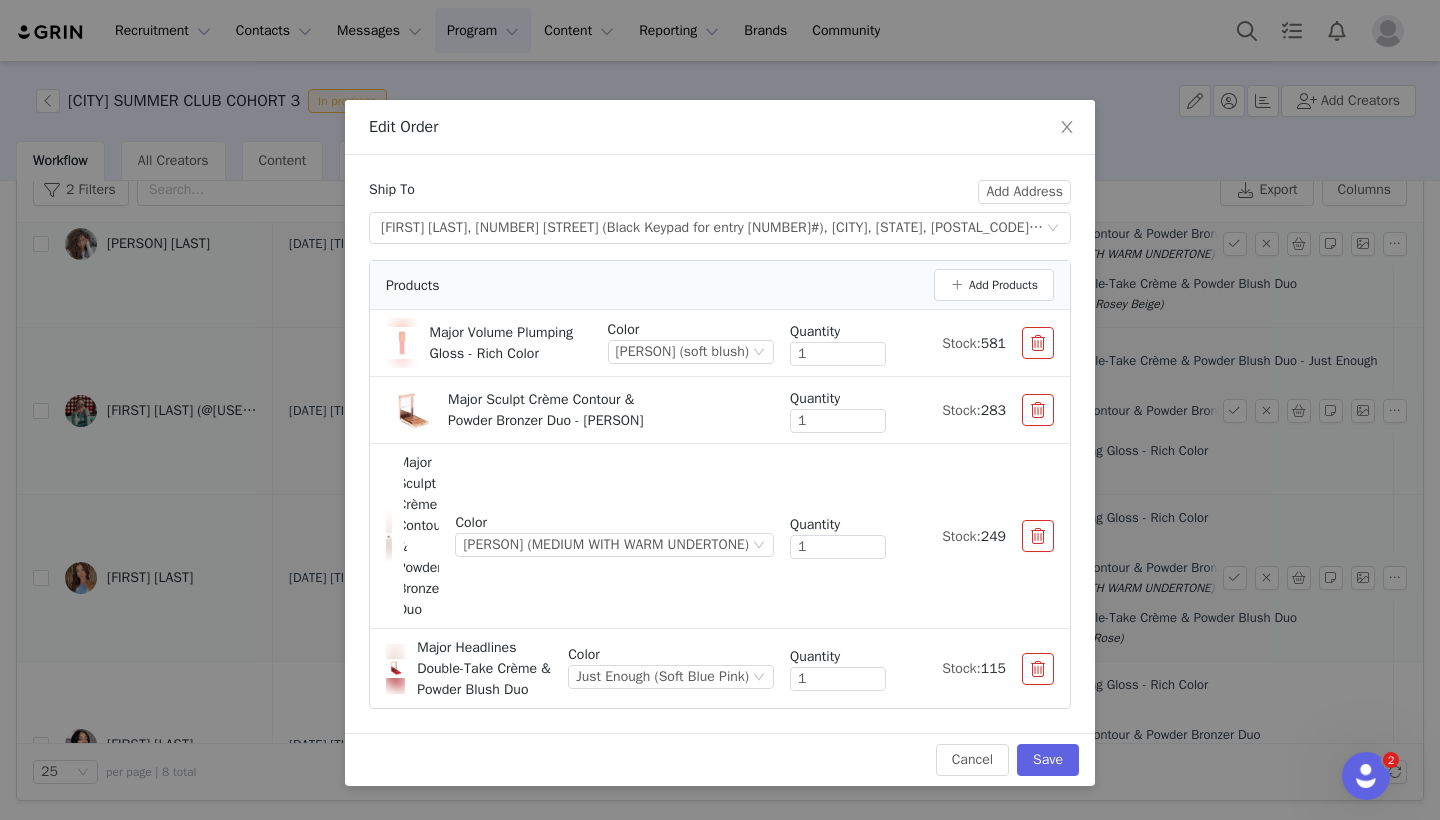 click at bounding box center [1038, 410] 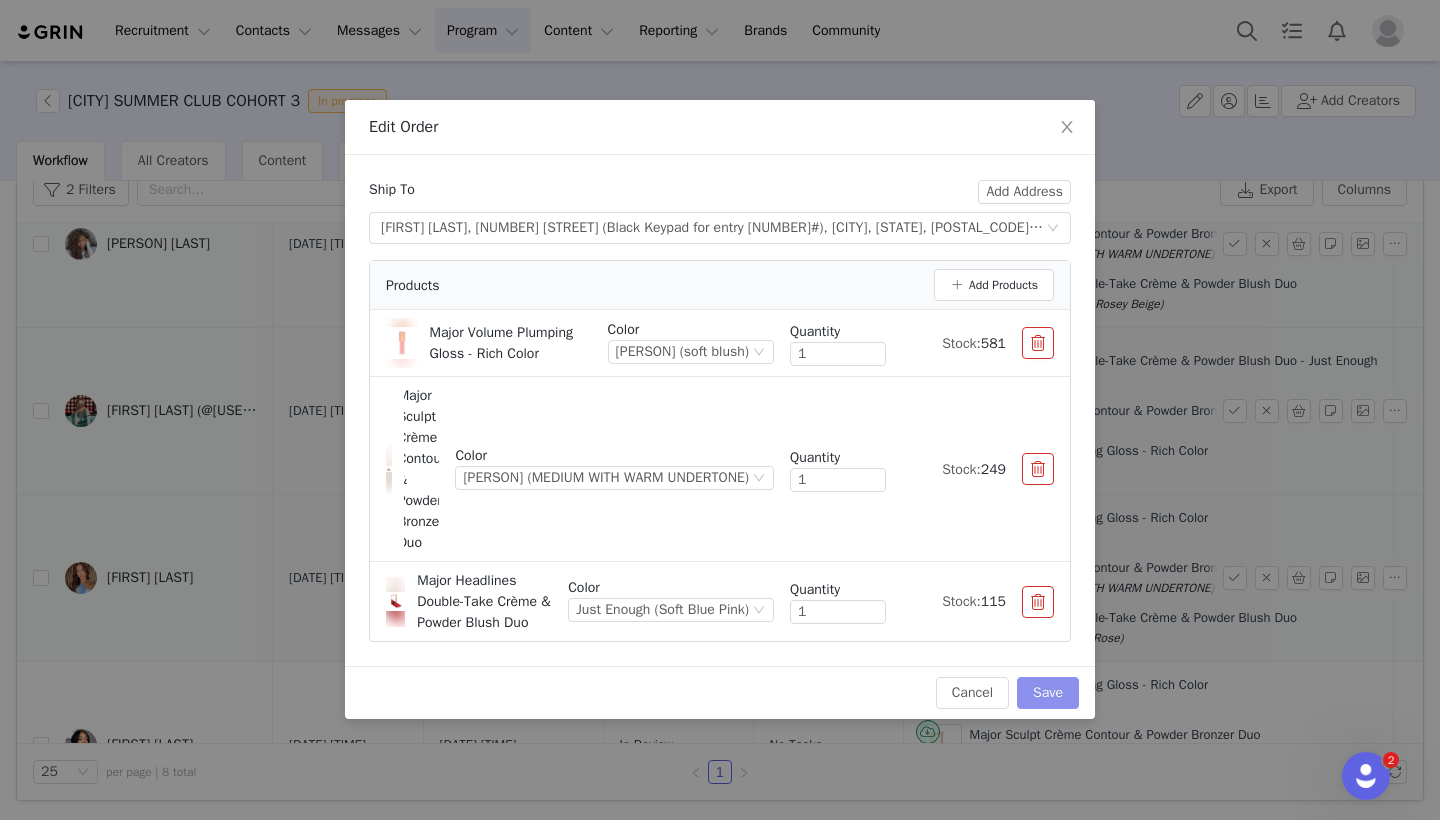 click on "Save" at bounding box center (1048, 693) 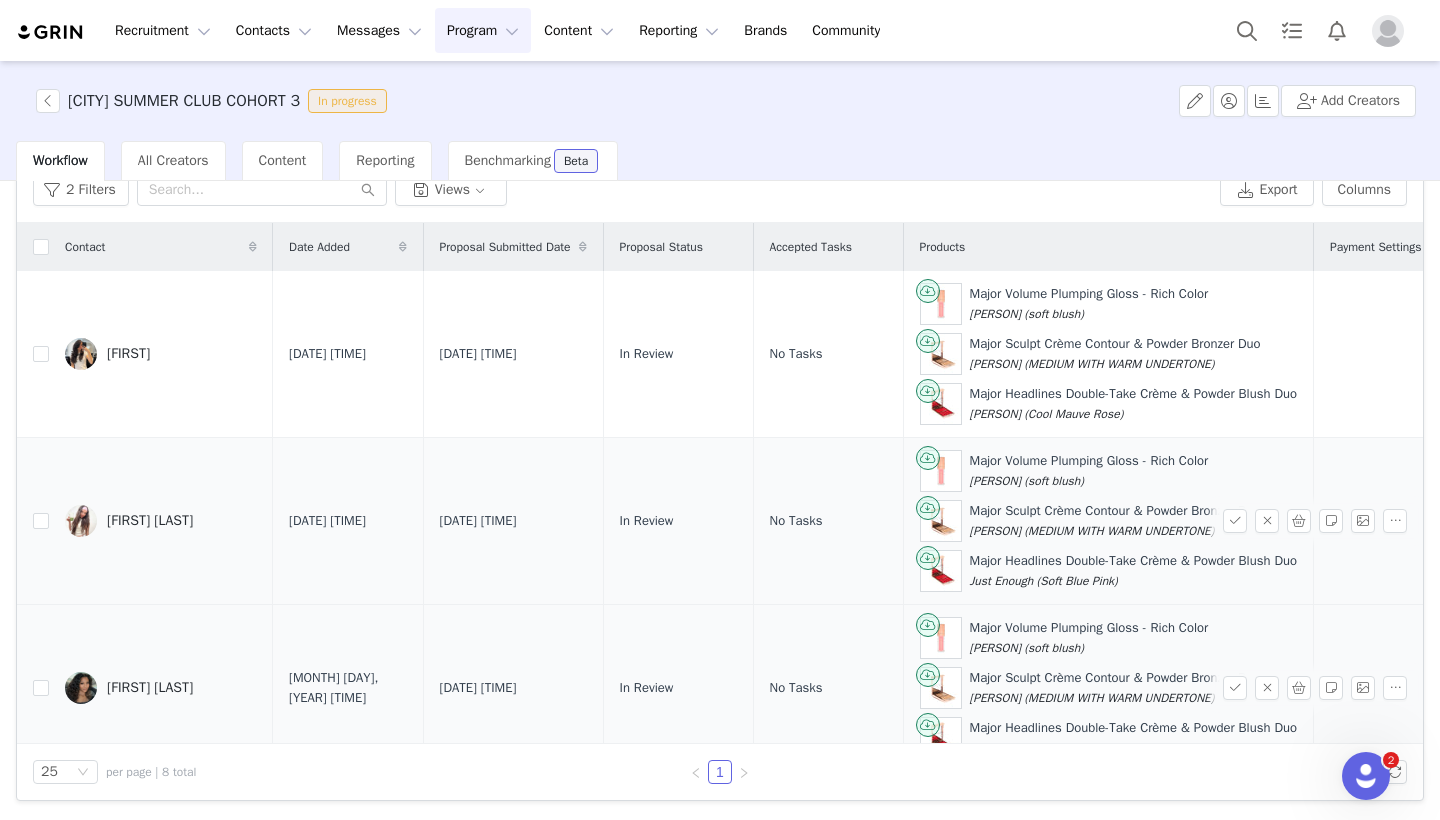 scroll, scrollTop: 0, scrollLeft: 0, axis: both 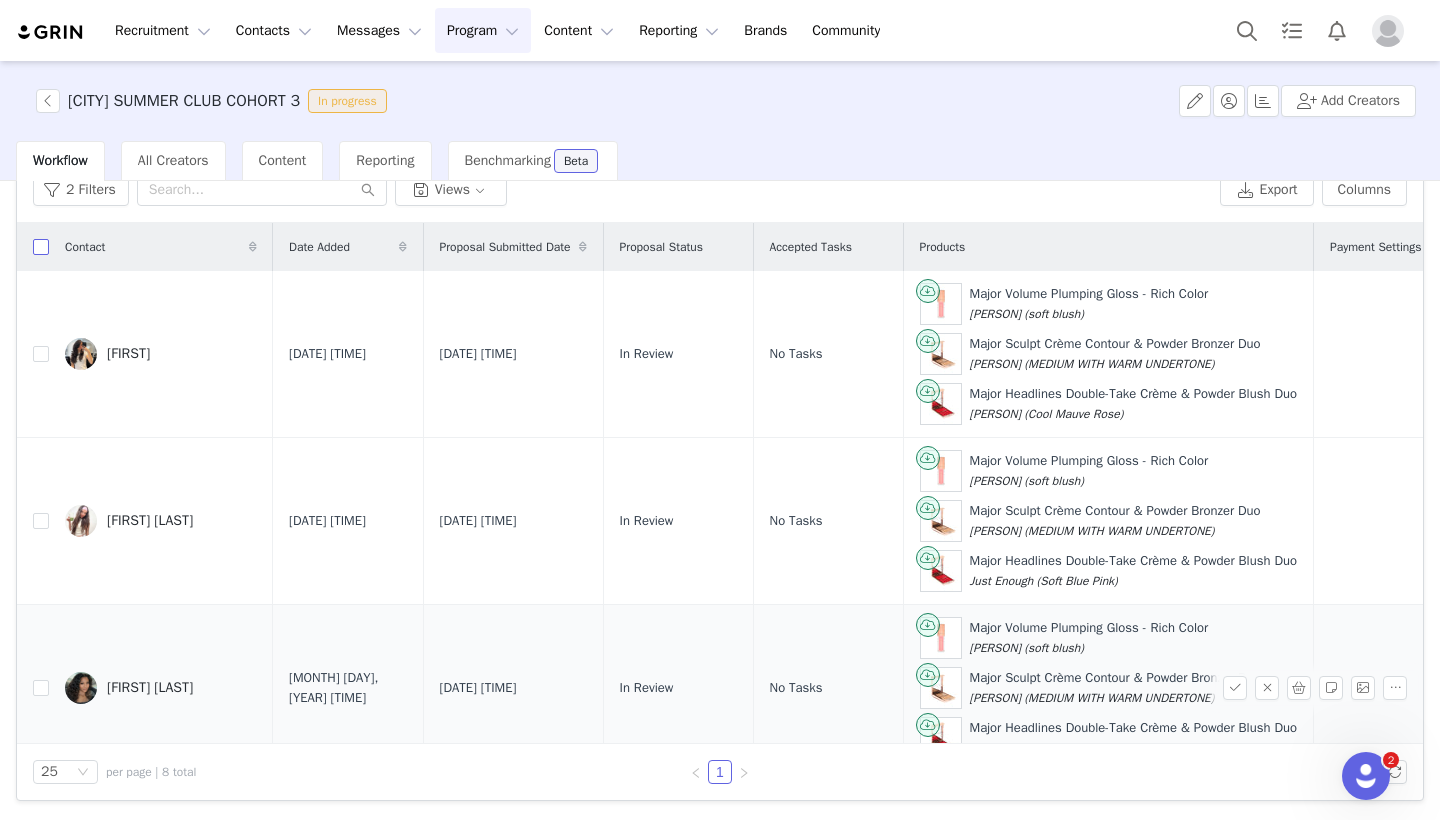 click at bounding box center [41, 247] 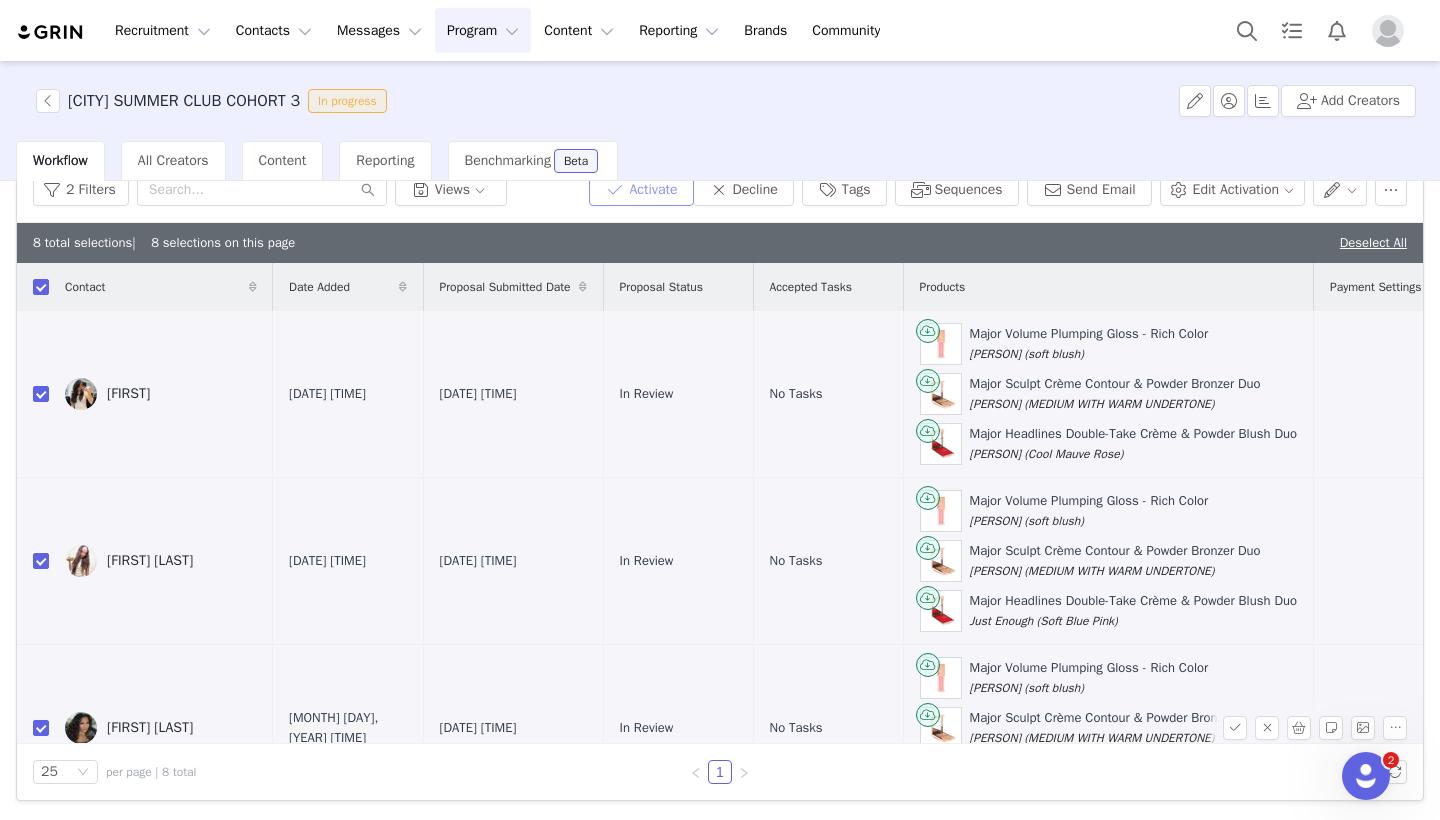 click on "Activate" at bounding box center (641, 190) 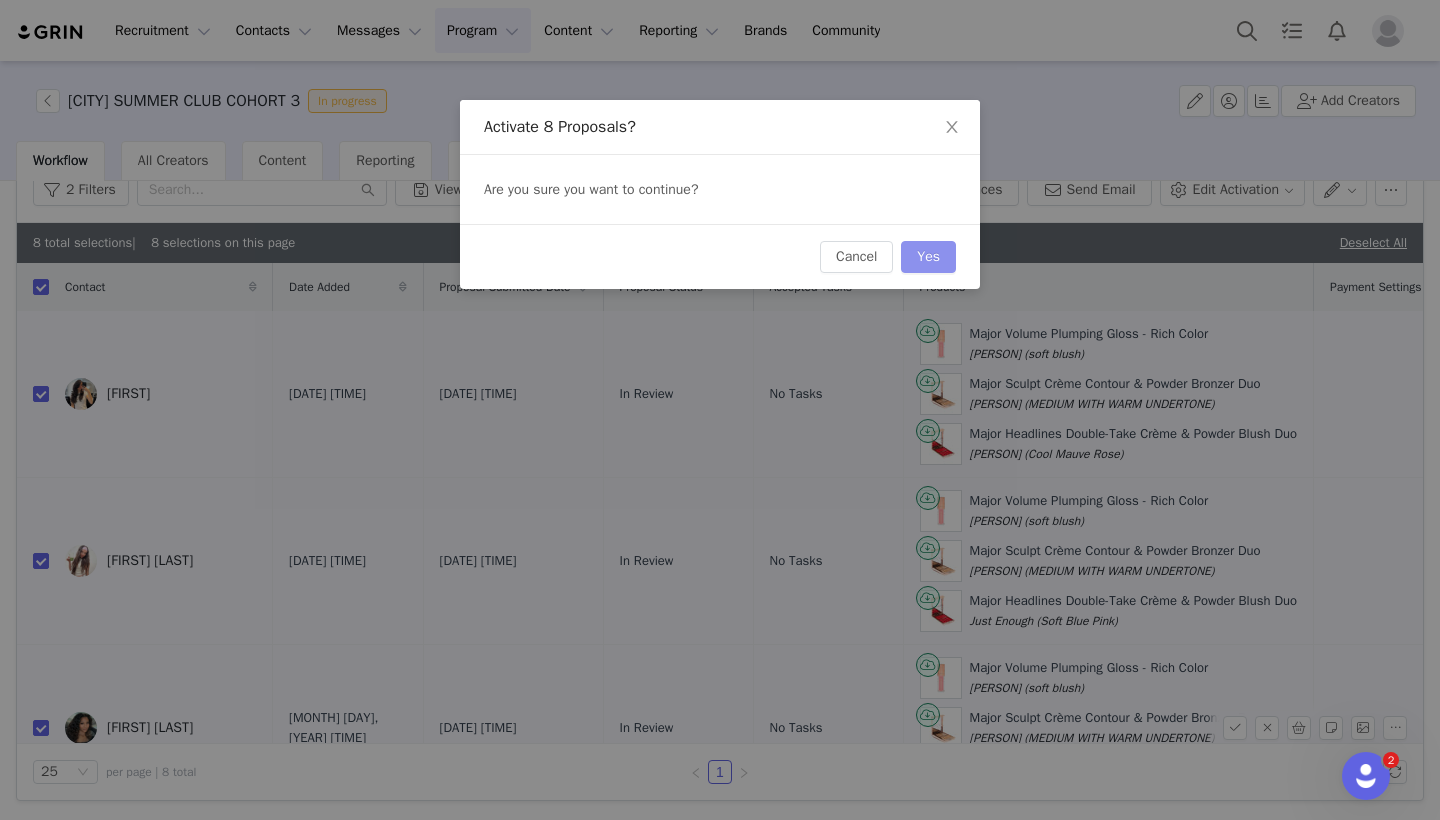 click on "Yes" at bounding box center (928, 257) 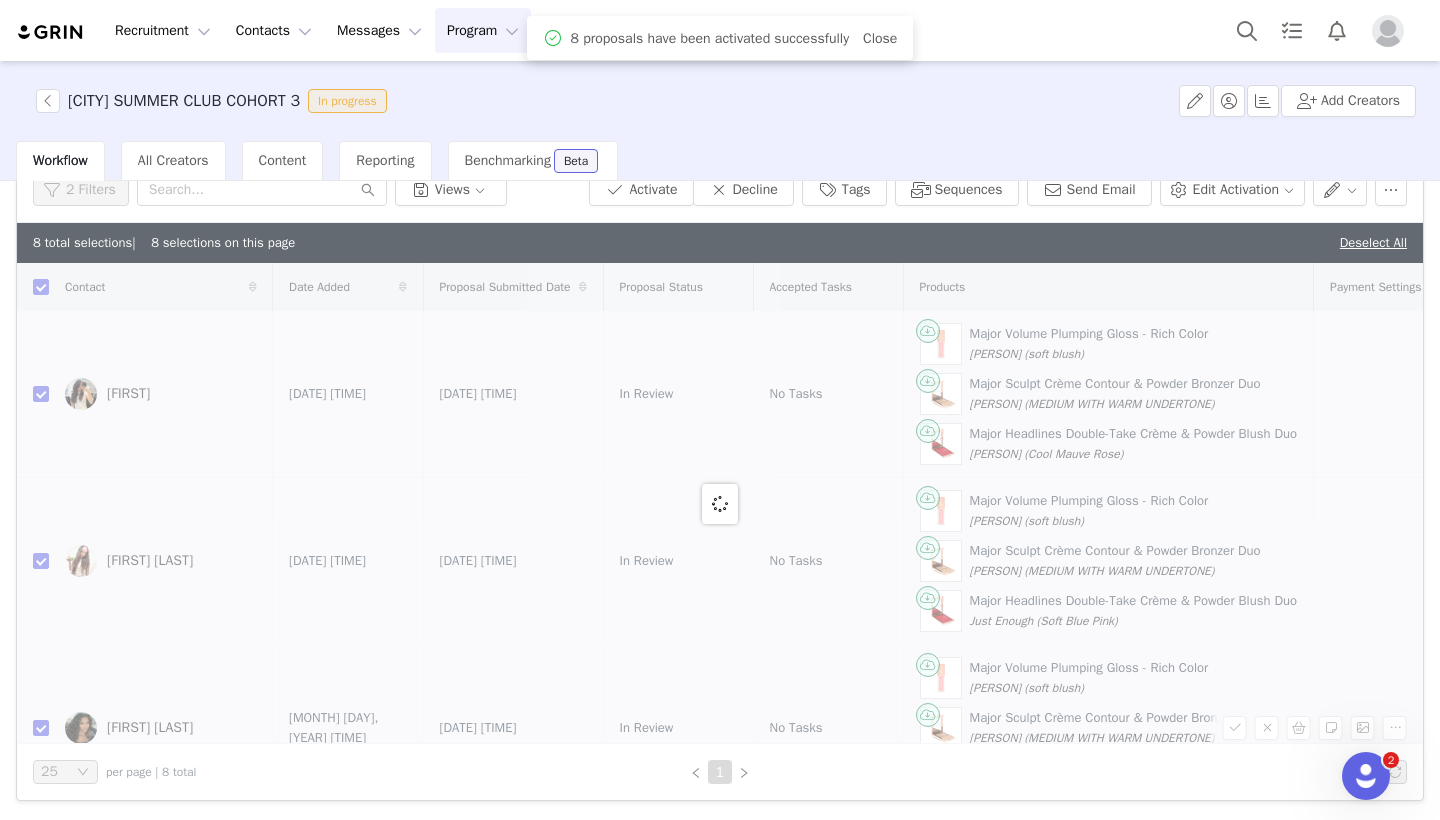 checkbox on "false" 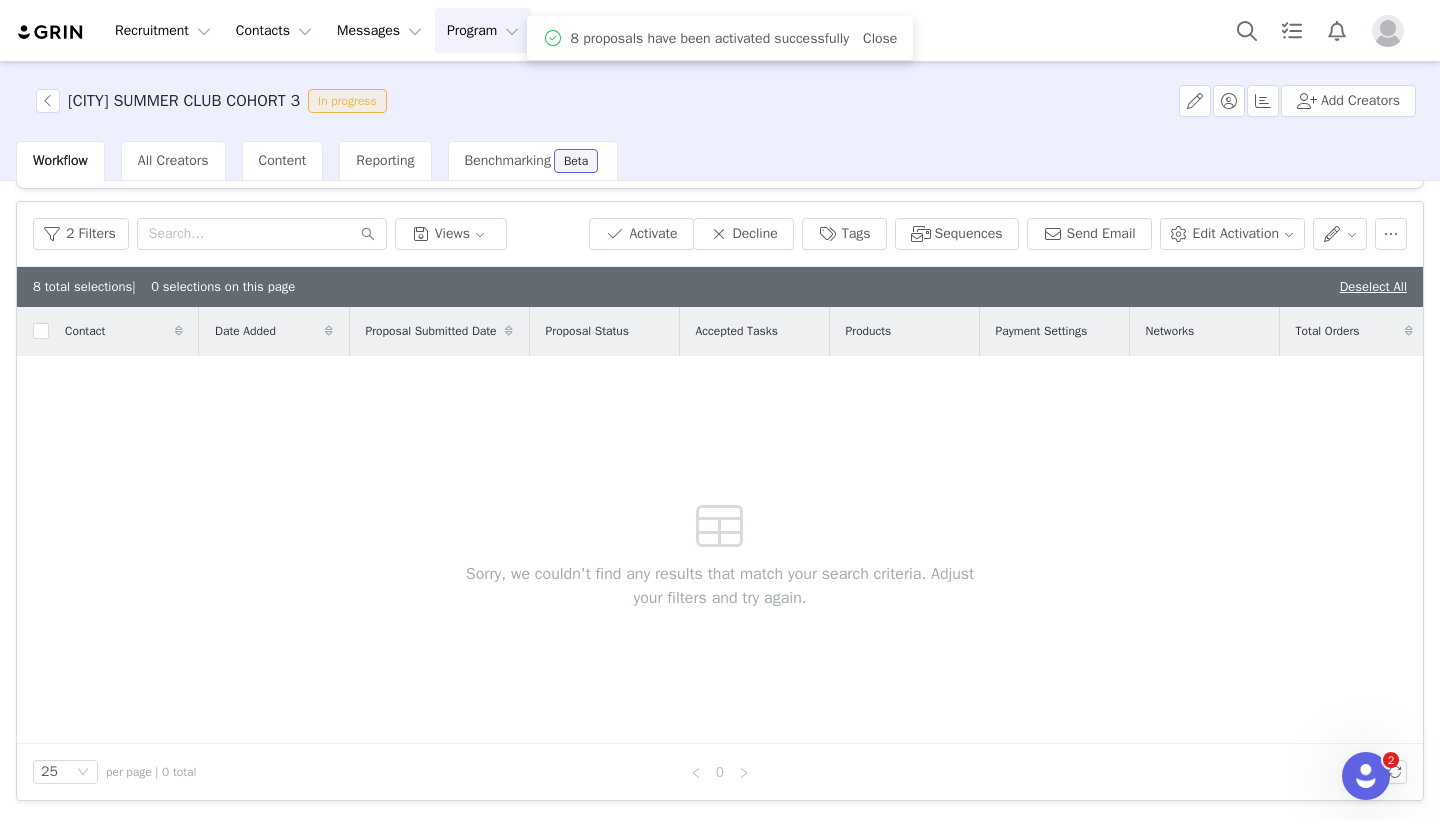 scroll, scrollTop: 52, scrollLeft: 0, axis: vertical 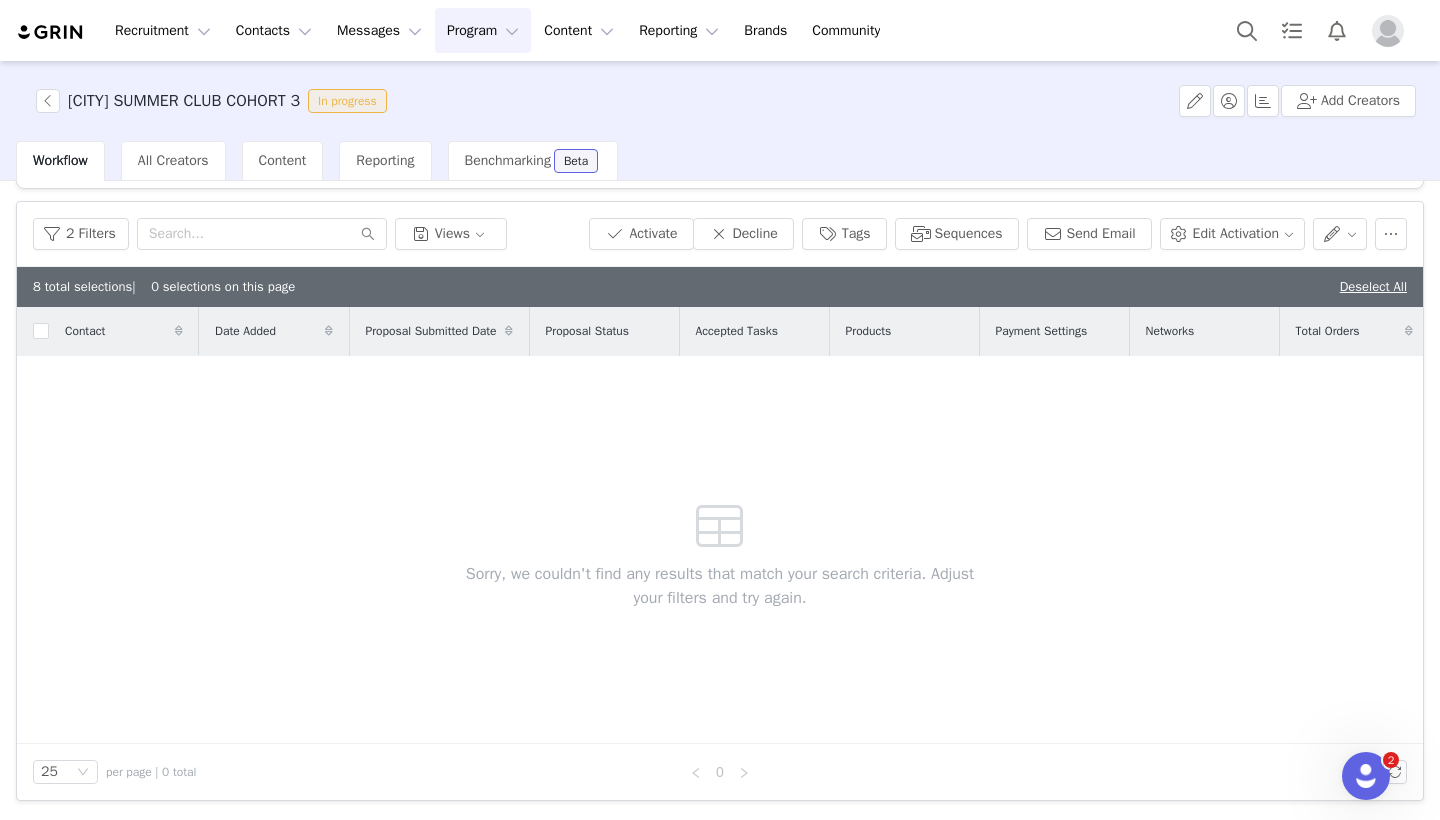 click on "Workflow" at bounding box center (60, 161) 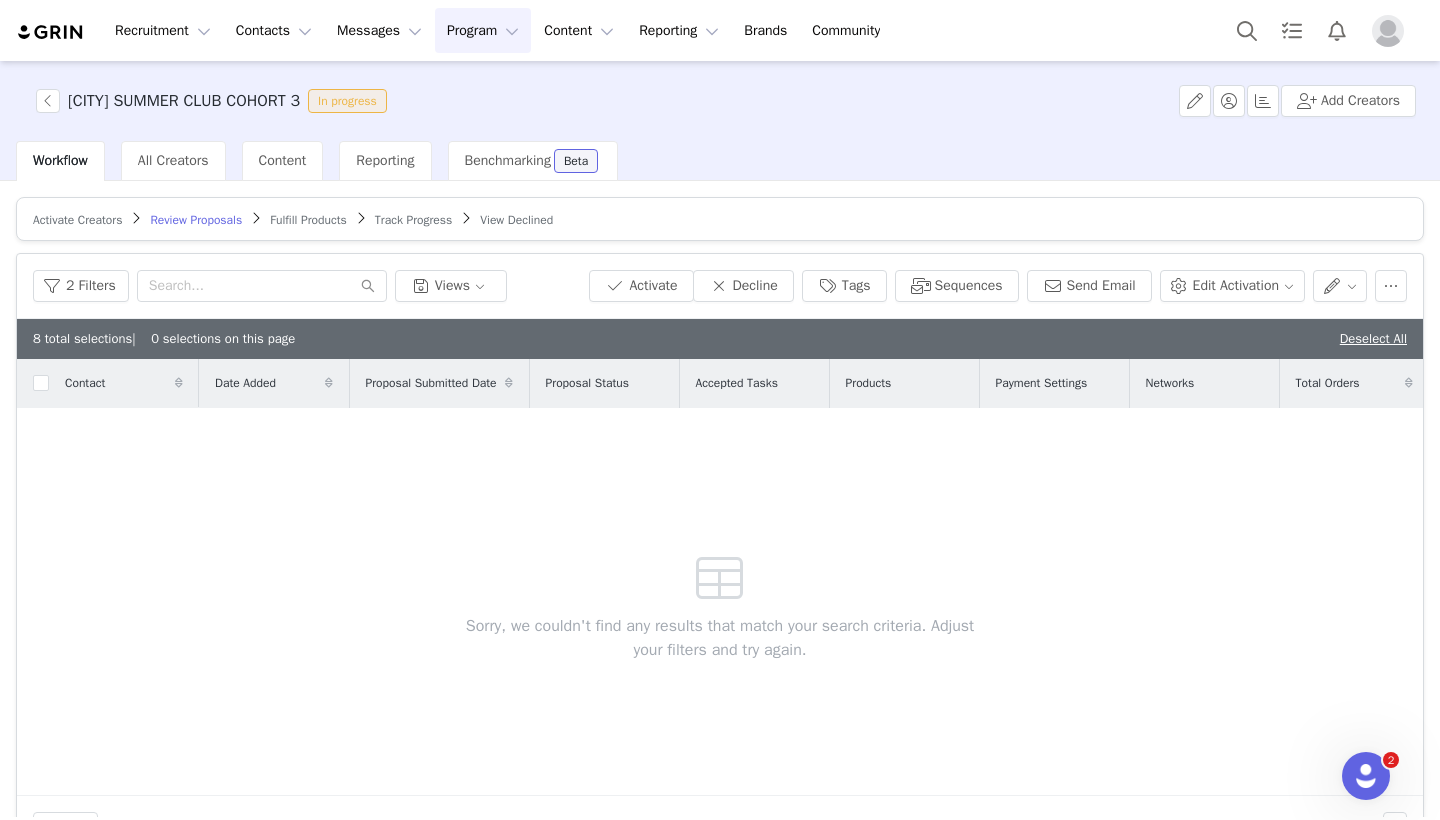 scroll, scrollTop: 0, scrollLeft: 0, axis: both 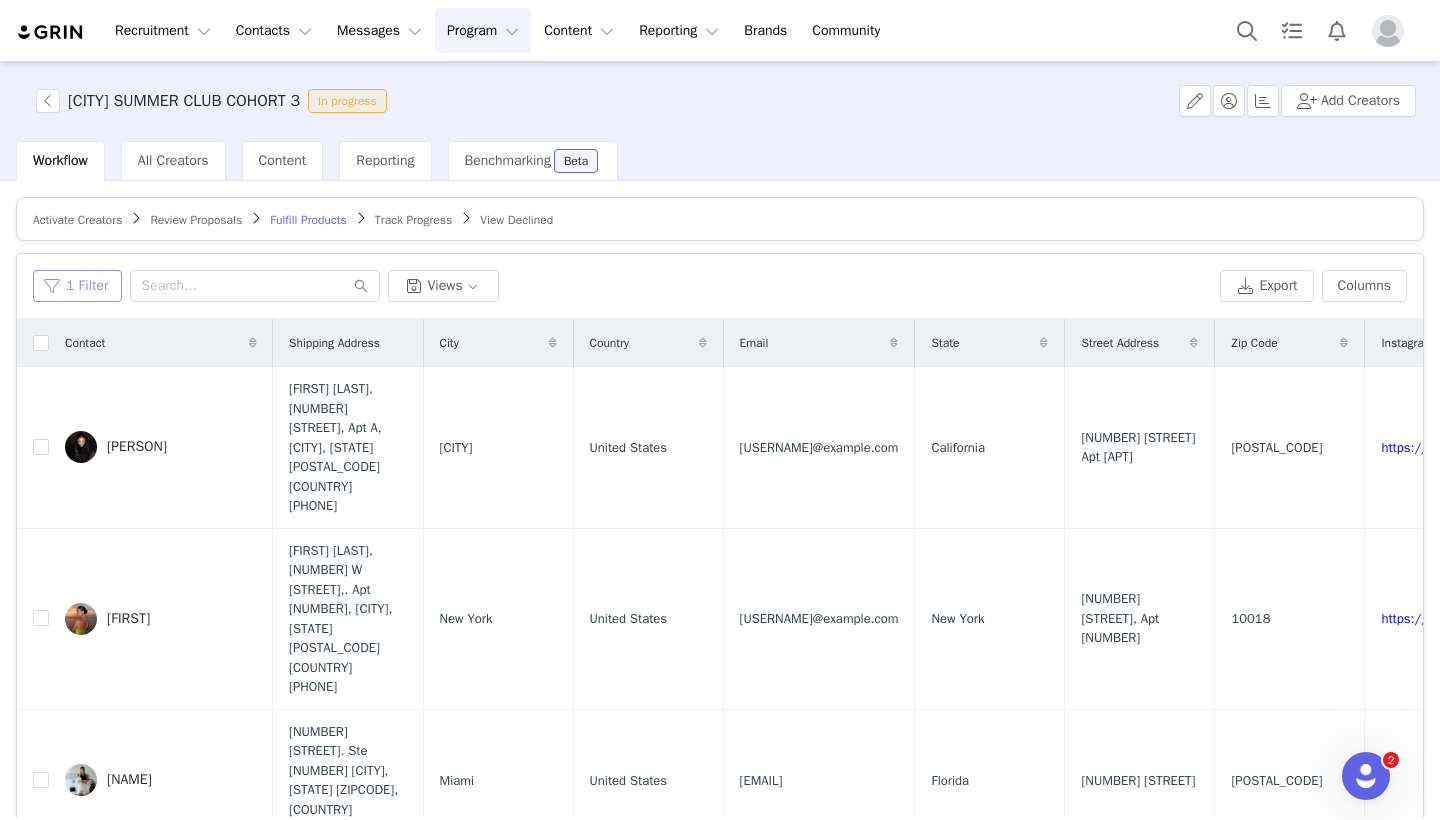 click on "1 Filter" at bounding box center [77, 286] 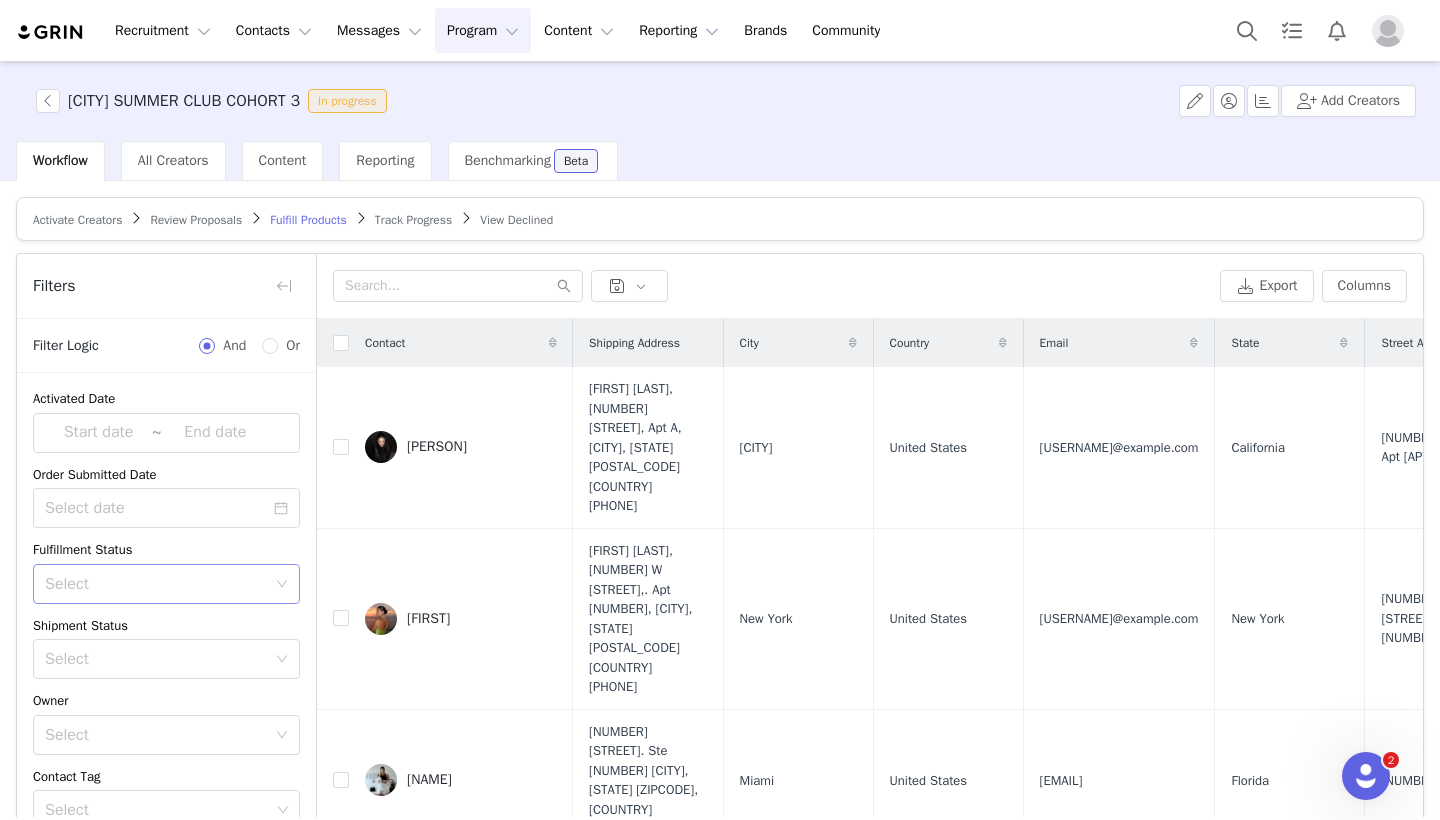click on "Select" at bounding box center [155, 584] 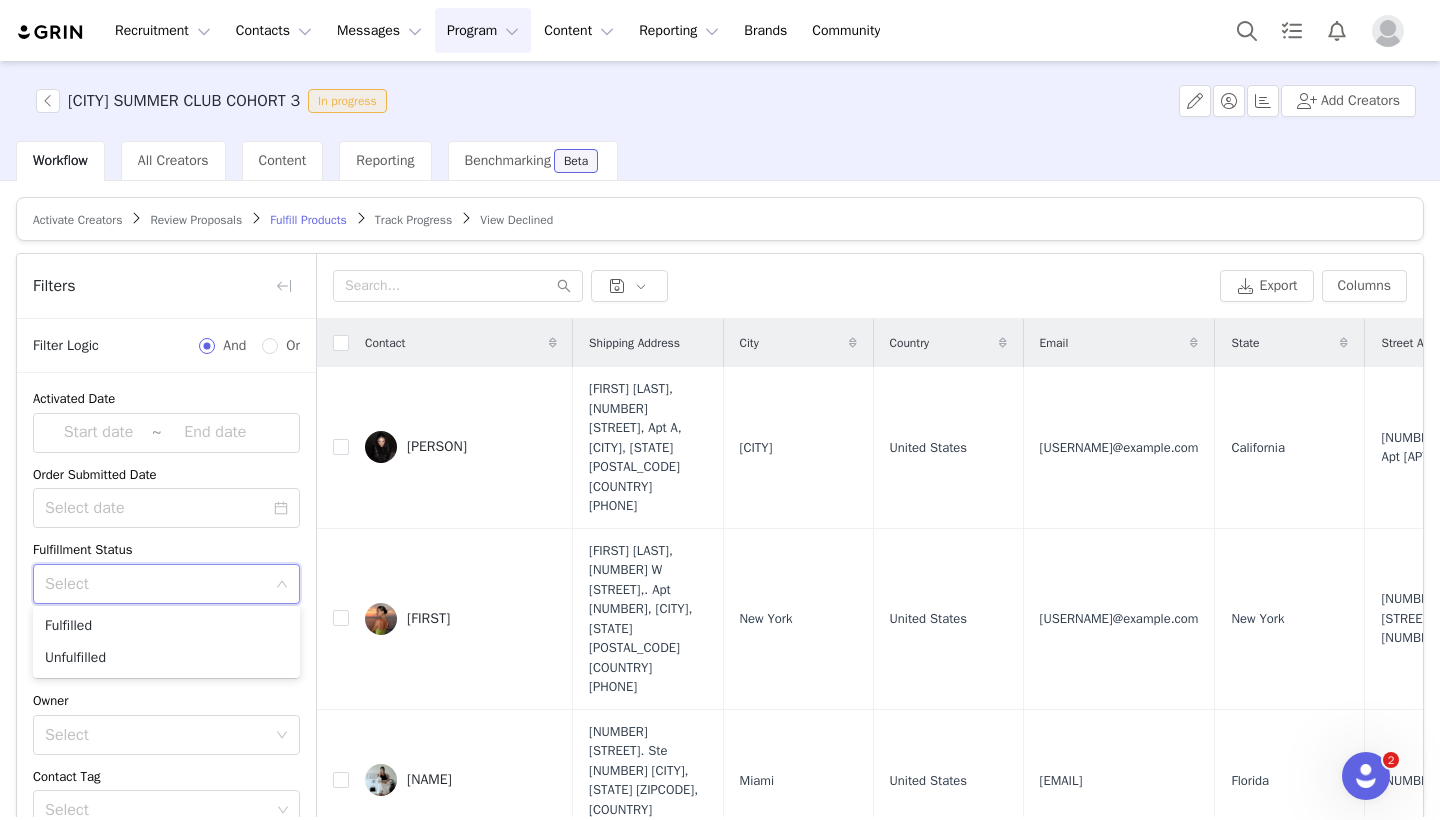 click on "Select" at bounding box center (160, 584) 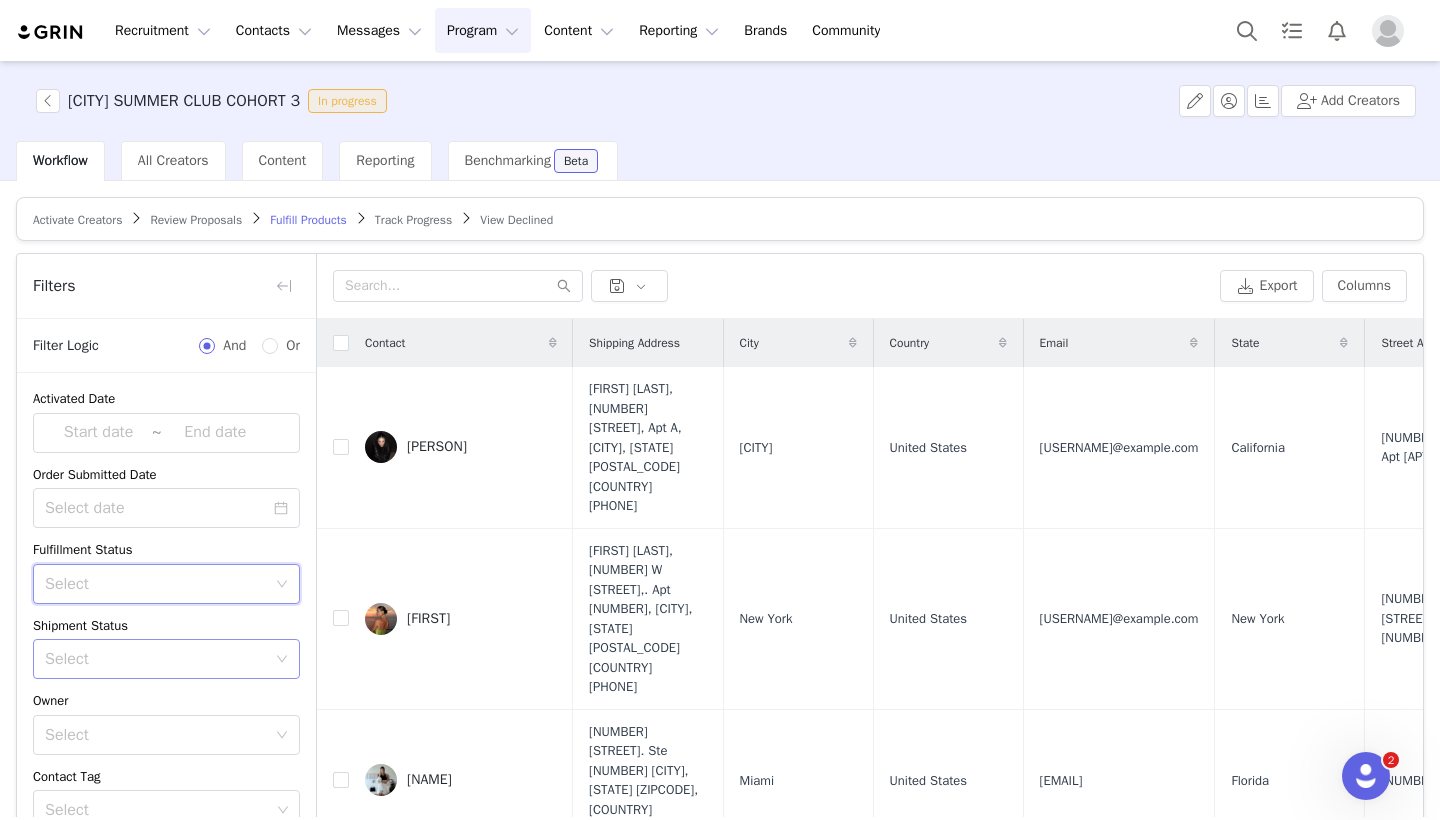 click on "Select" at bounding box center (155, 659) 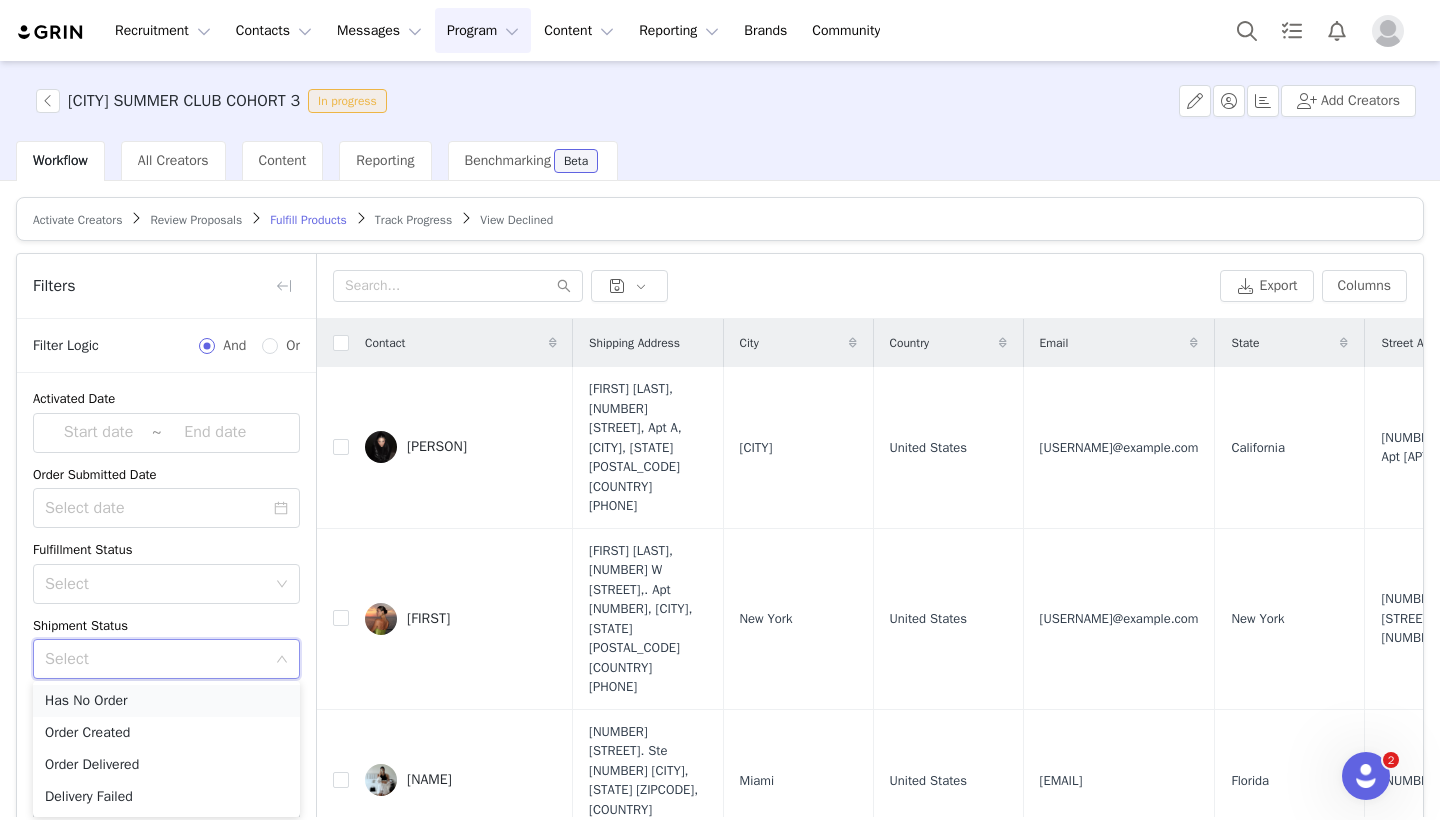 click on "Has No Order" at bounding box center [166, 701] 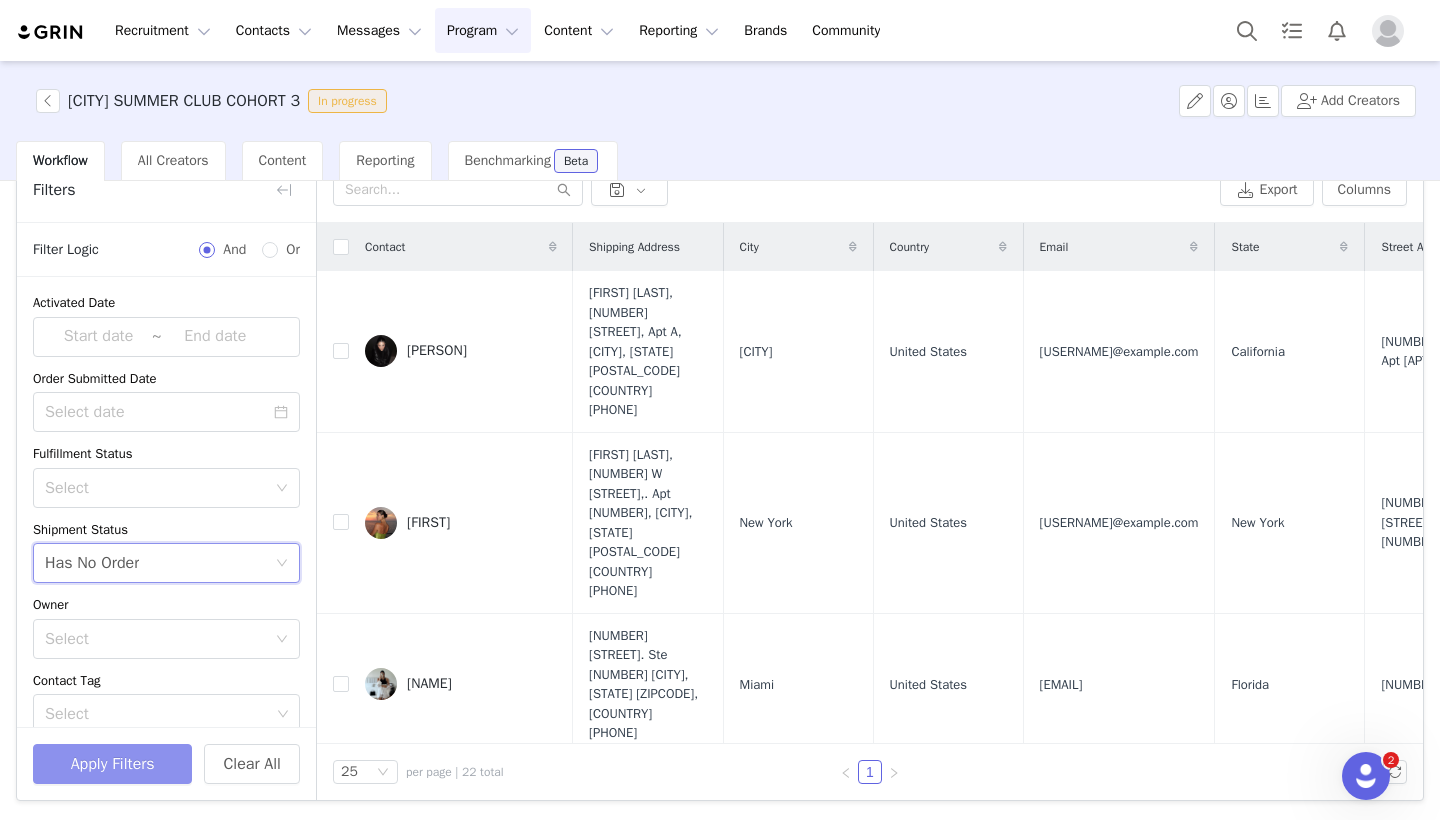 scroll, scrollTop: 96, scrollLeft: 0, axis: vertical 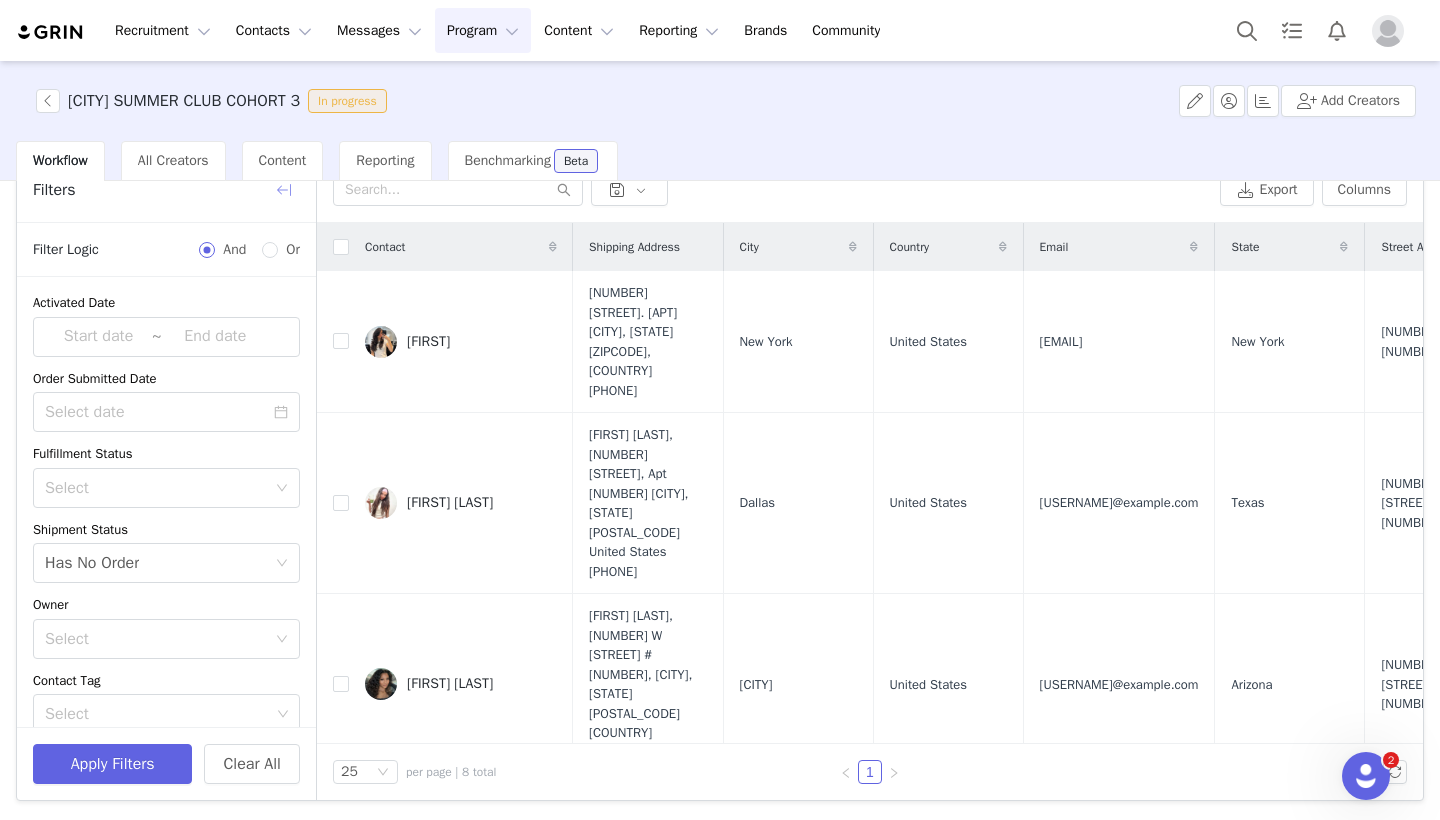 click at bounding box center [284, 190] 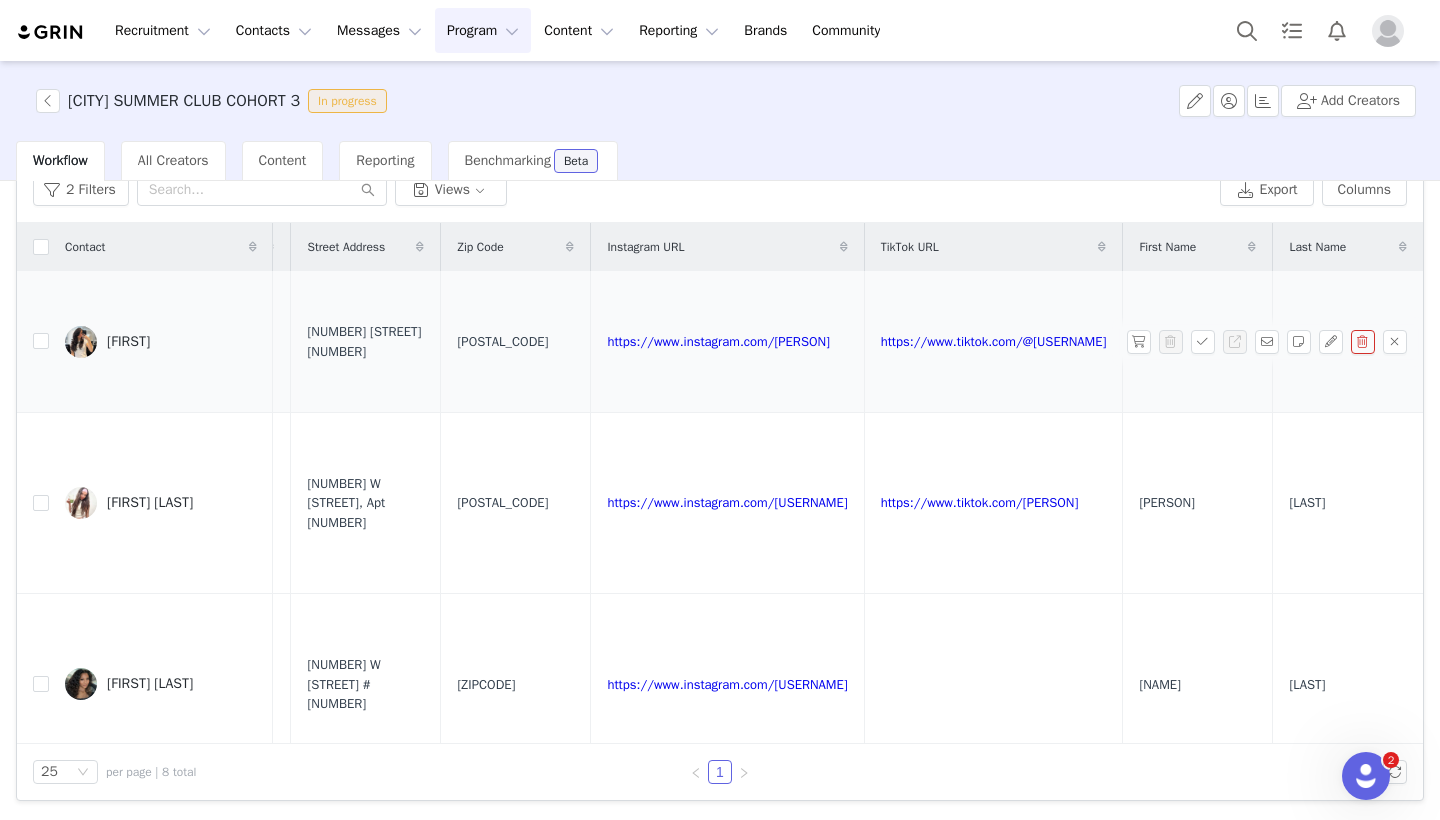 scroll, scrollTop: 0, scrollLeft: 870, axis: horizontal 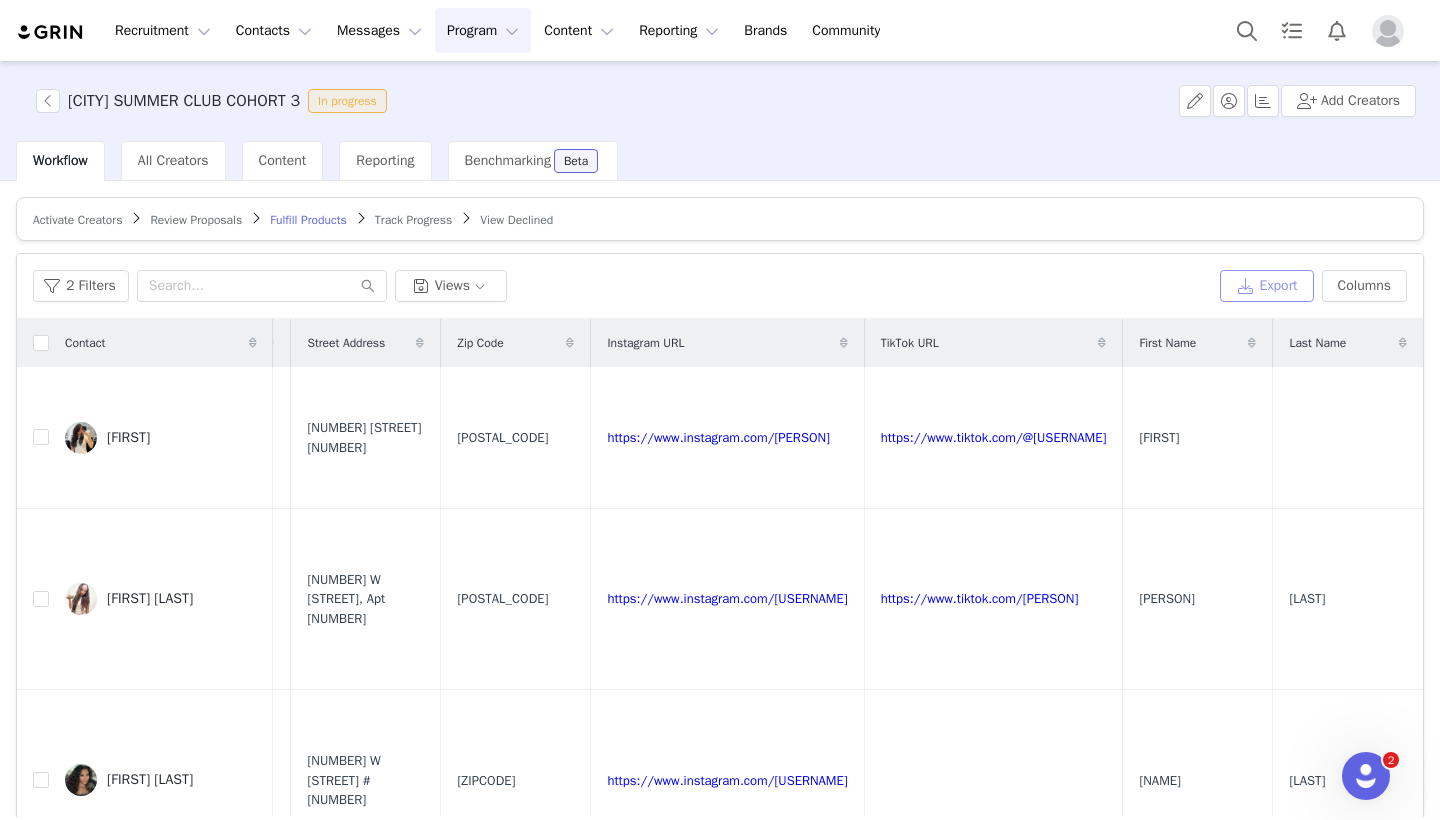 click on "Export" at bounding box center (1267, 286) 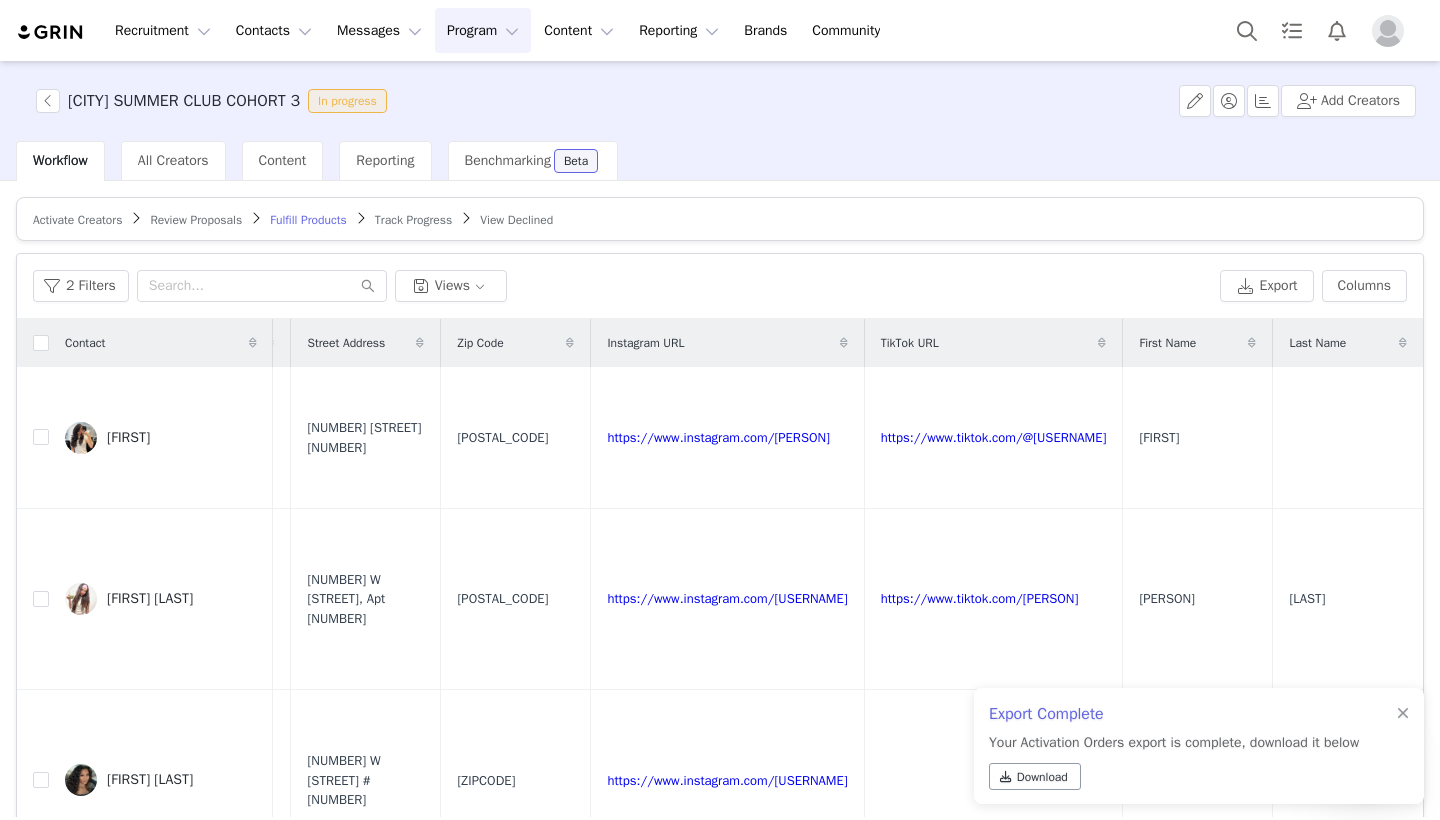 click on "Download" at bounding box center [1042, 777] 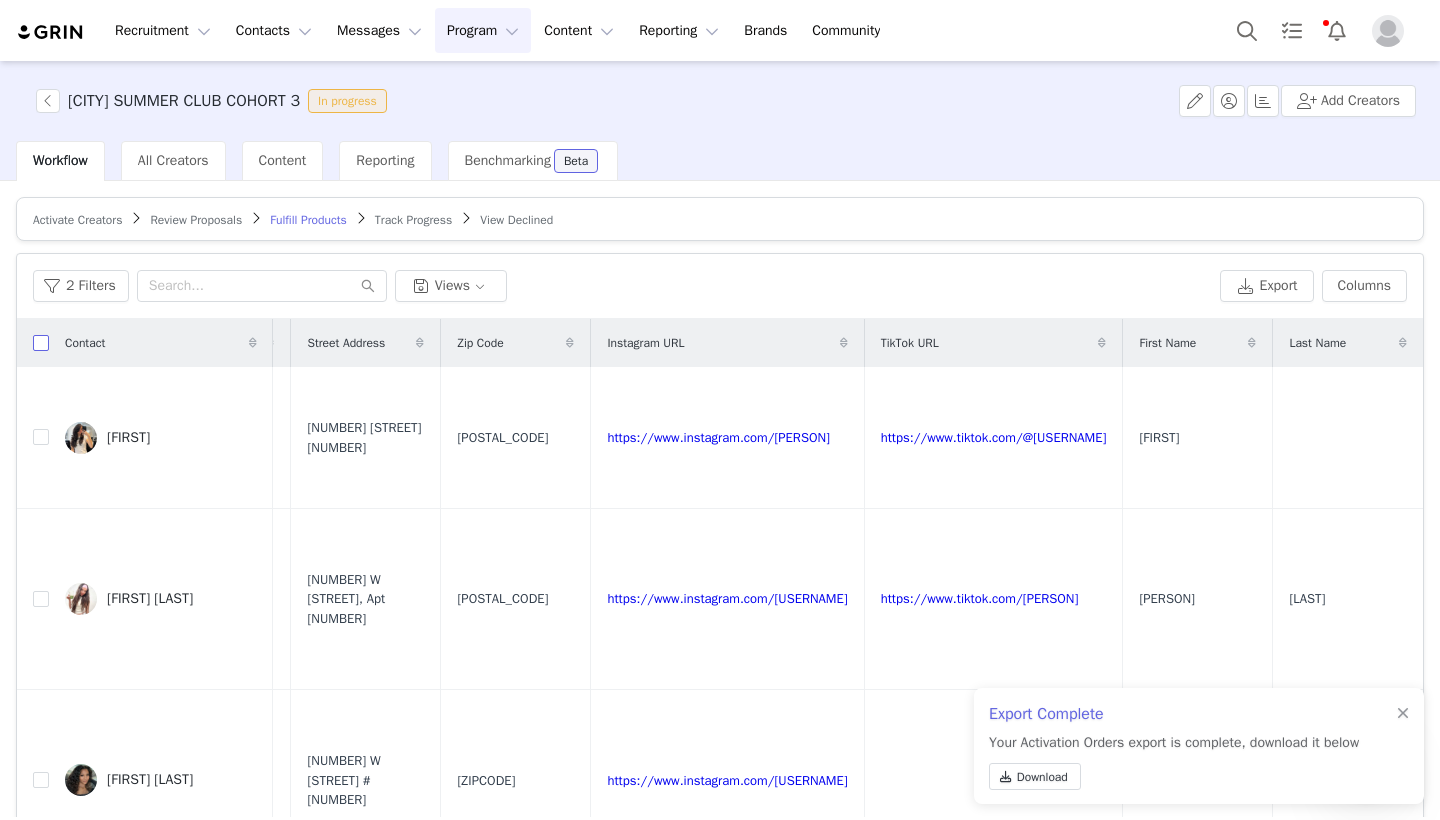 click at bounding box center (41, 343) 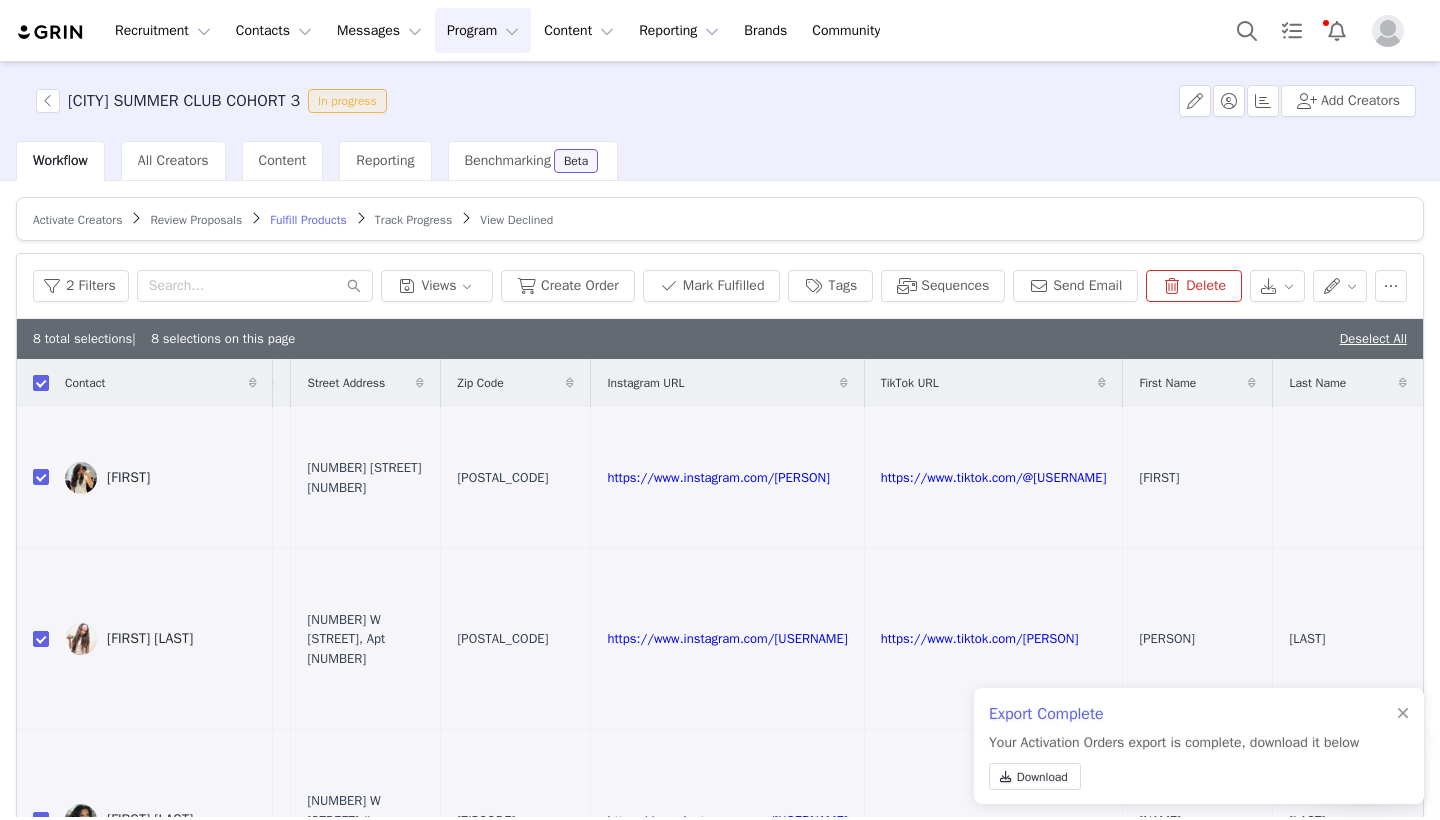 checkbox on "true" 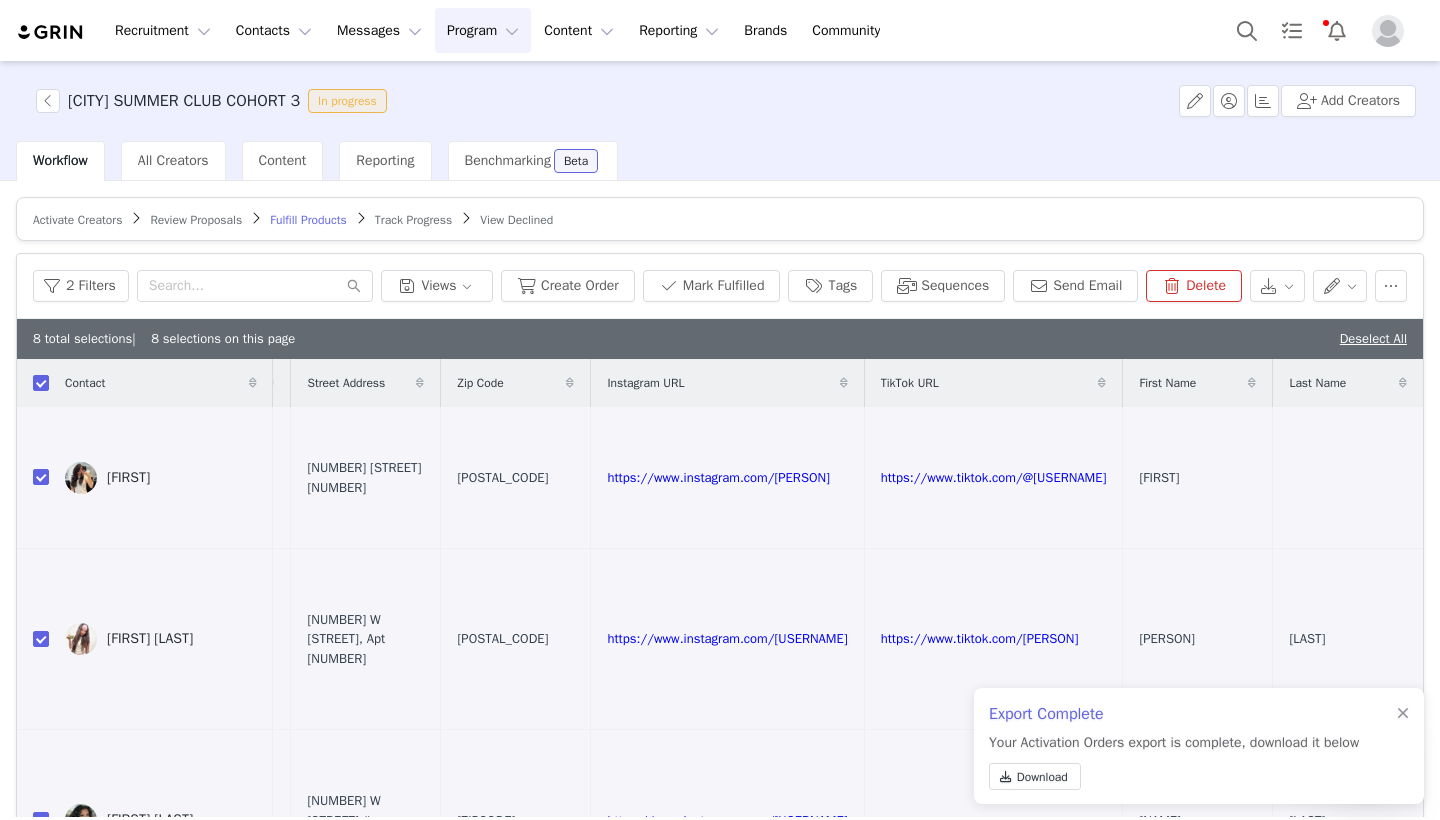 scroll, scrollTop: 0, scrollLeft: 870, axis: horizontal 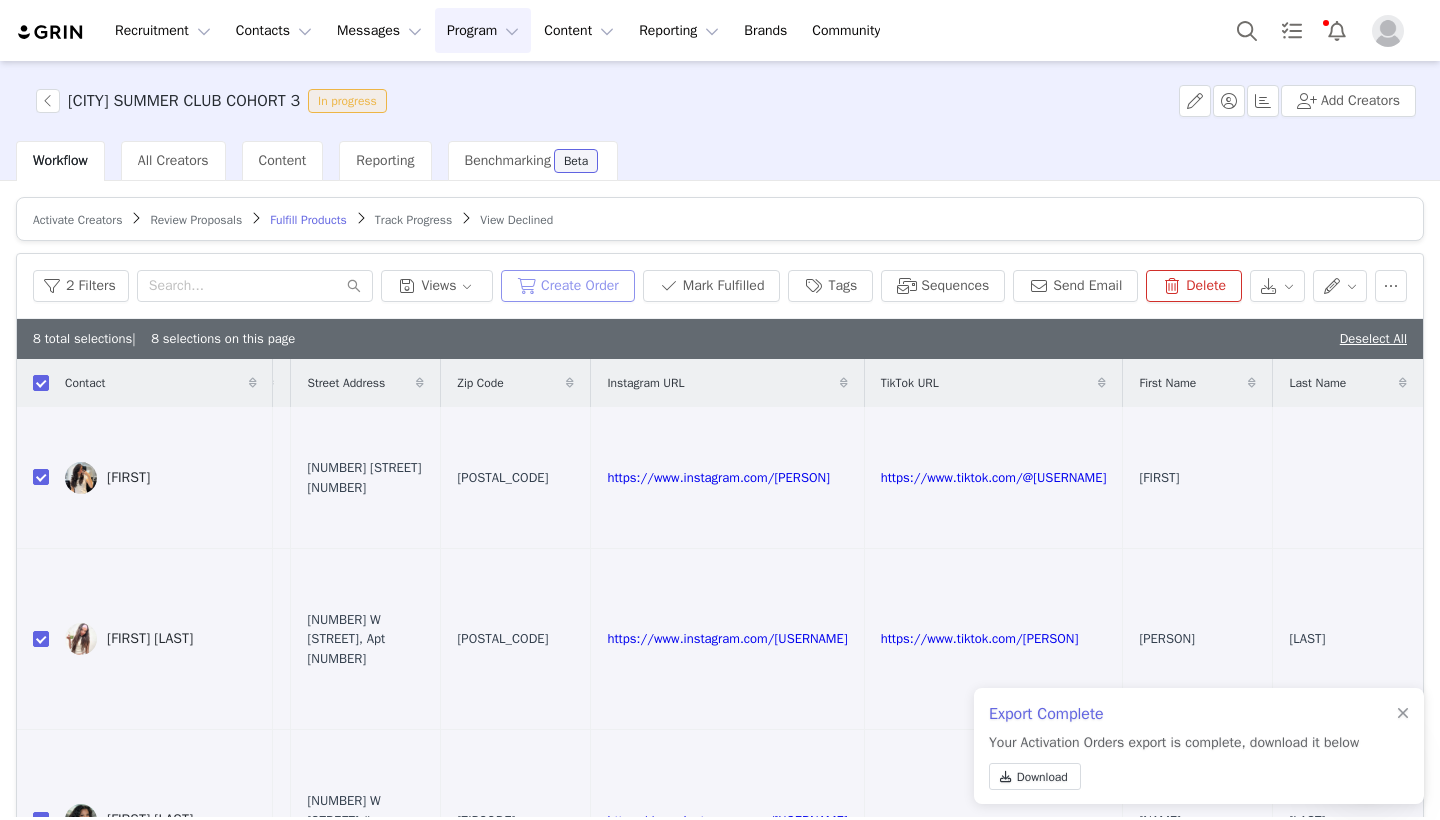 click on "Create Order" at bounding box center (568, 286) 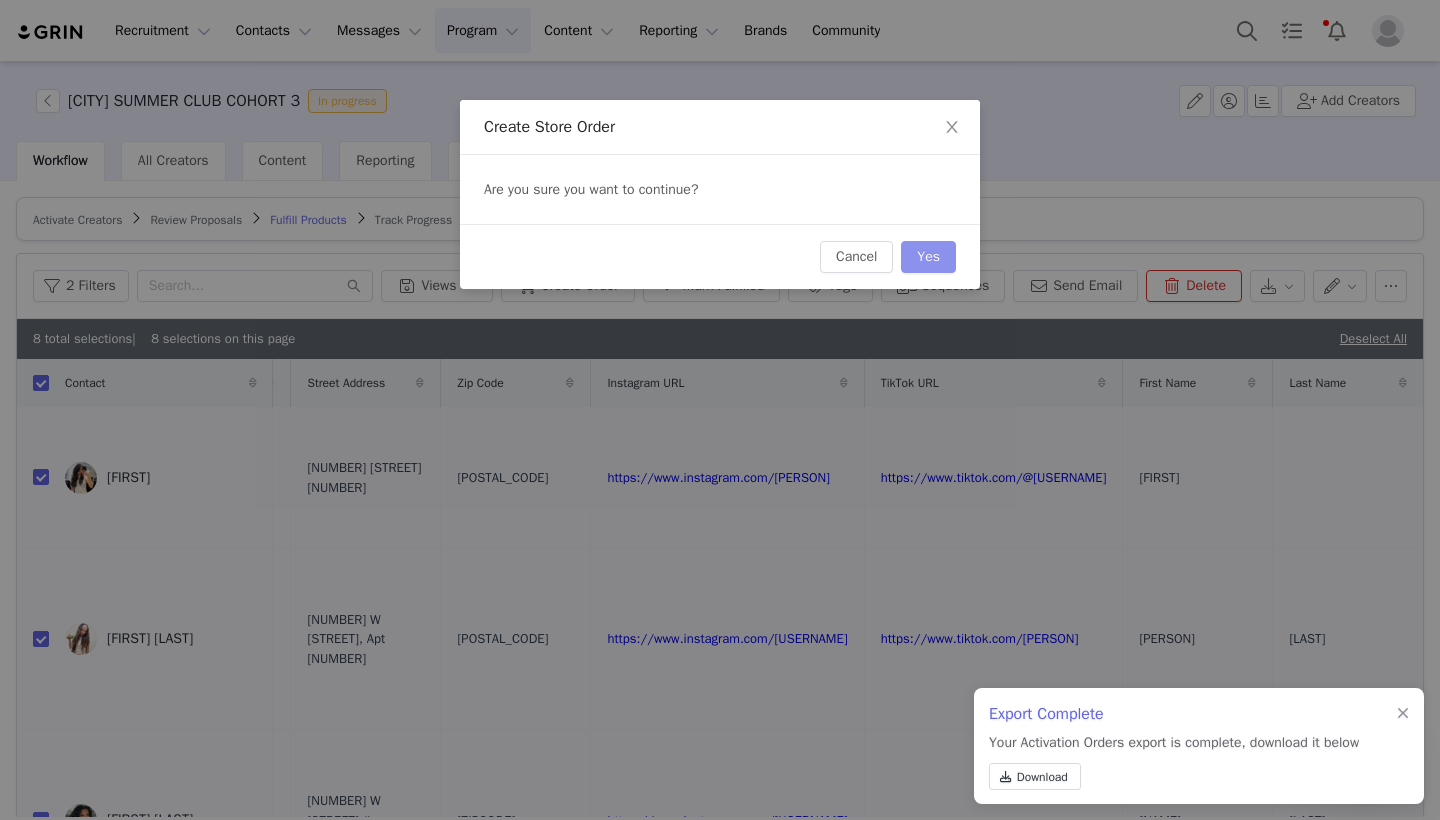click on "Yes" at bounding box center (928, 257) 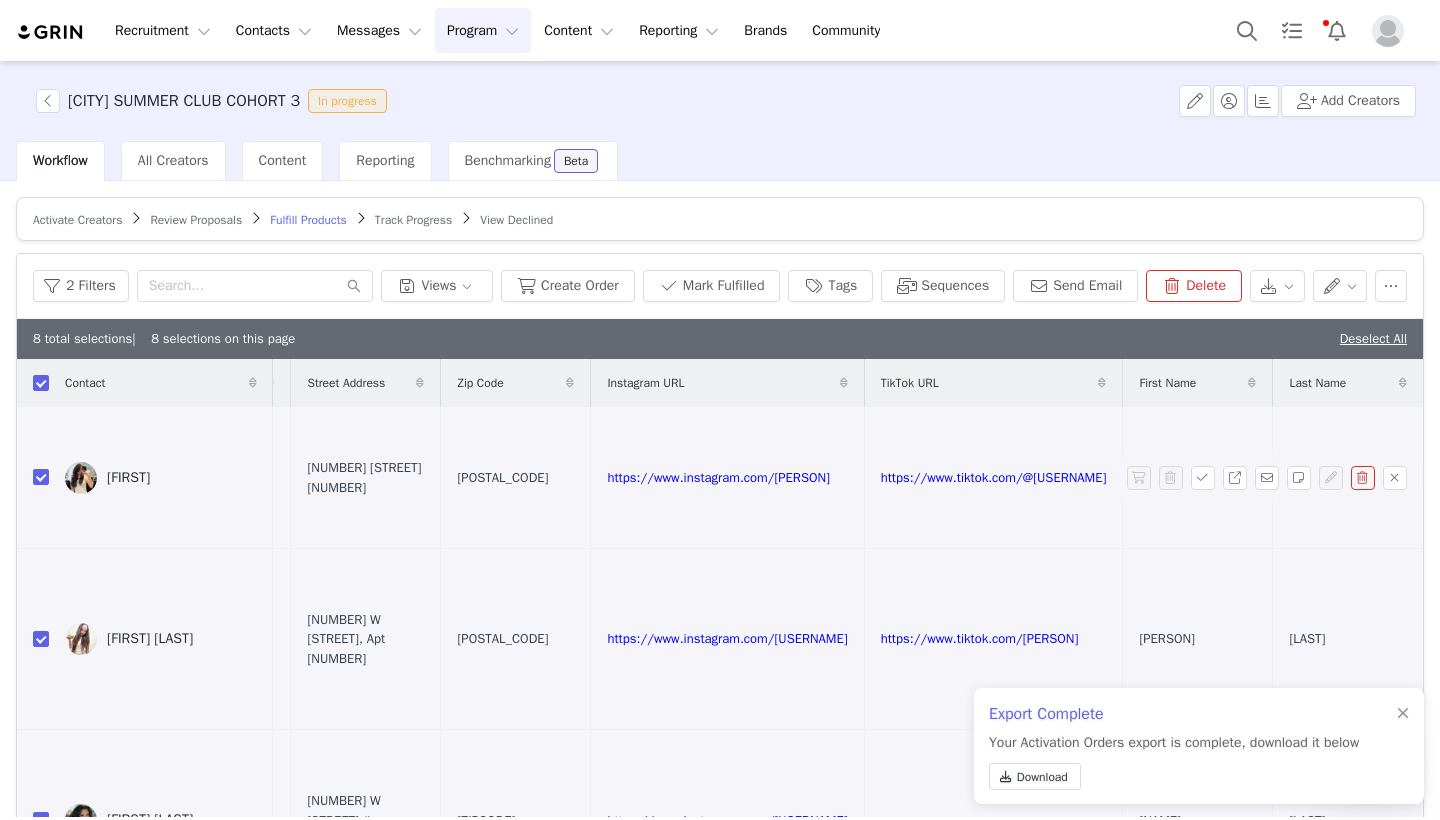 scroll, scrollTop: 0, scrollLeft: 0, axis: both 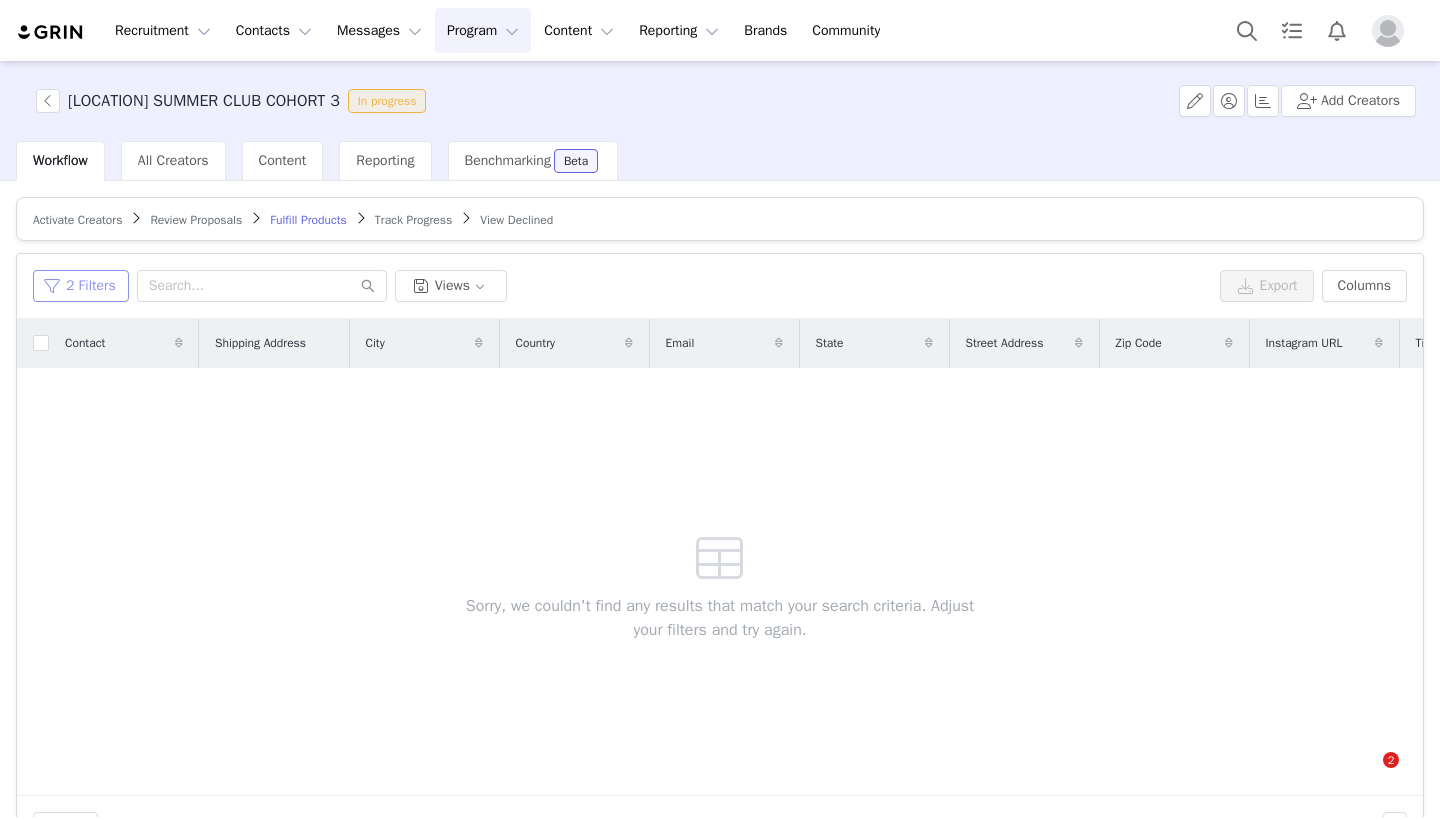 click on "2 Filters" at bounding box center (81, 286) 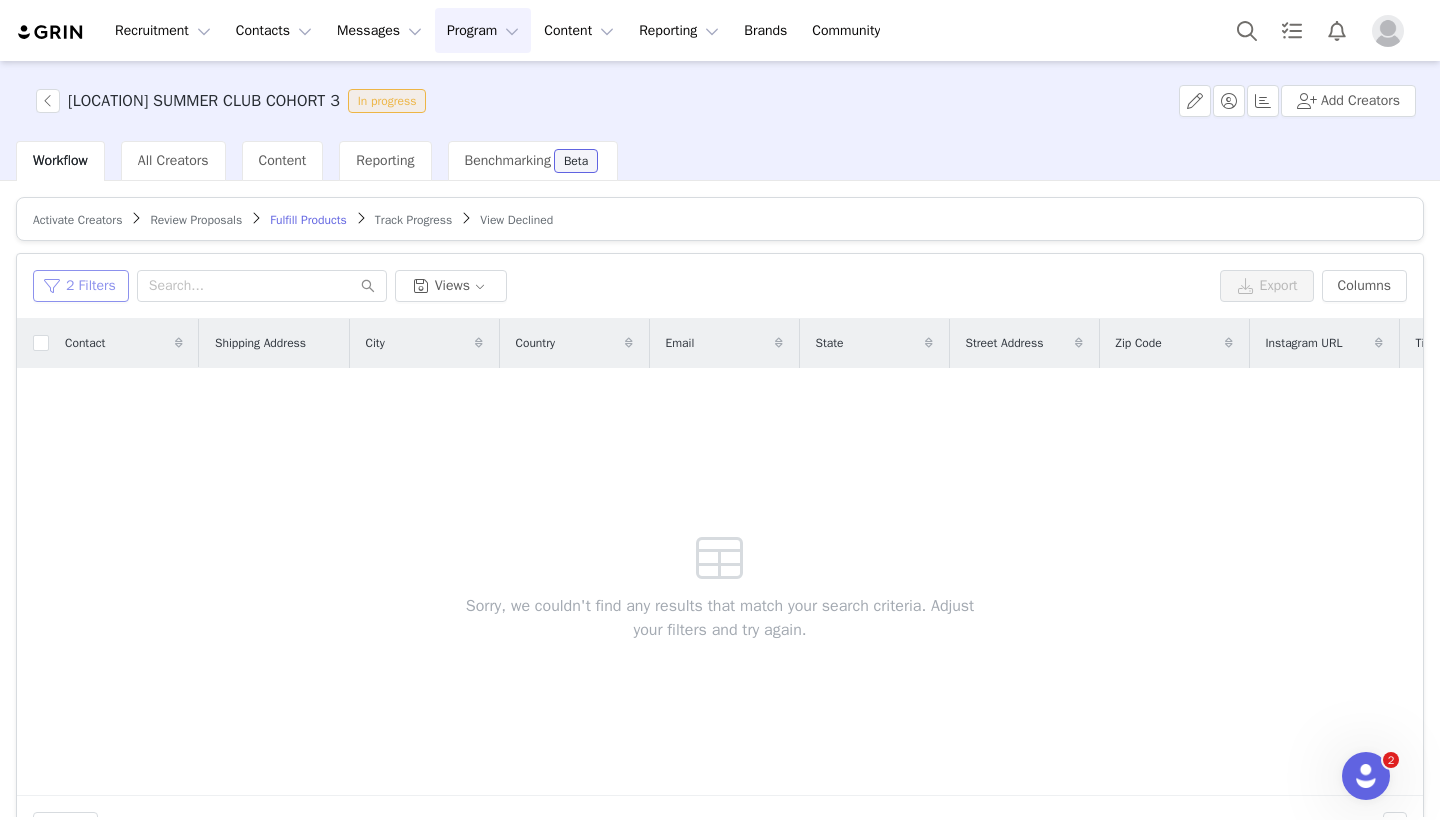 scroll, scrollTop: 0, scrollLeft: 0, axis: both 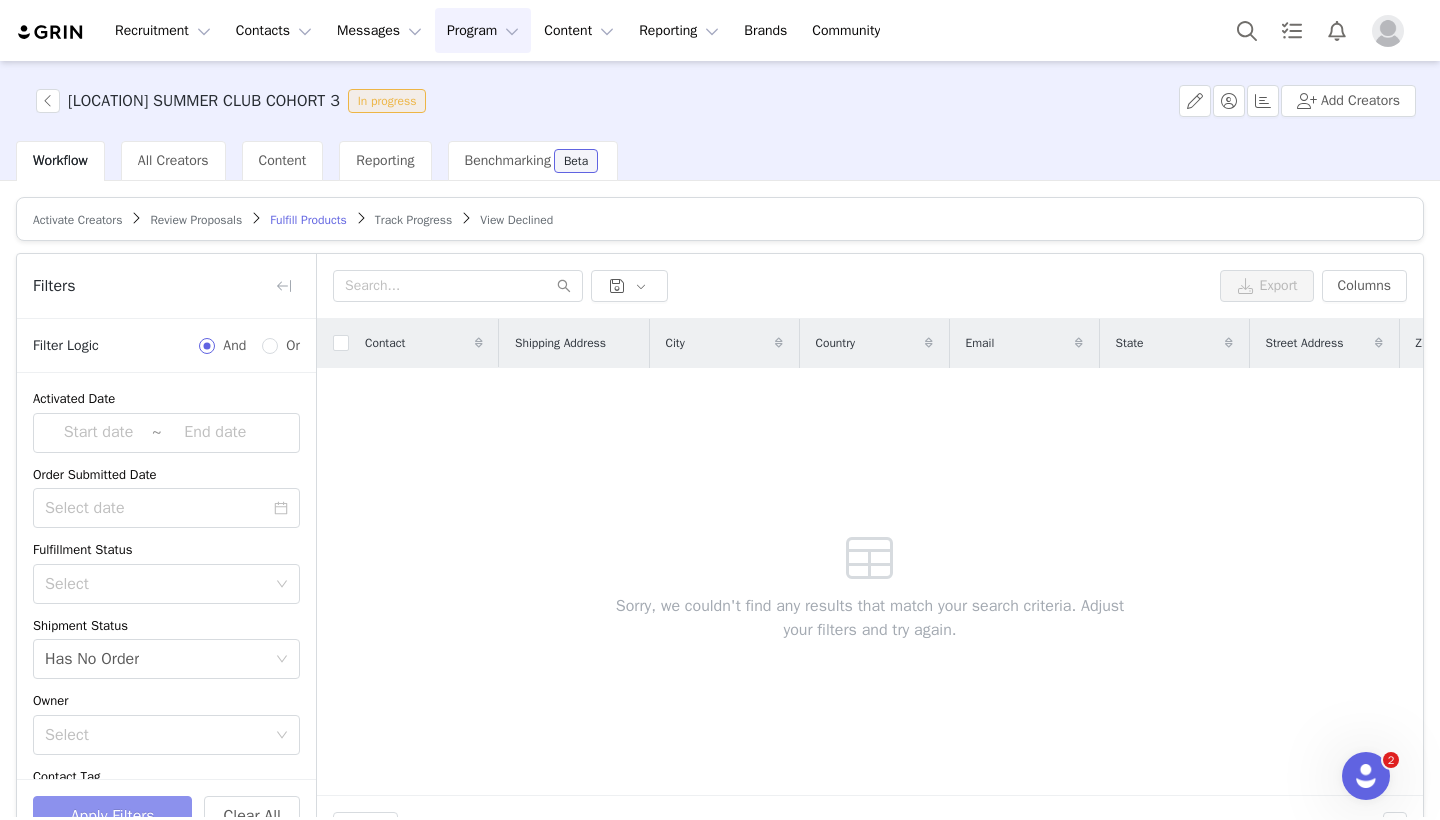 click on "Apply Filters" at bounding box center [112, 816] 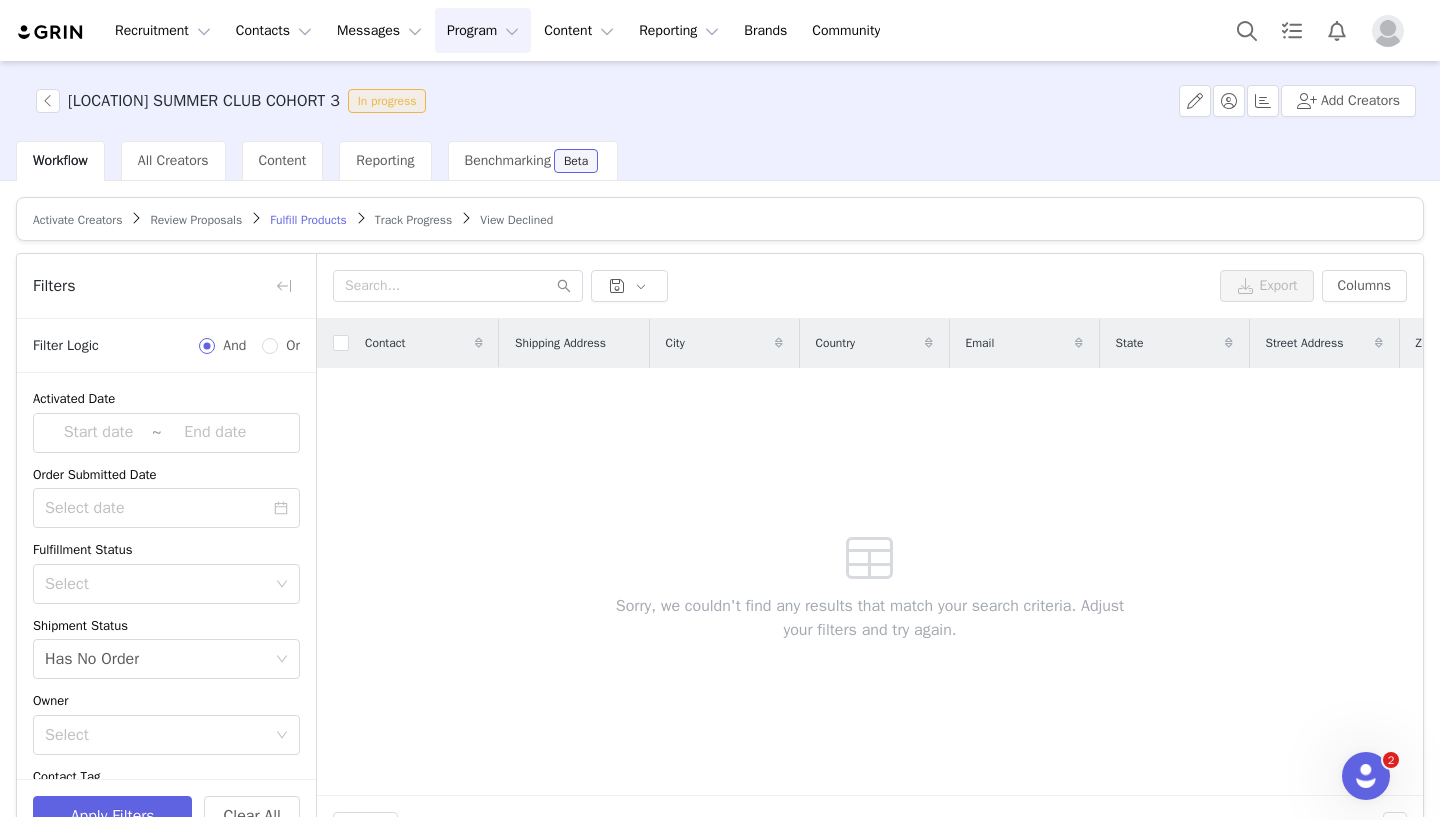 click on "Program Program" at bounding box center (483, 30) 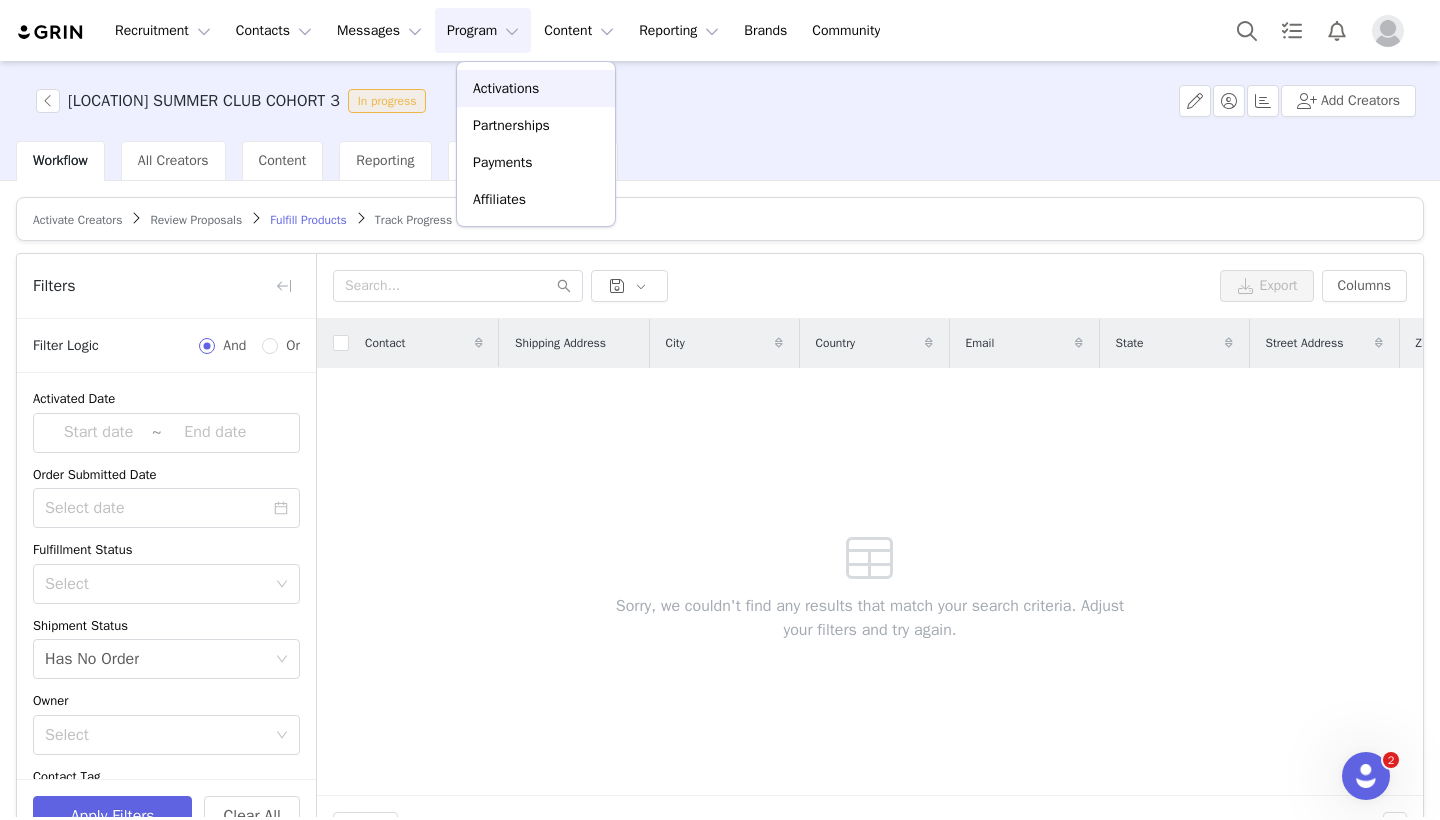click on "Activations" at bounding box center (506, 88) 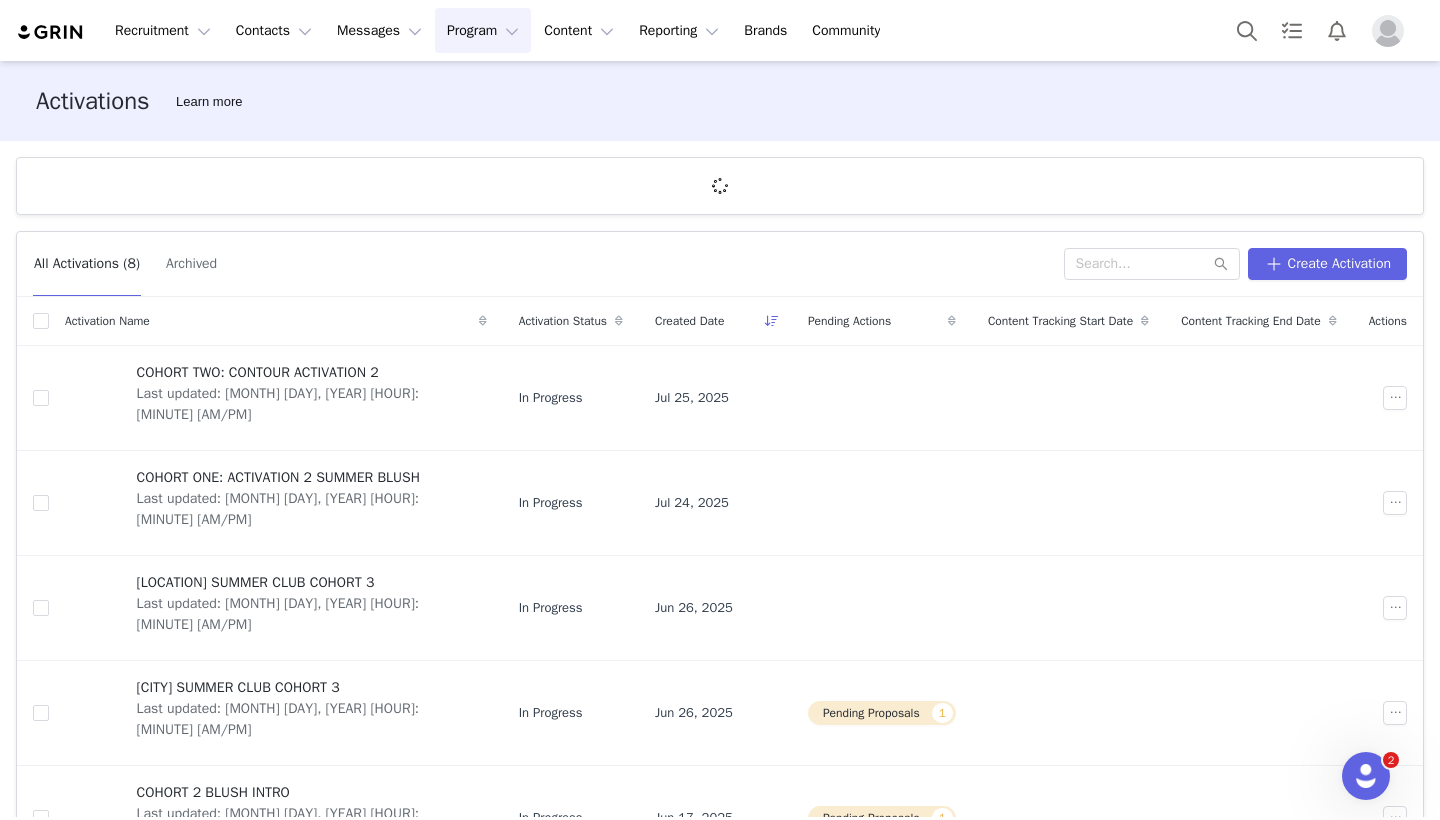 scroll, scrollTop: 306, scrollLeft: 0, axis: vertical 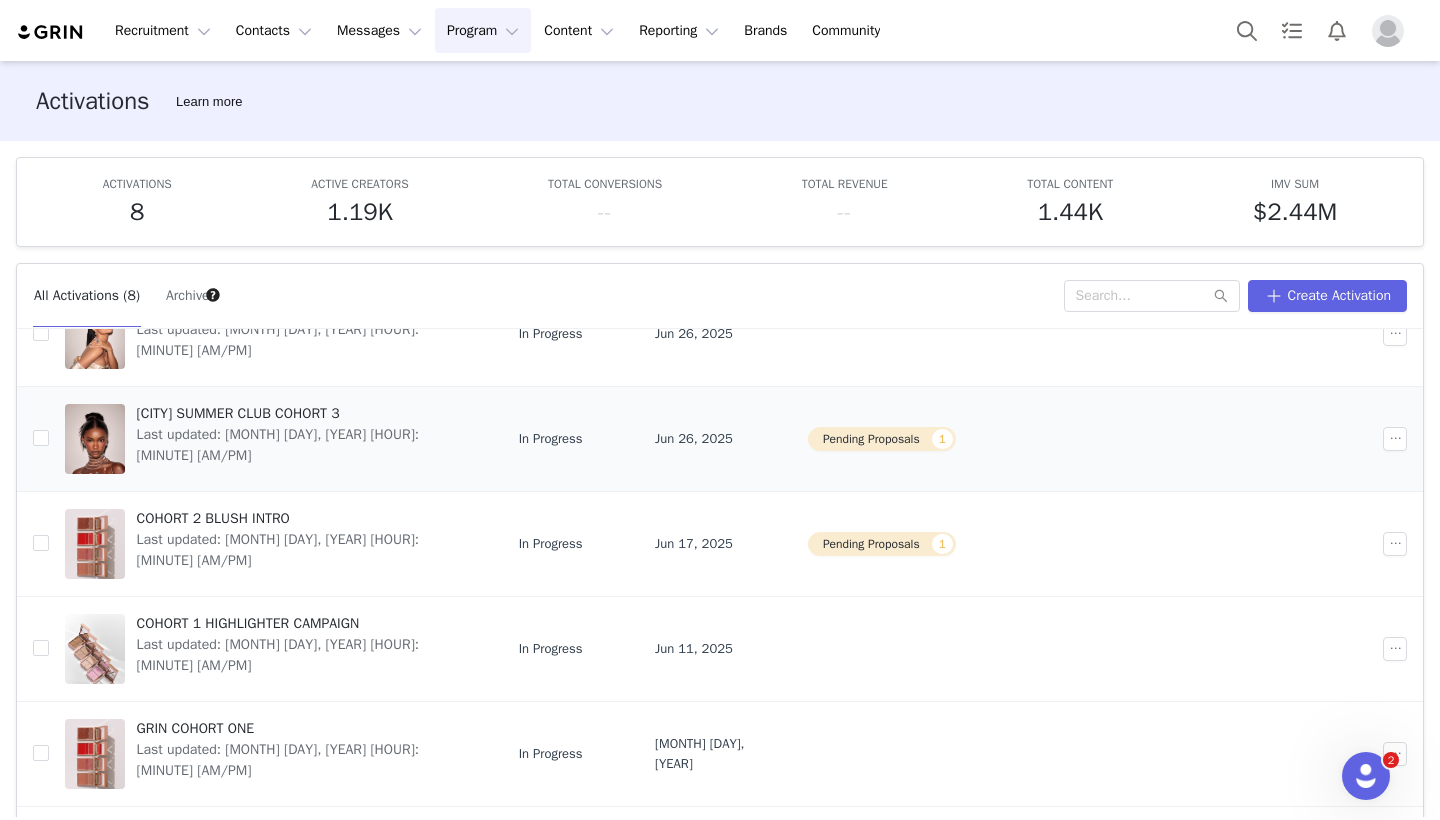 click on "Pending Proposals 1" at bounding box center (882, 439) 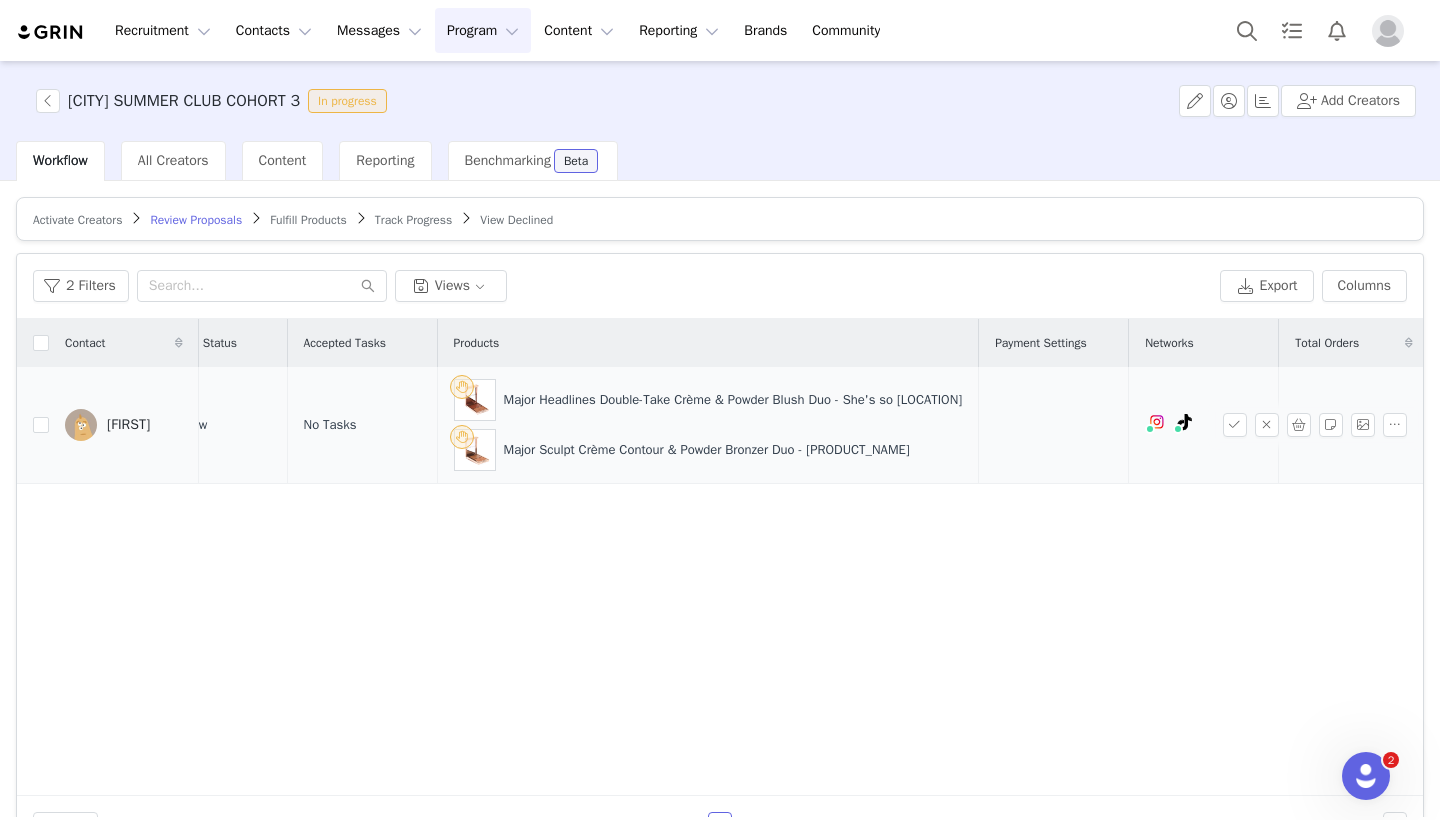 scroll, scrollTop: 0, scrollLeft: 391, axis: horizontal 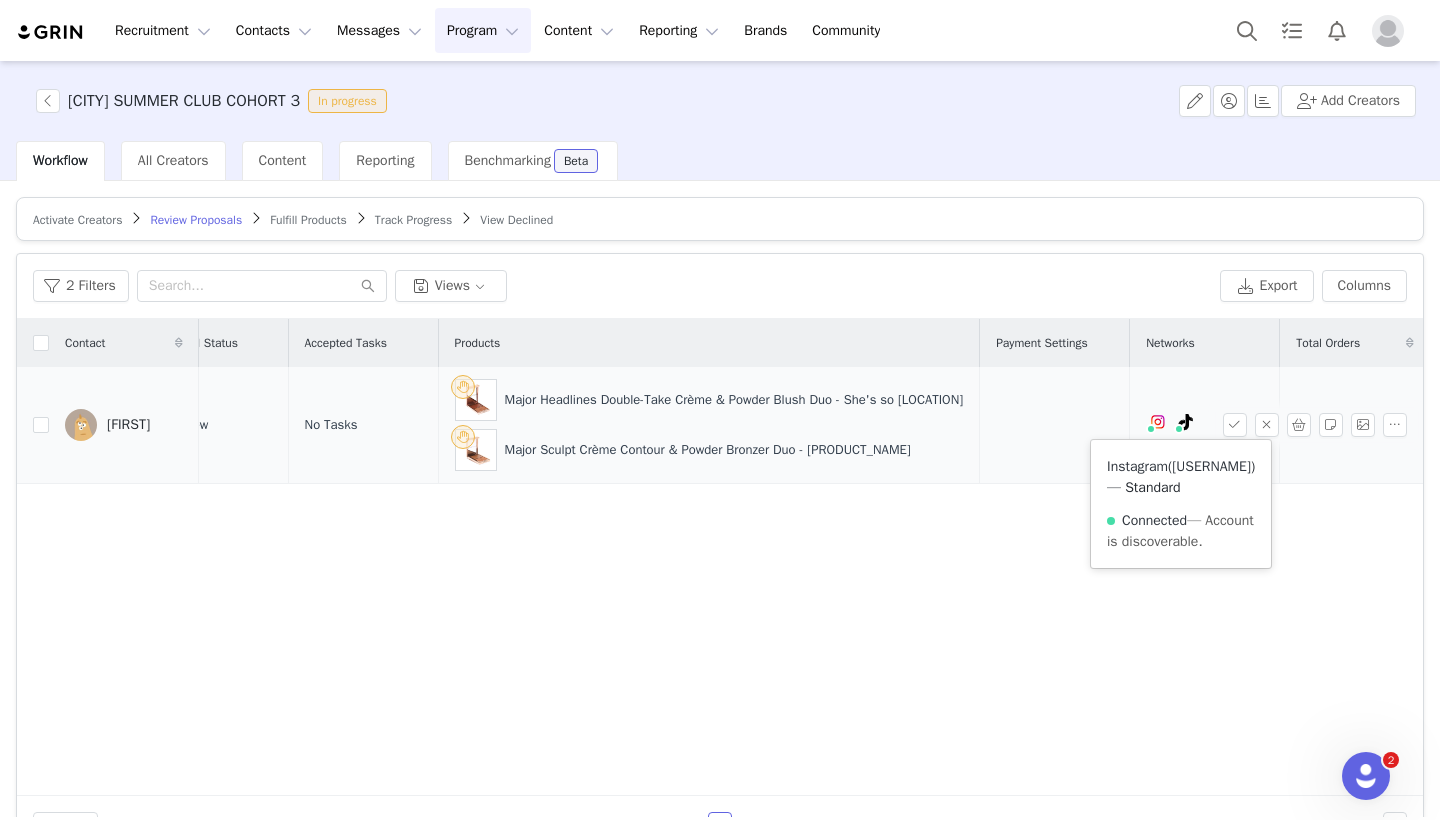 click on "[USERNAME]" at bounding box center [1211, 466] 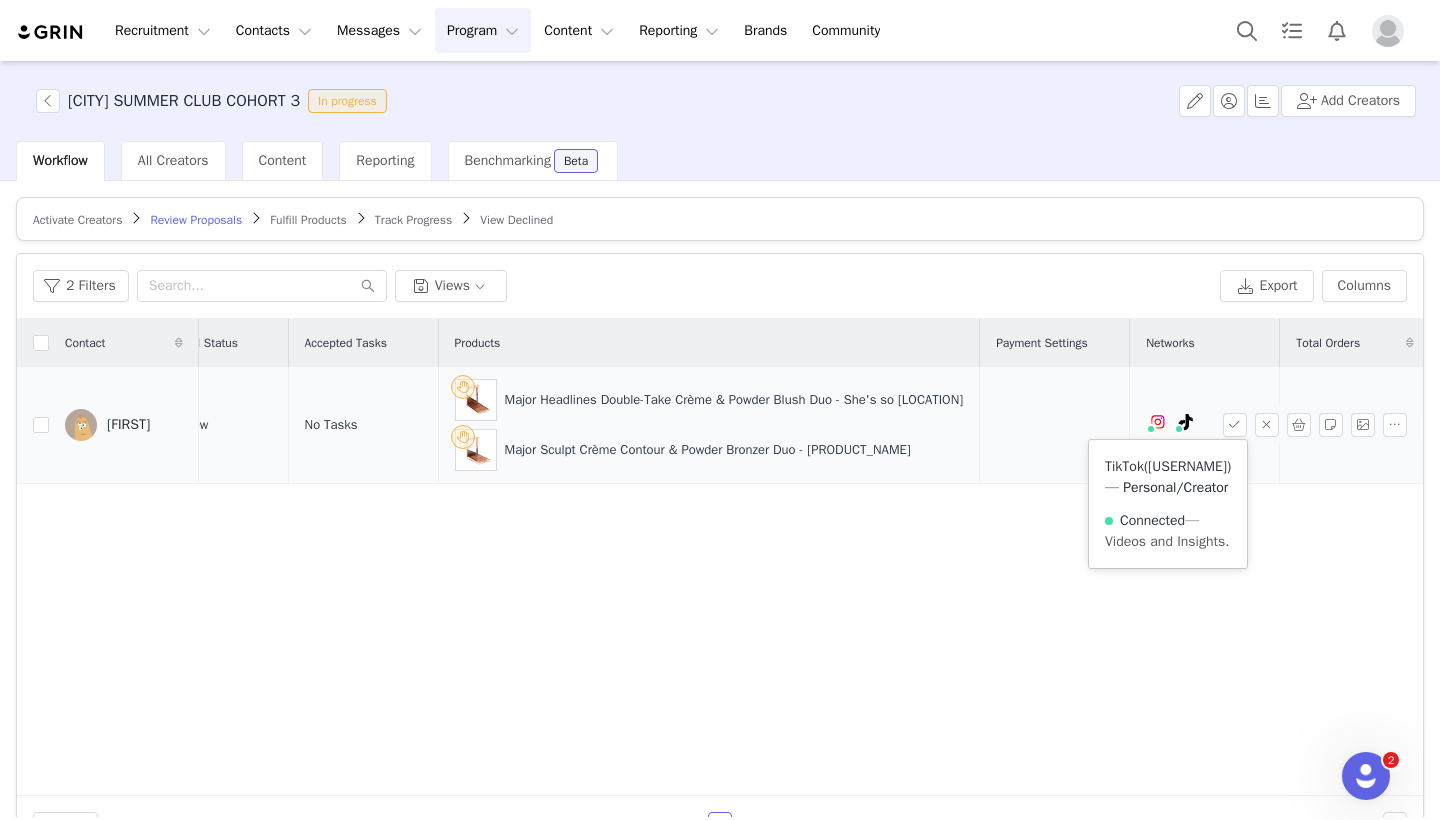 click on "[USERNAME]" at bounding box center [1187, 466] 